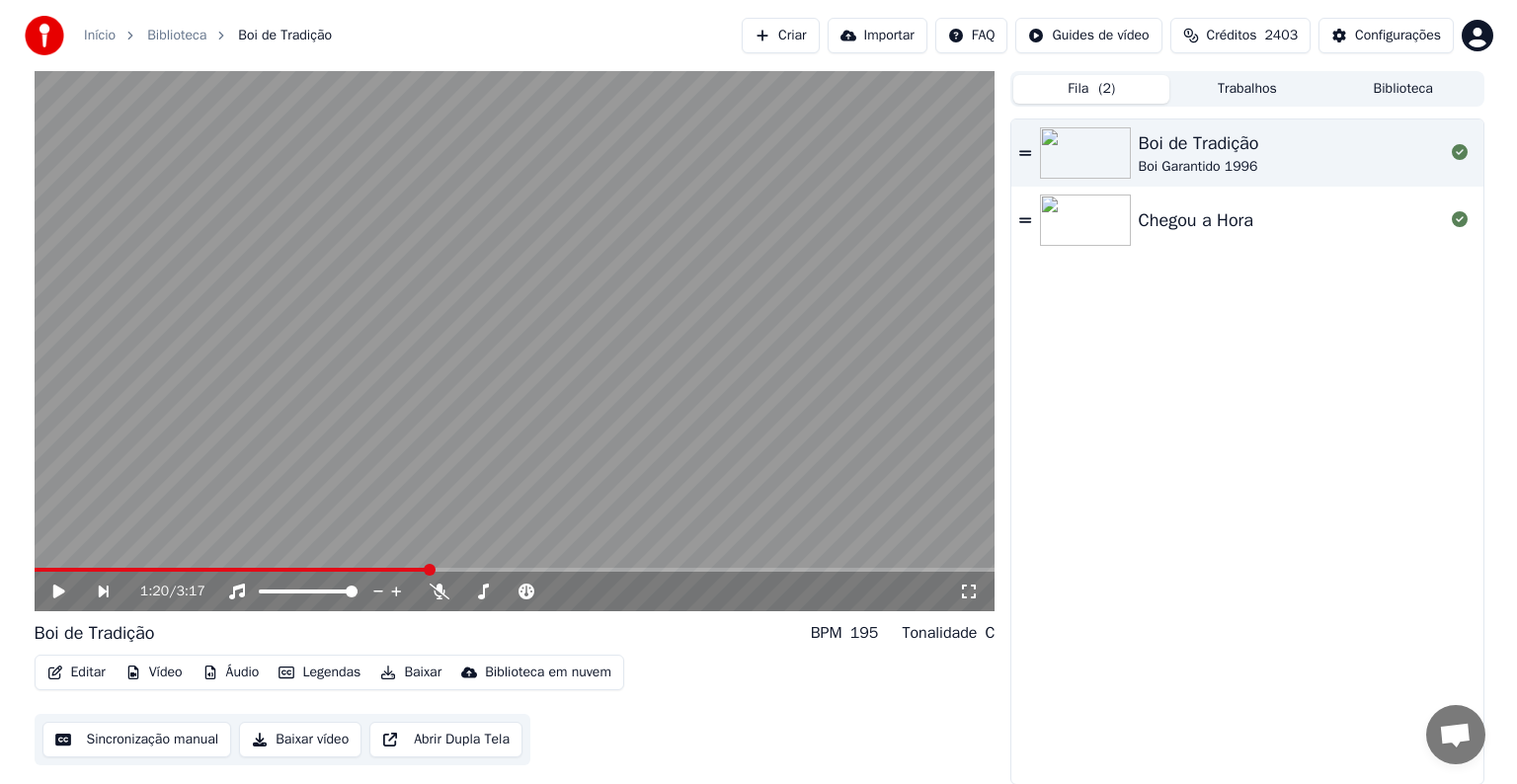 scroll, scrollTop: 0, scrollLeft: 0, axis: both 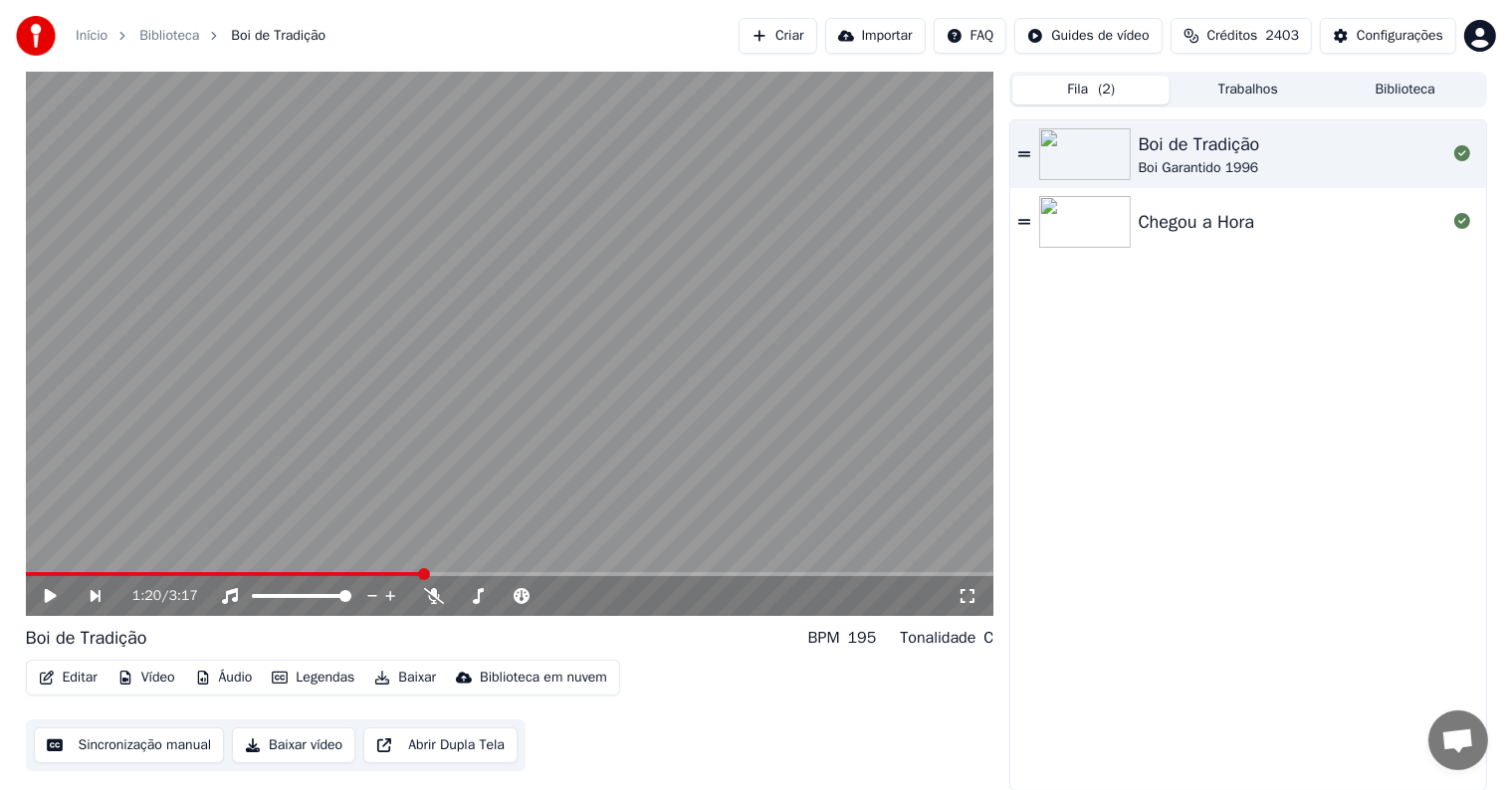 click on "Criar" at bounding box center (777, 36) 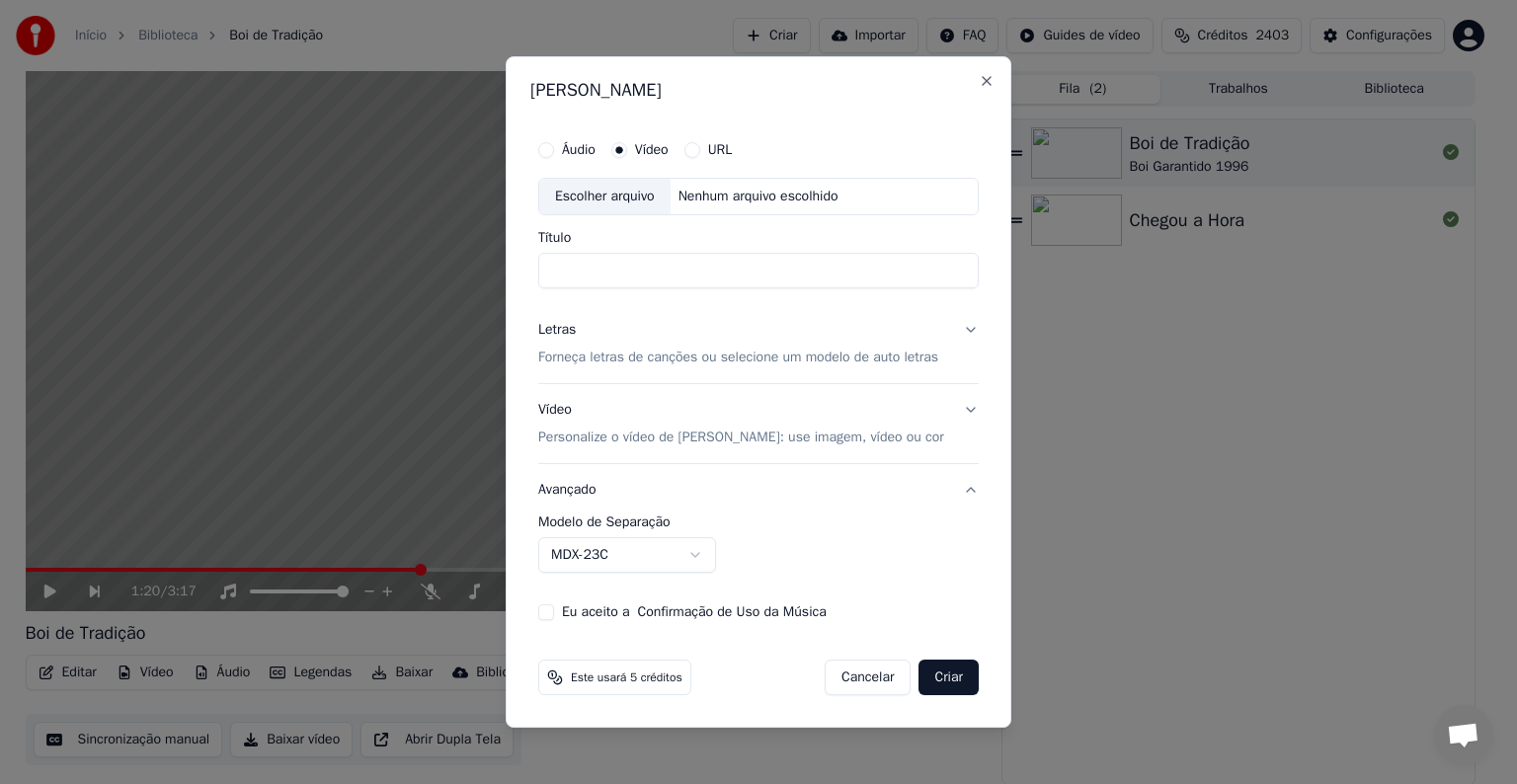 click on "Escolher arquivo" at bounding box center (604, 196) 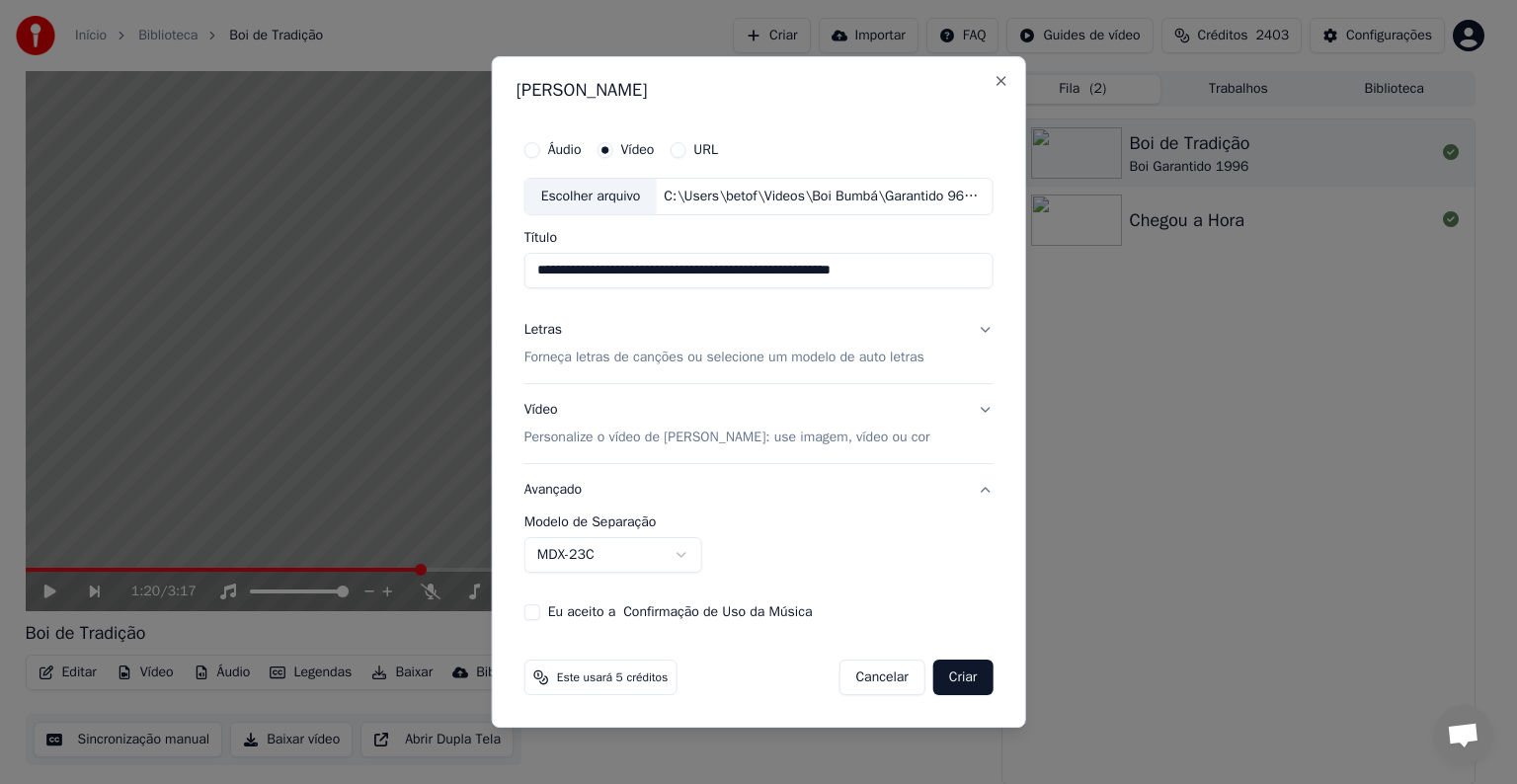 drag, startPoint x: 608, startPoint y: 270, endPoint x: 494, endPoint y: 256, distance: 114.856432 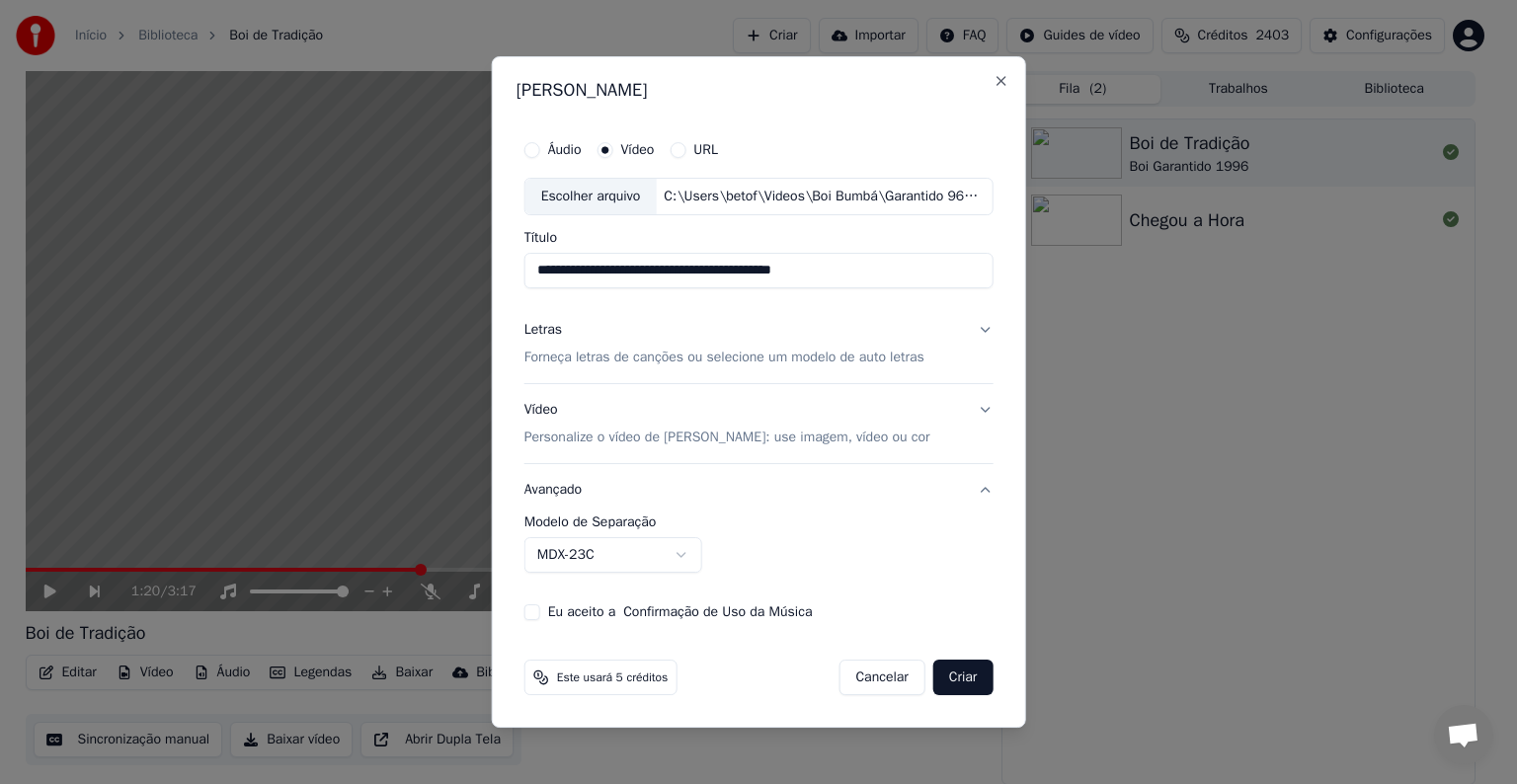 drag, startPoint x: 861, startPoint y: 262, endPoint x: 702, endPoint y: 278, distance: 159.803 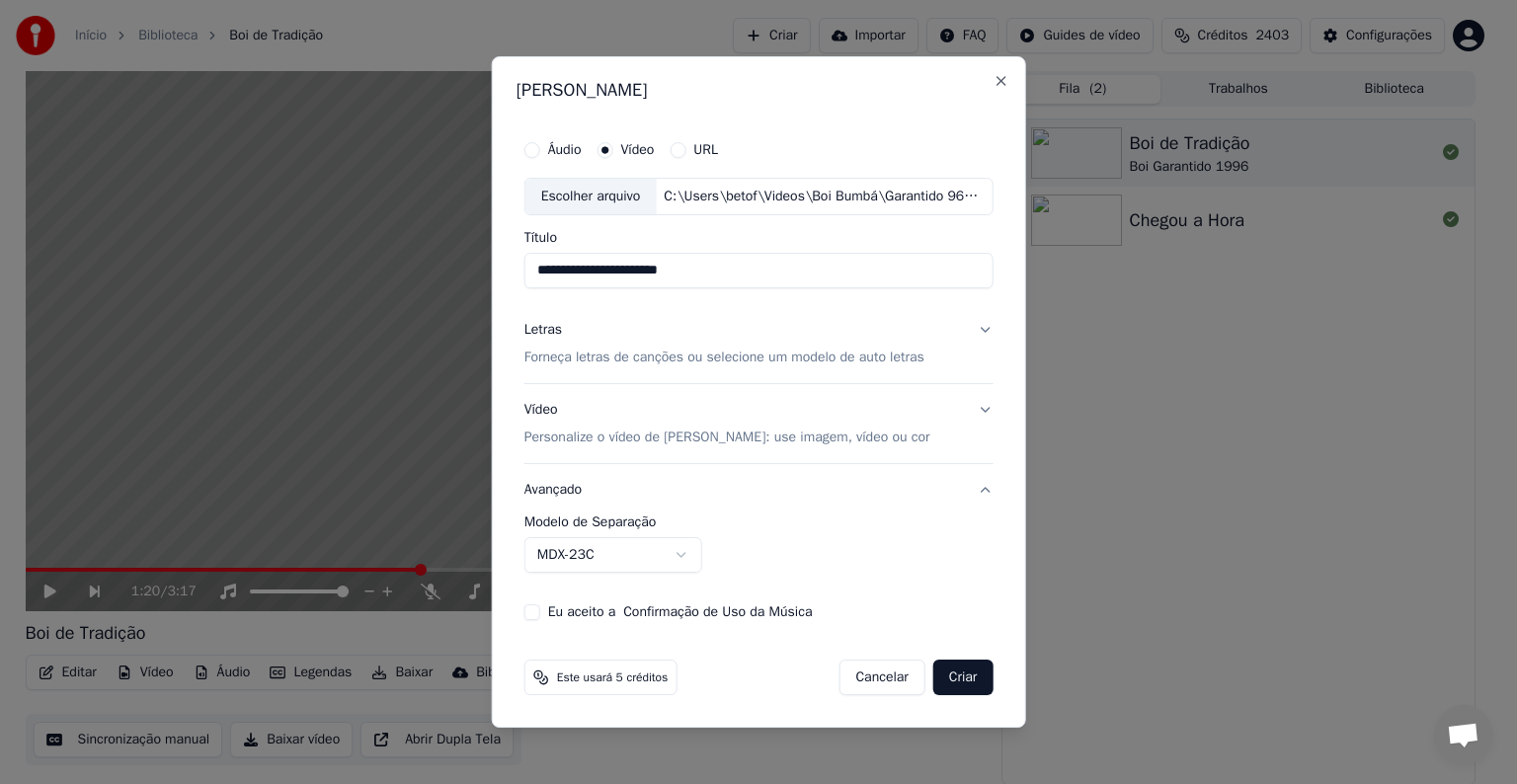 type on "**********" 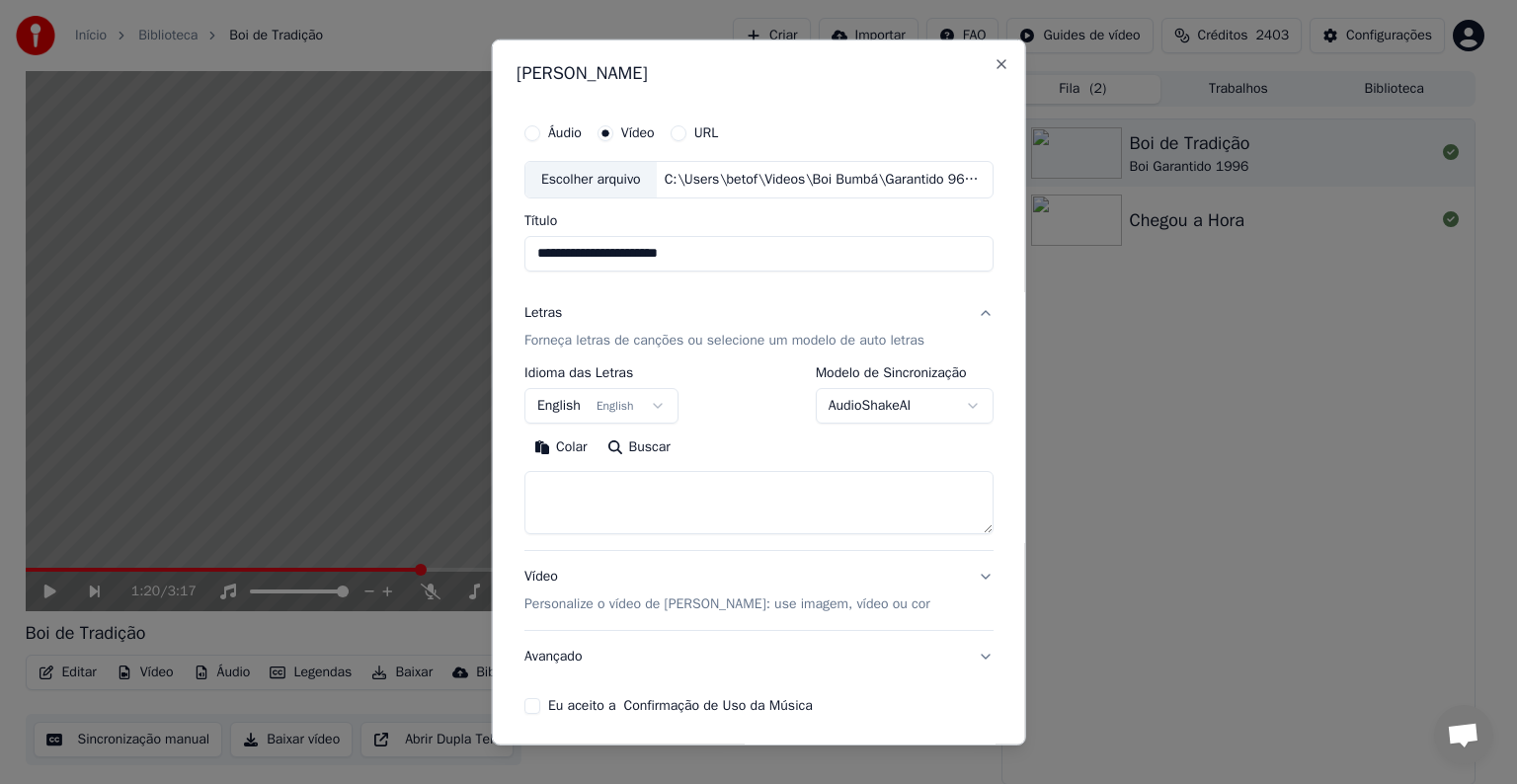 click on "English English" at bounding box center (601, 406) 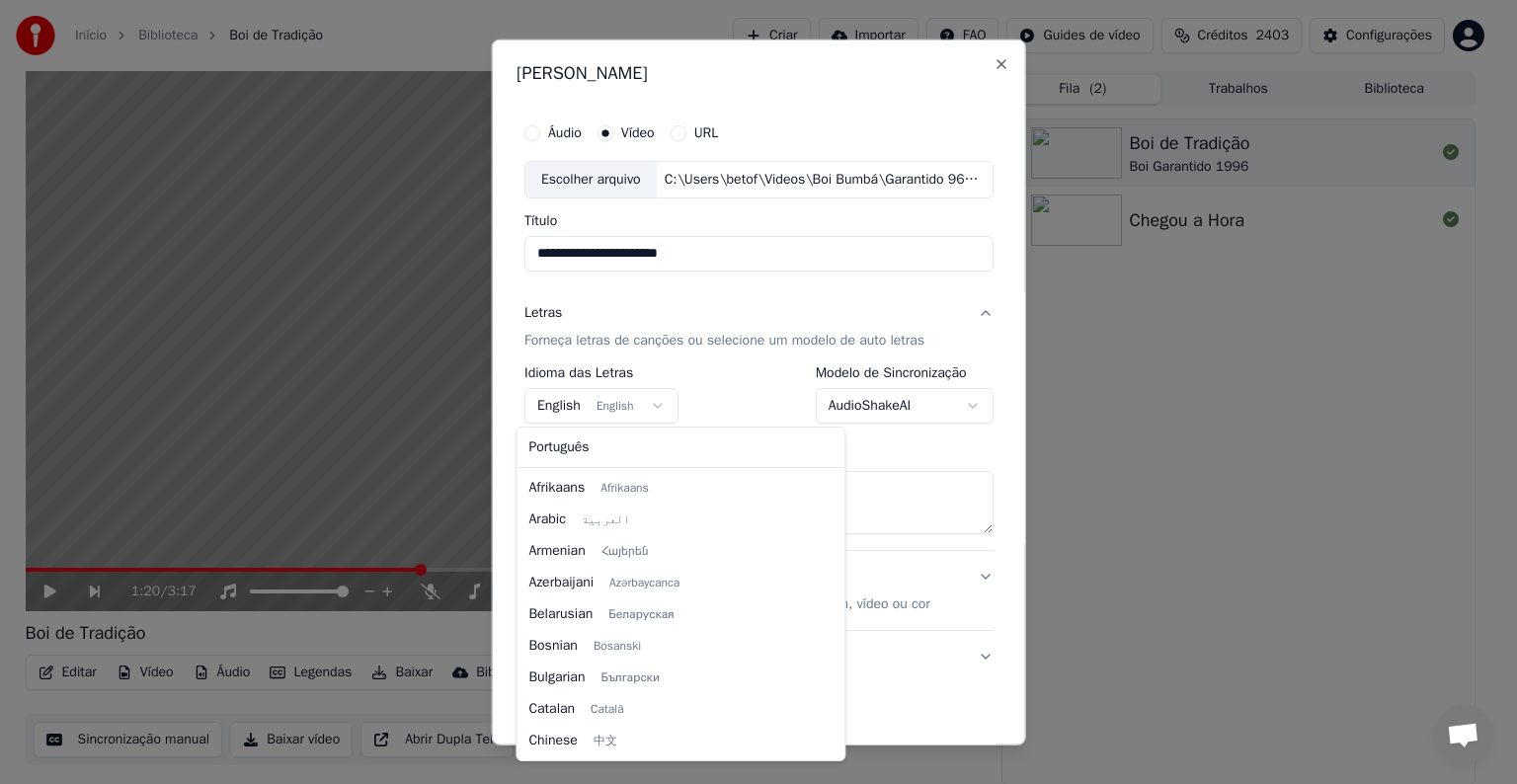 scroll, scrollTop: 158, scrollLeft: 0, axis: vertical 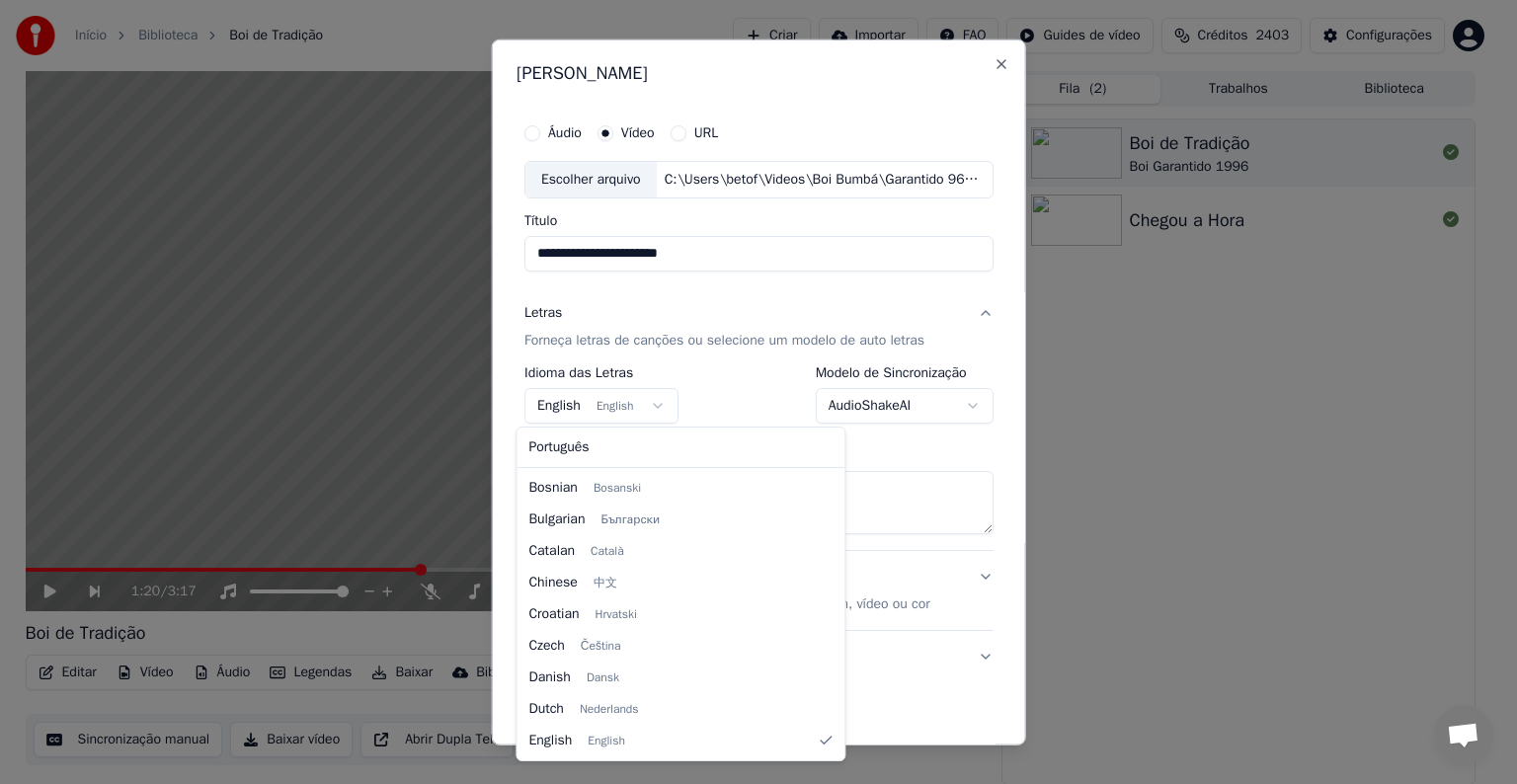 select on "**" 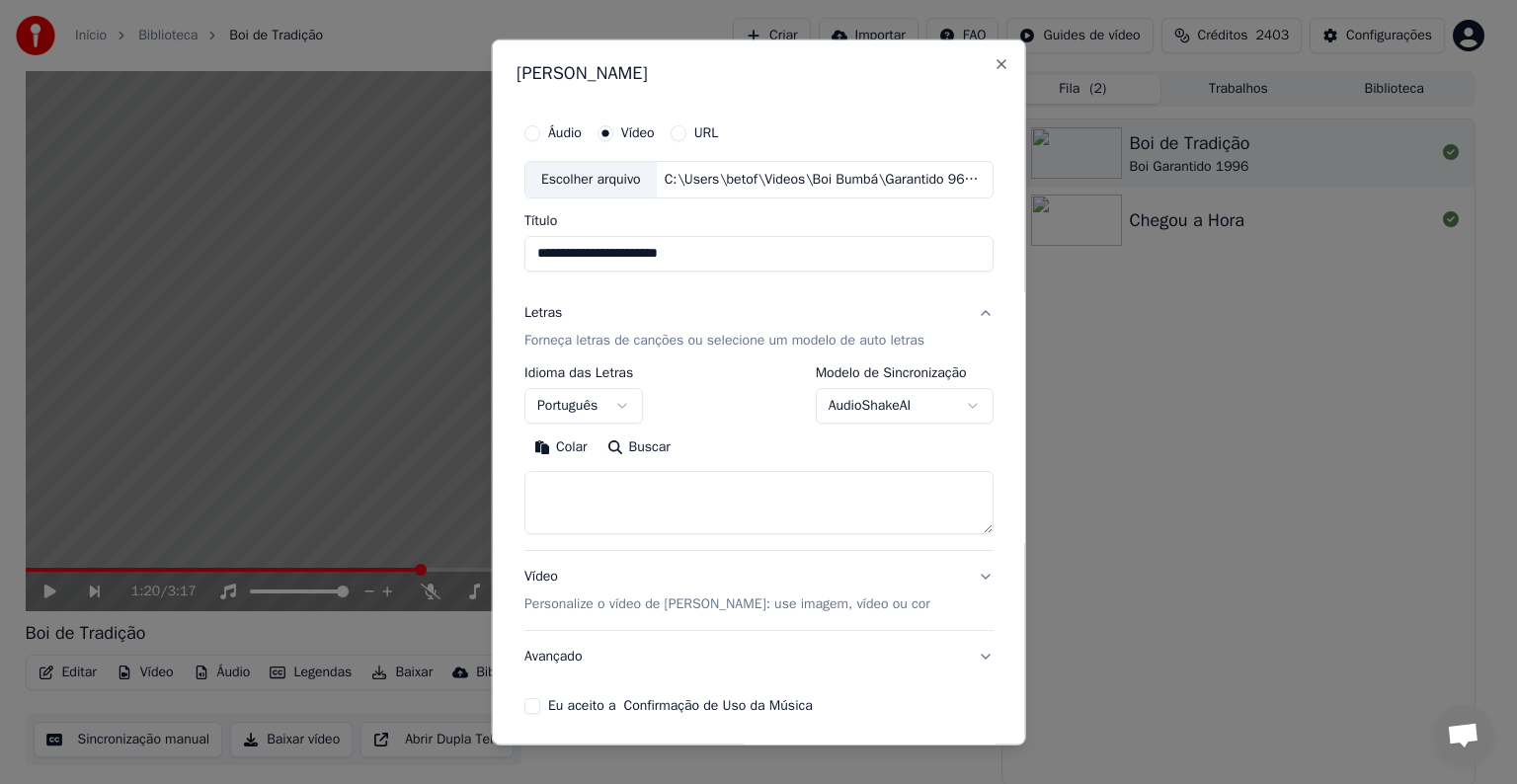 click on "Colar" at bounding box center (561, 447) 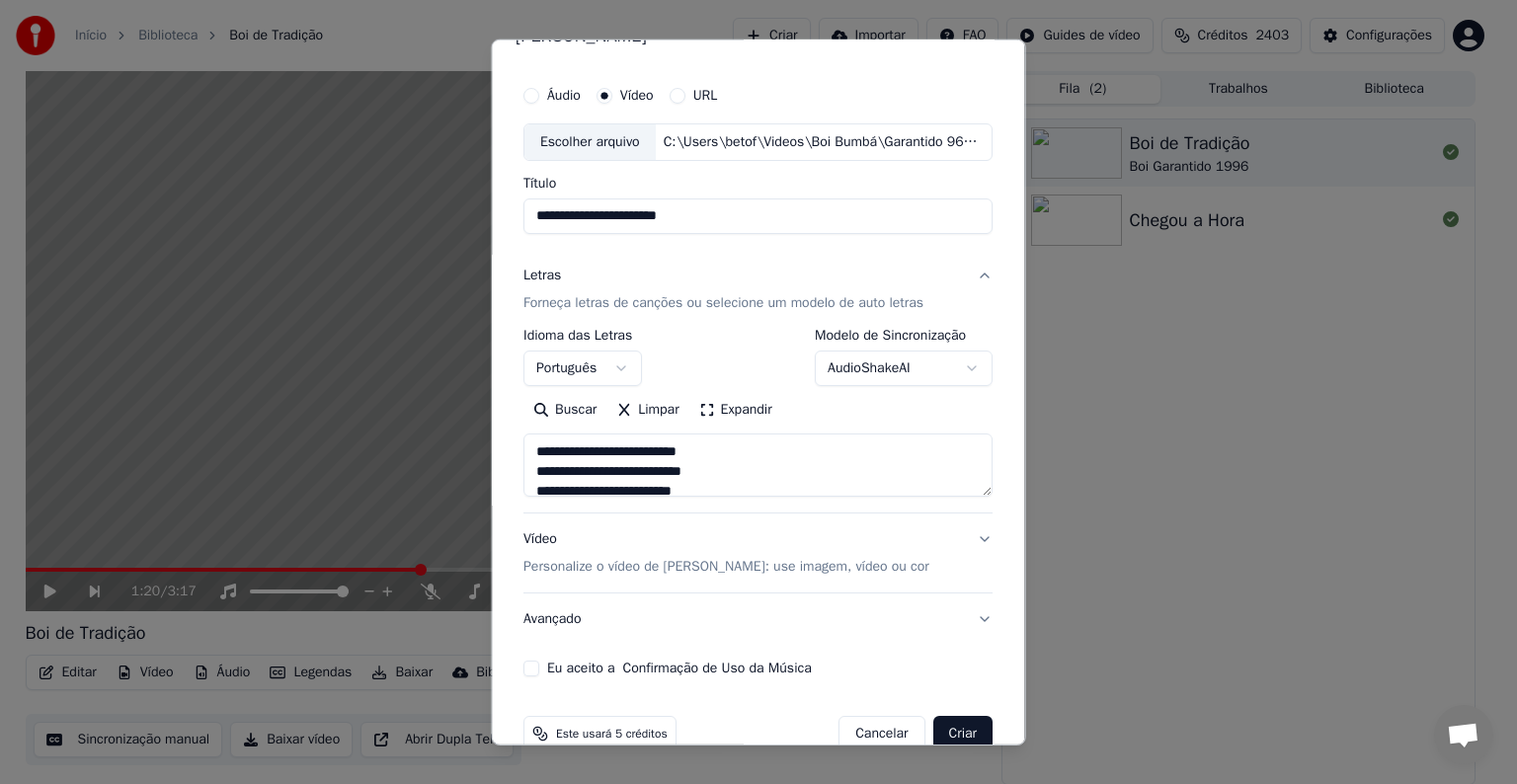 scroll, scrollTop: 75, scrollLeft: 0, axis: vertical 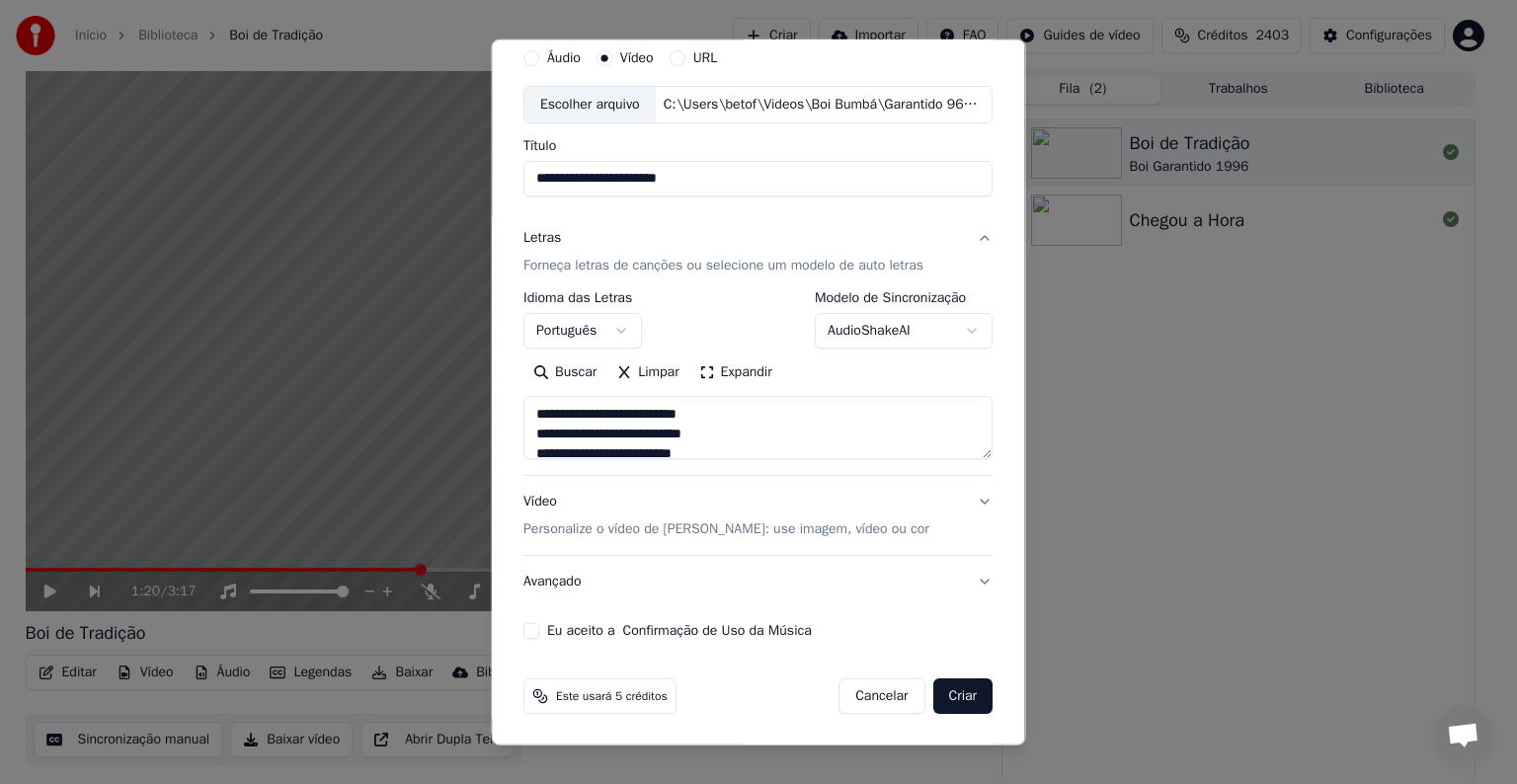 click on "Avançado" at bounding box center (758, 582) 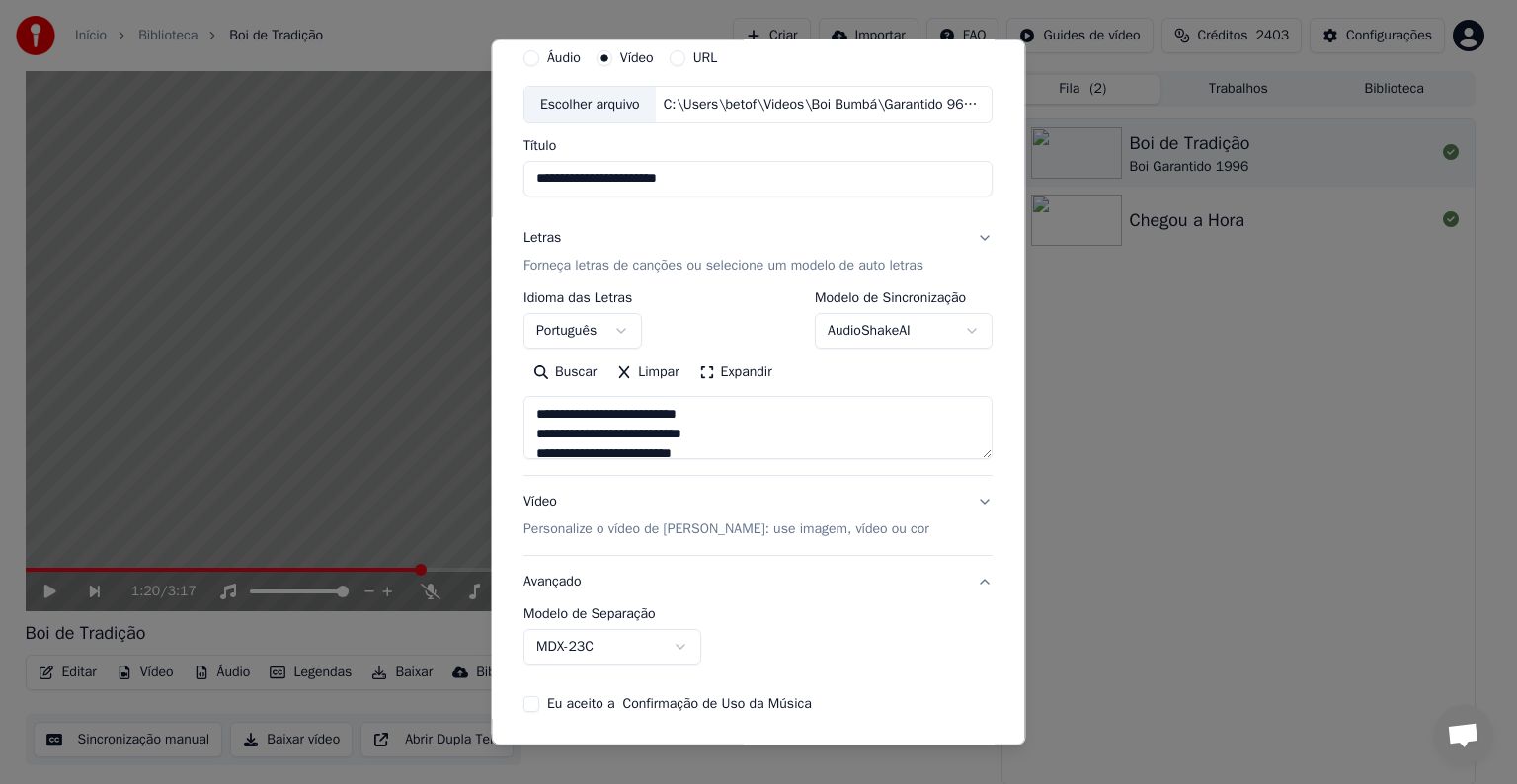 scroll, scrollTop: 0, scrollLeft: 0, axis: both 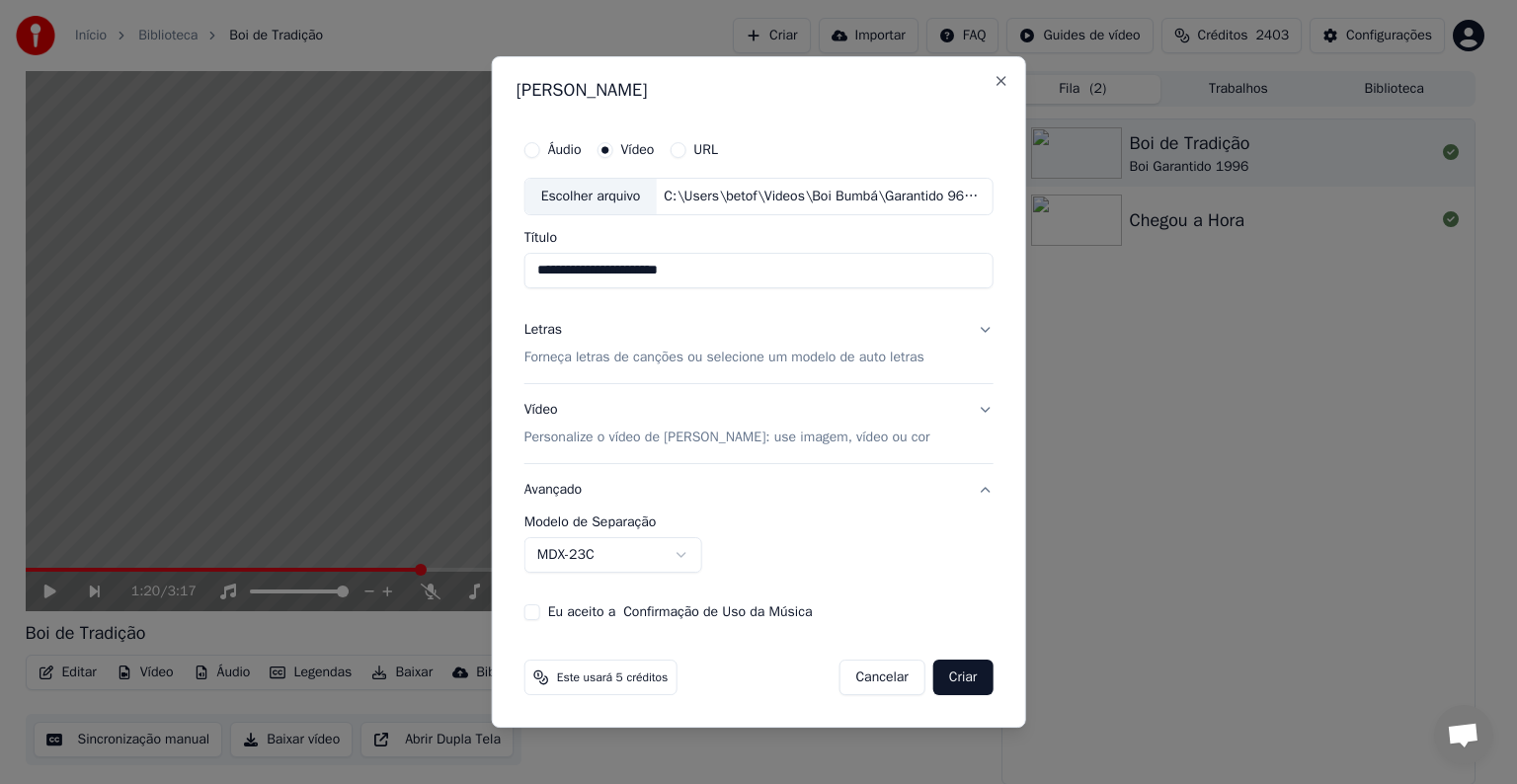 click on "**********" at bounding box center (750, 392) 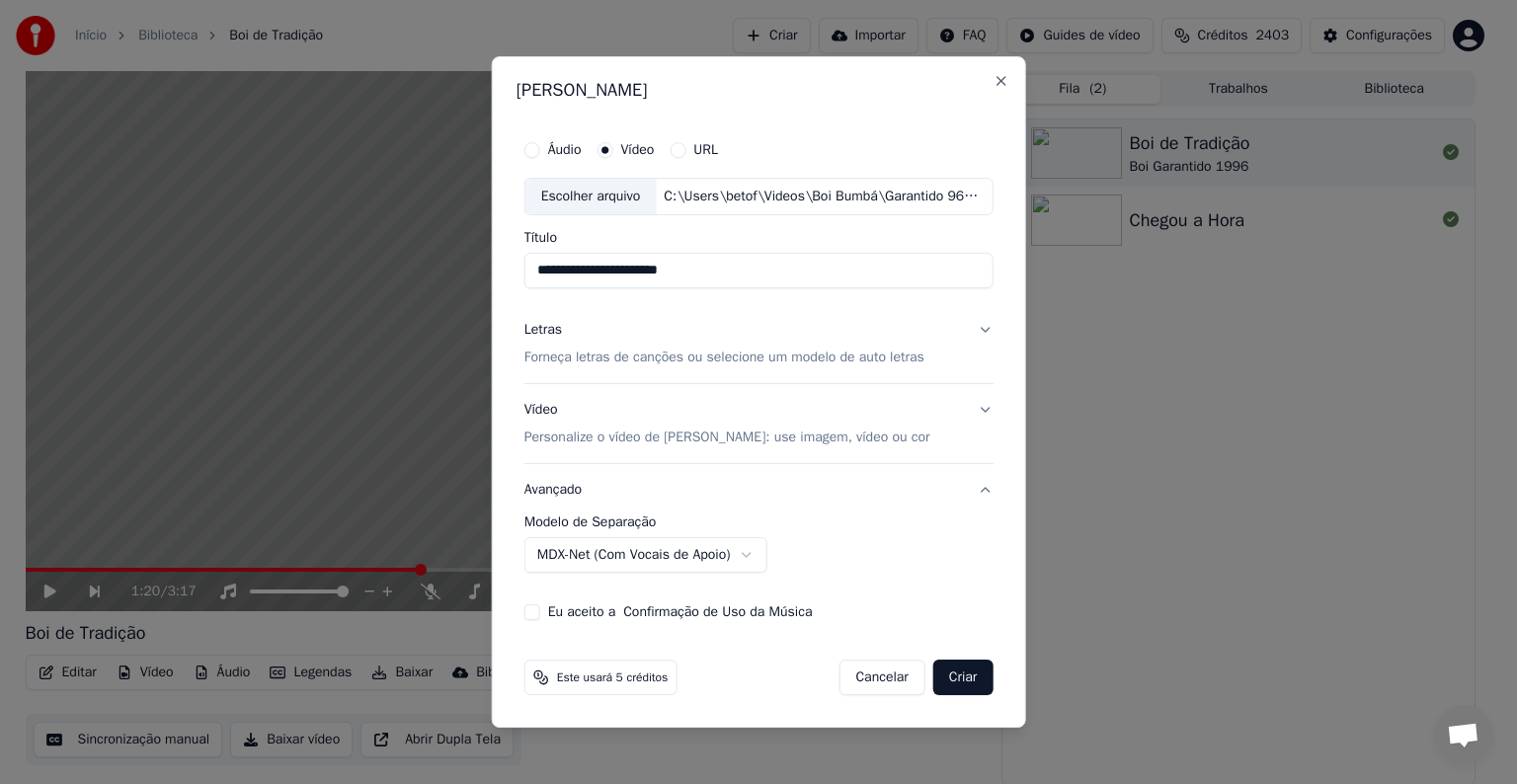 click on "Eu aceito a   Confirmação de Uso da Música" at bounding box center (680, 612) 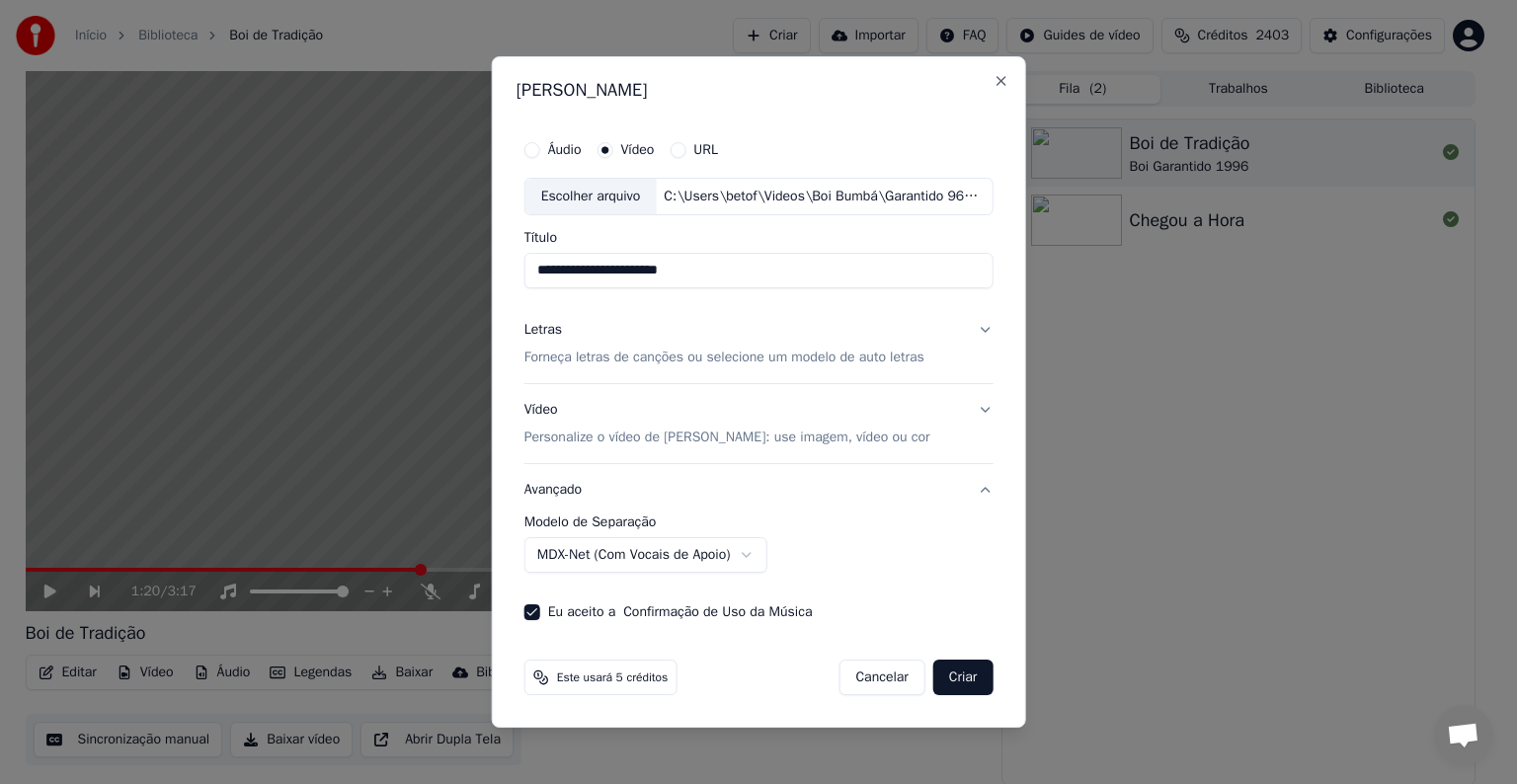 click on "Criar" at bounding box center [963, 677] 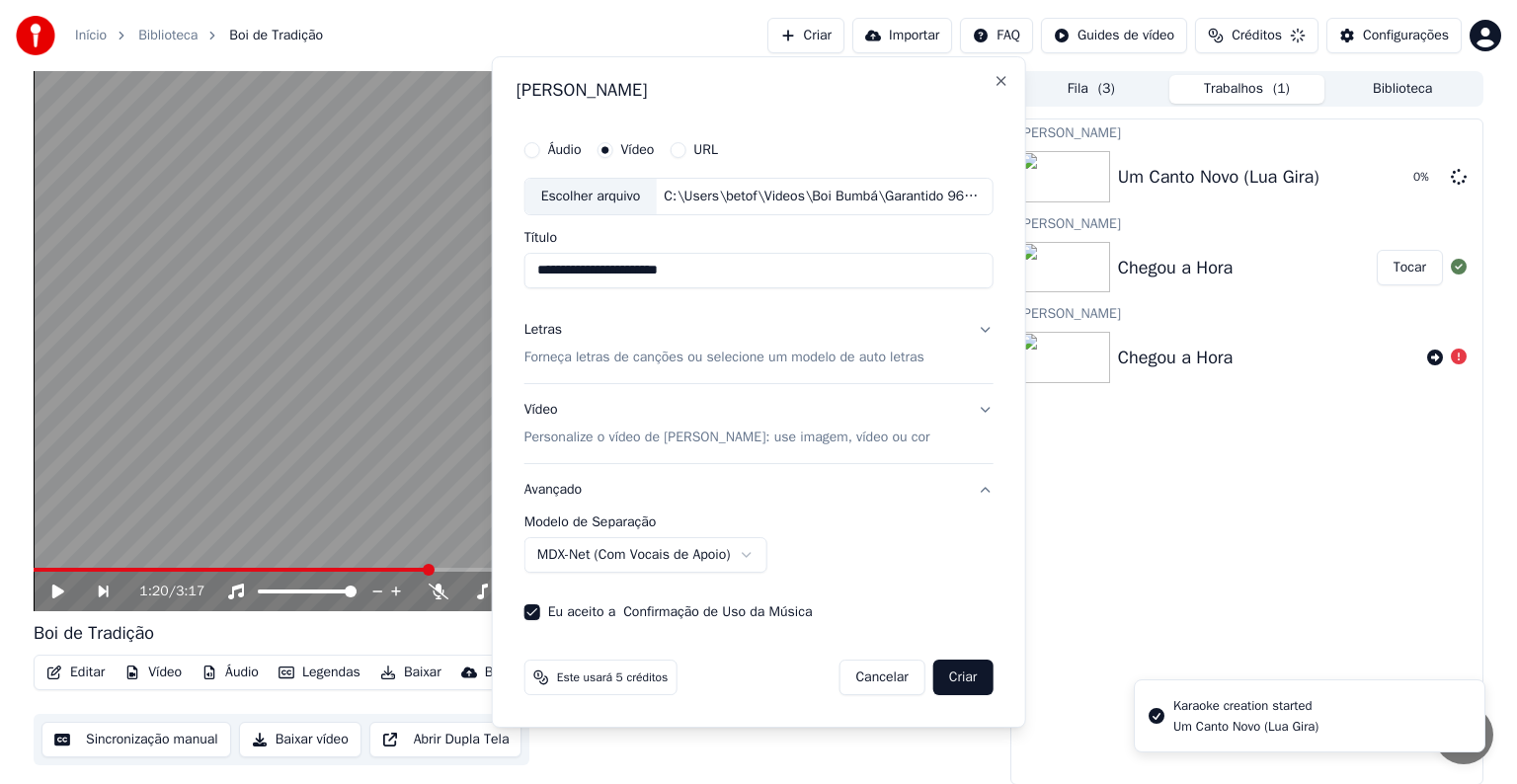 select on "******" 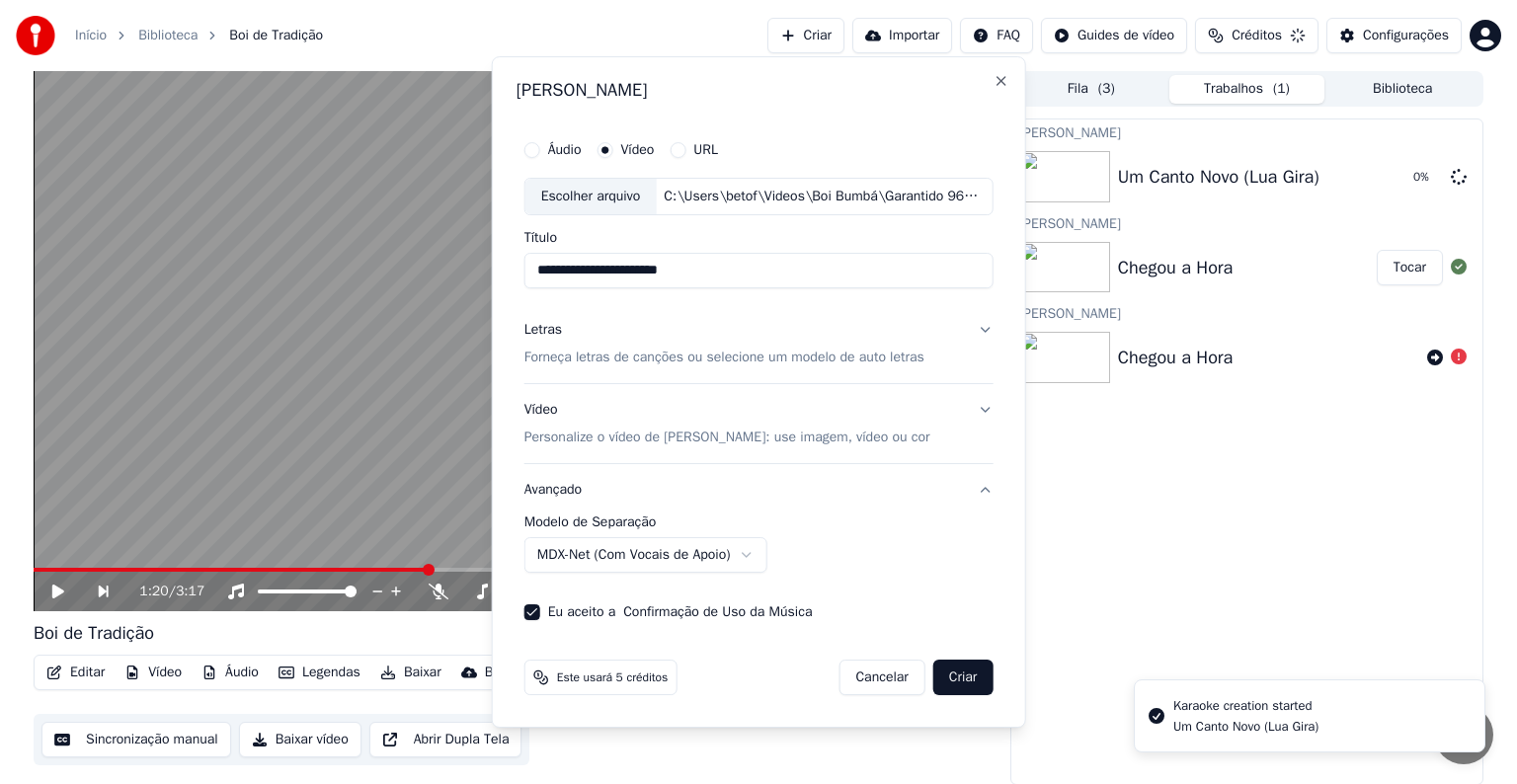 type 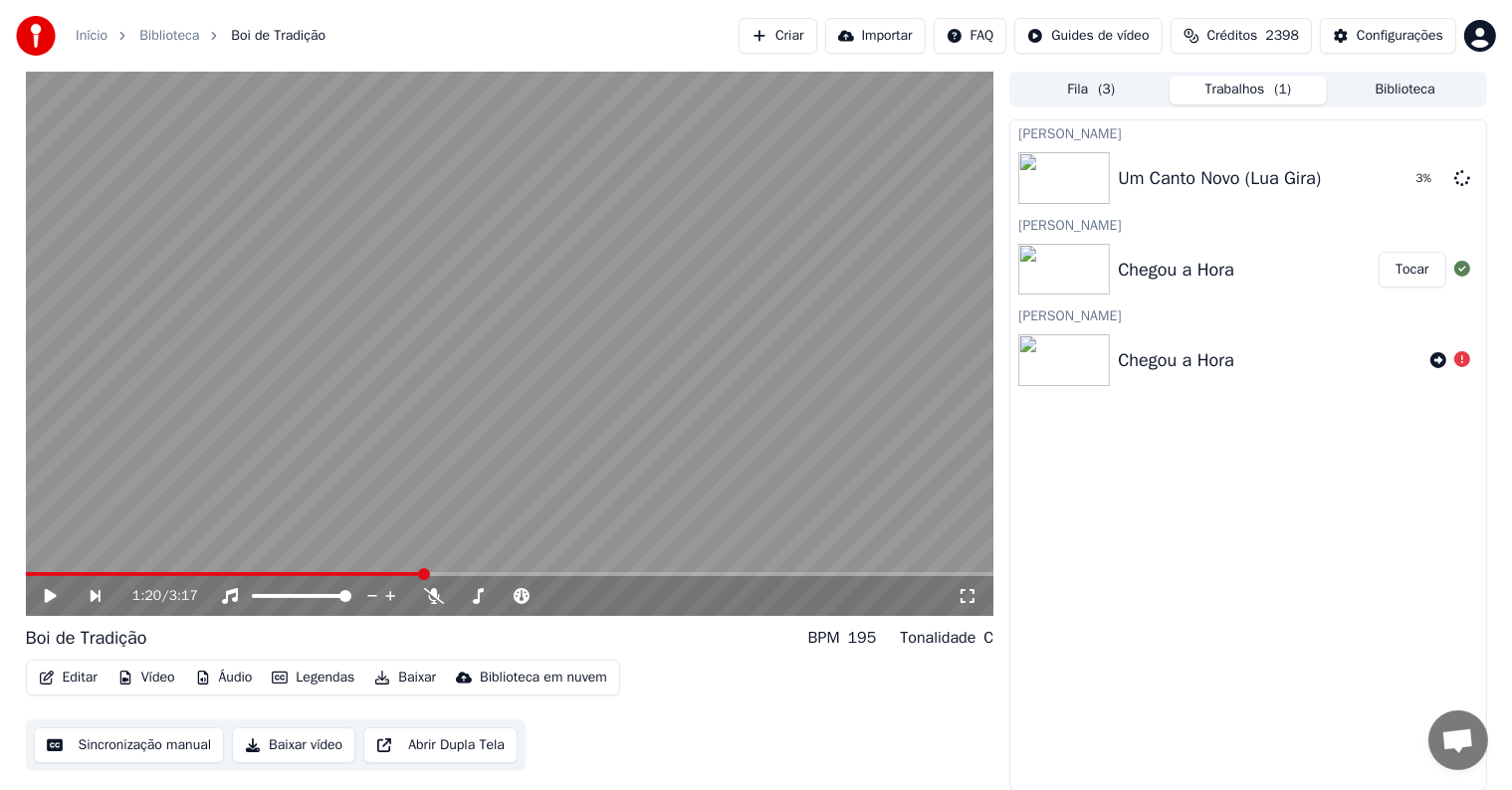 click on "Início Biblioteca Boi de Tradição Criar Importar FAQ Guides de vídeo Créditos 2398 Configurações" at bounding box center [756, 36] 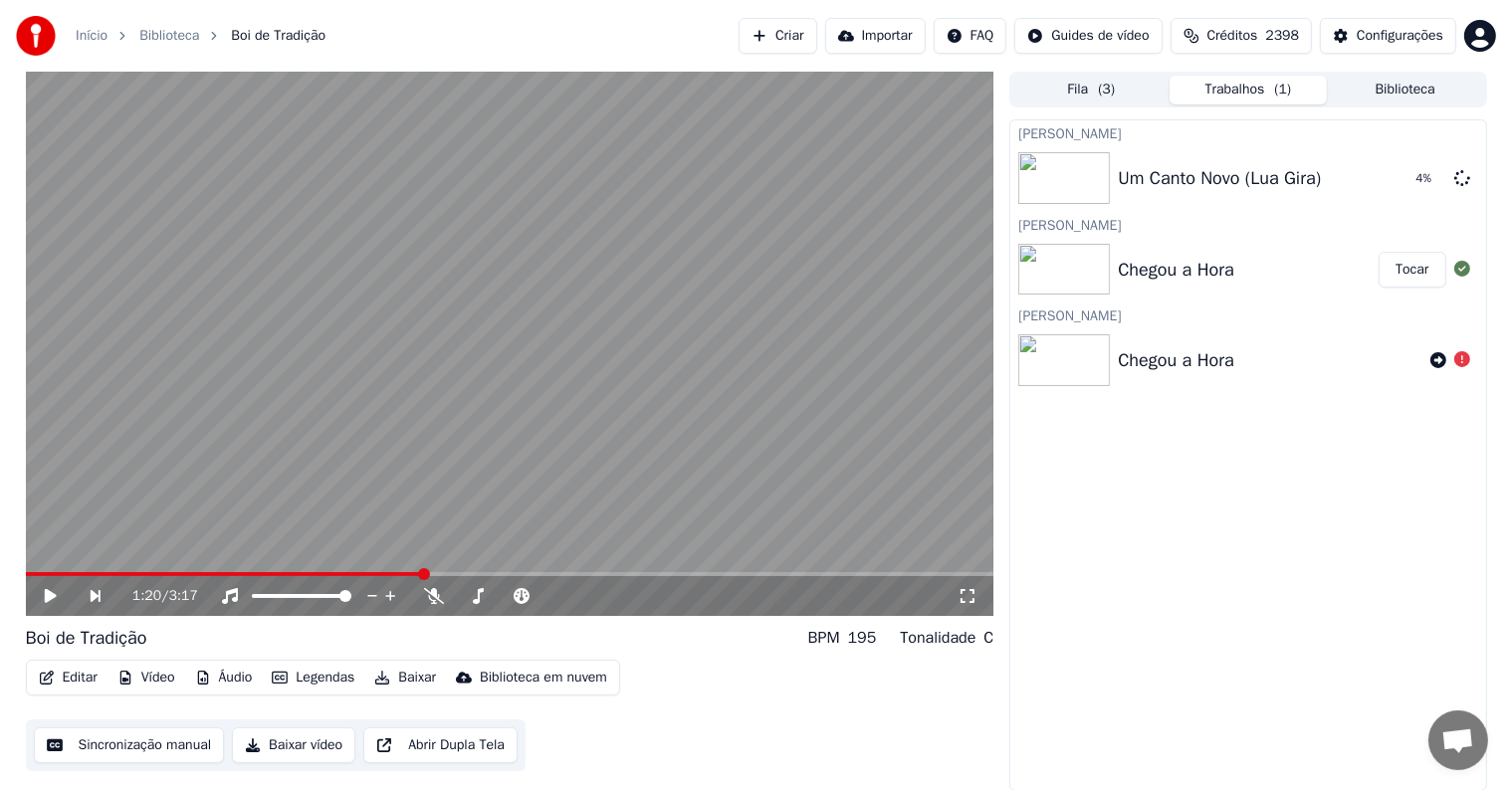 click on "Fila ( 3 )" at bounding box center [1091, 90] 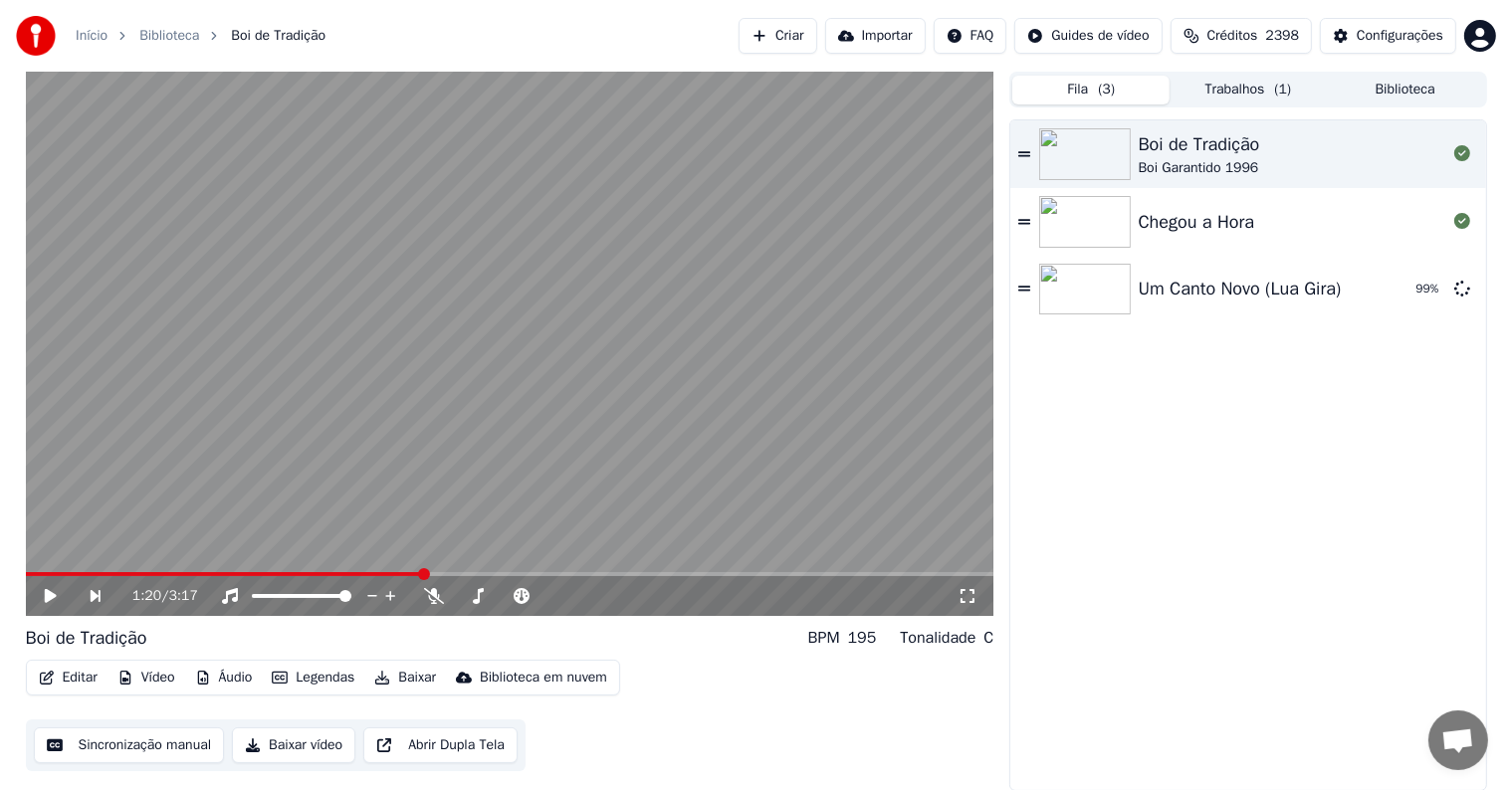 click on "Criar" at bounding box center (777, 36) 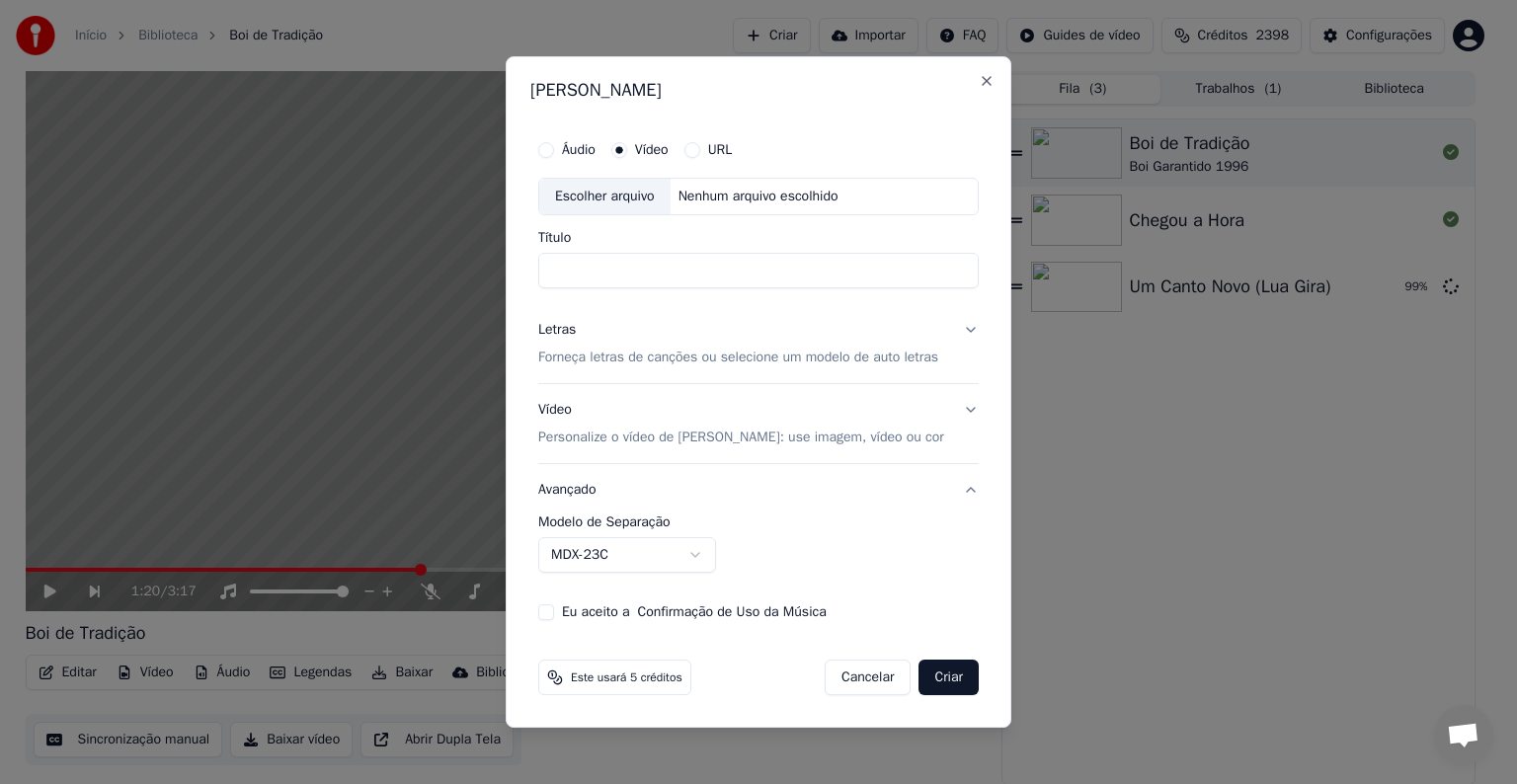 click on "Escolher arquivo" at bounding box center [604, 196] 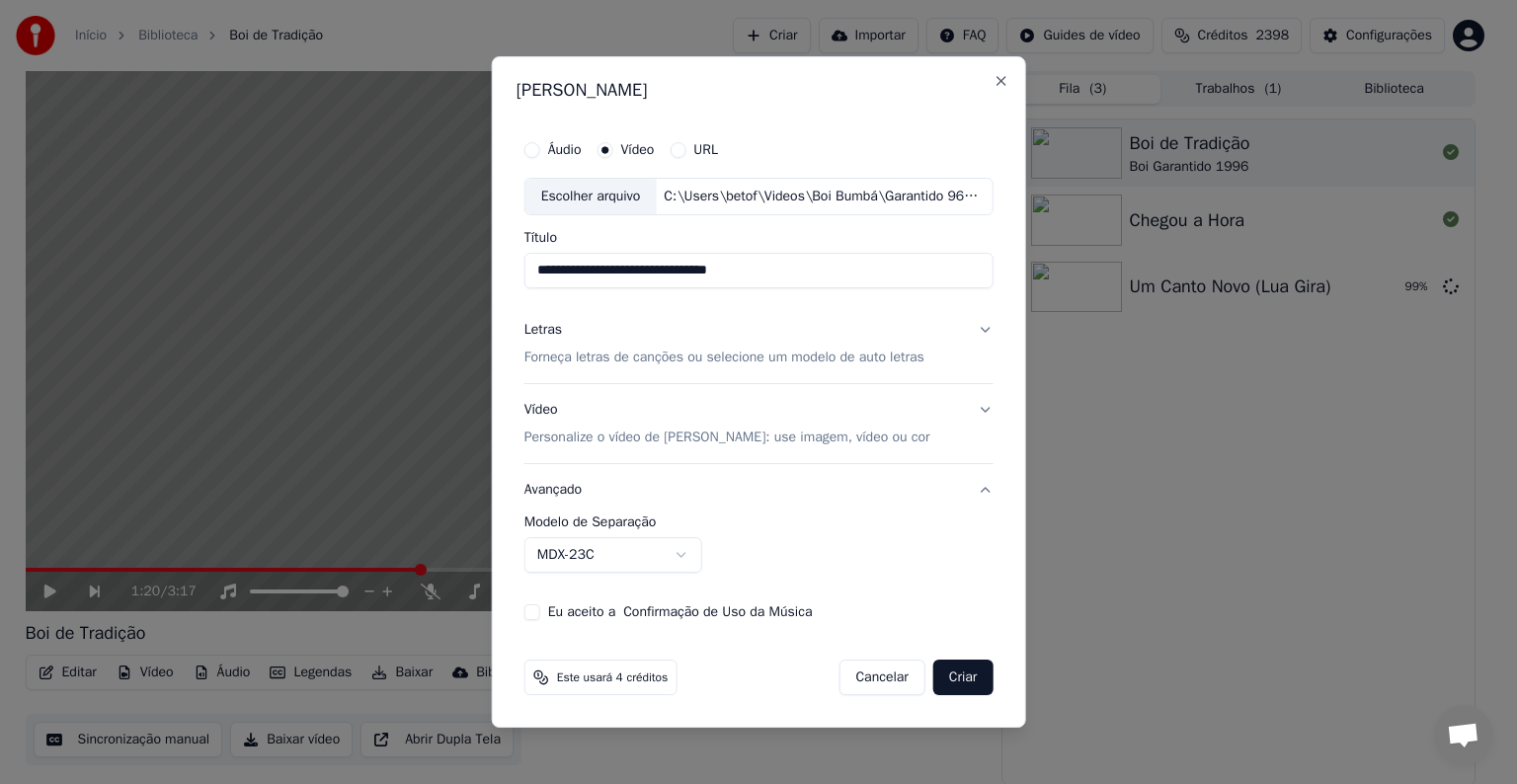 drag, startPoint x: 806, startPoint y: 274, endPoint x: 491, endPoint y: 260, distance: 315.31096 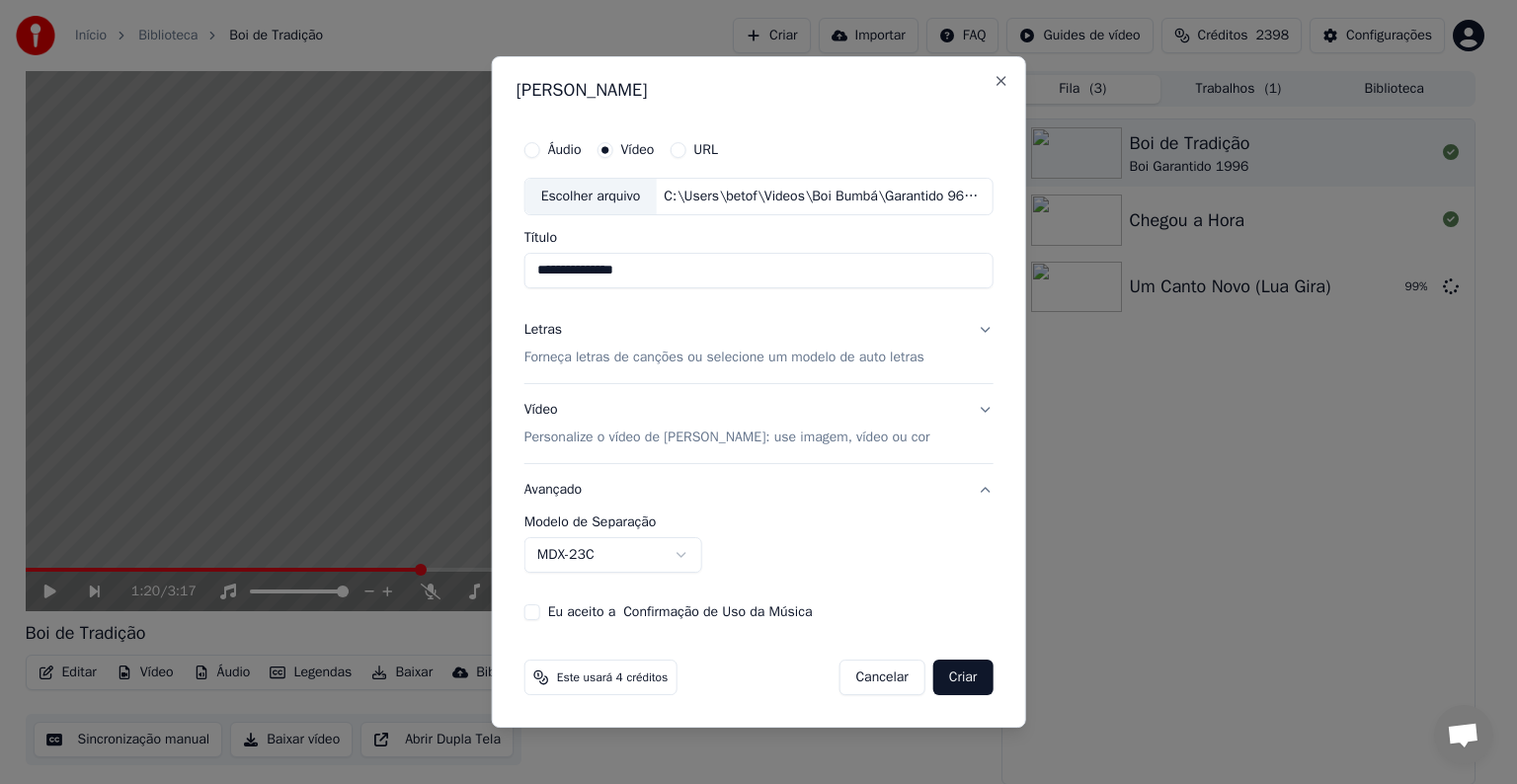 type on "**********" 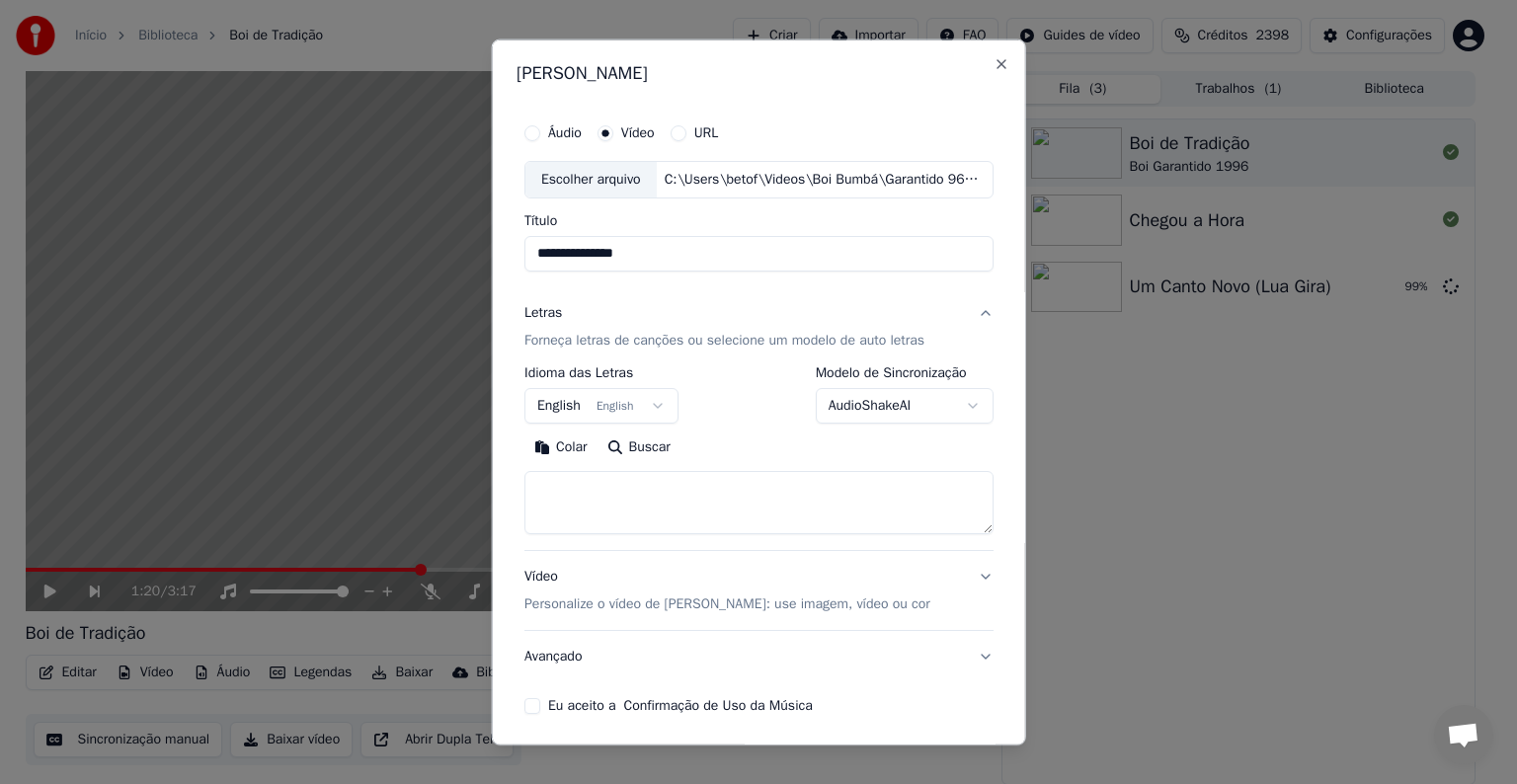 click on "English English" at bounding box center (601, 406) 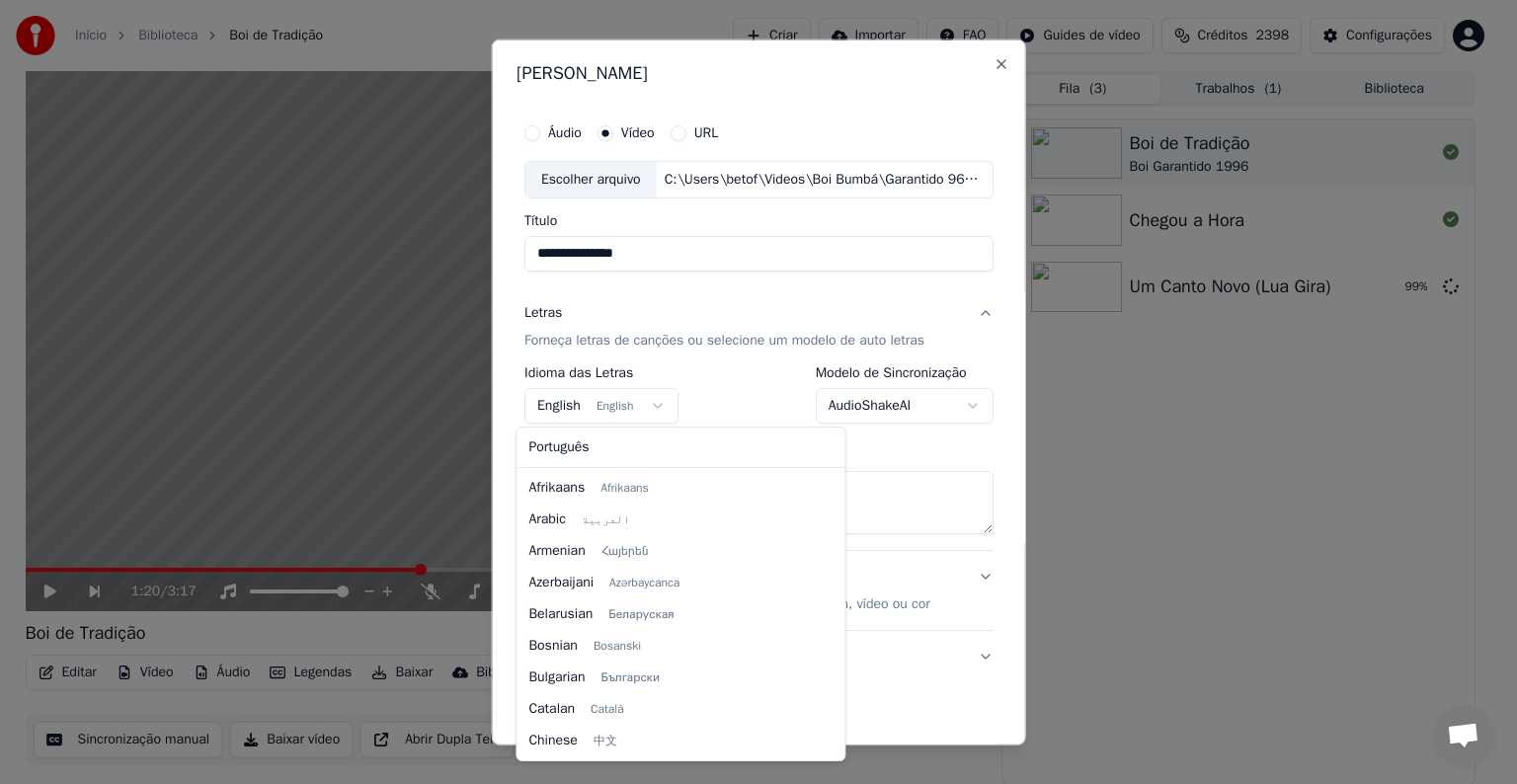 scroll, scrollTop: 158, scrollLeft: 0, axis: vertical 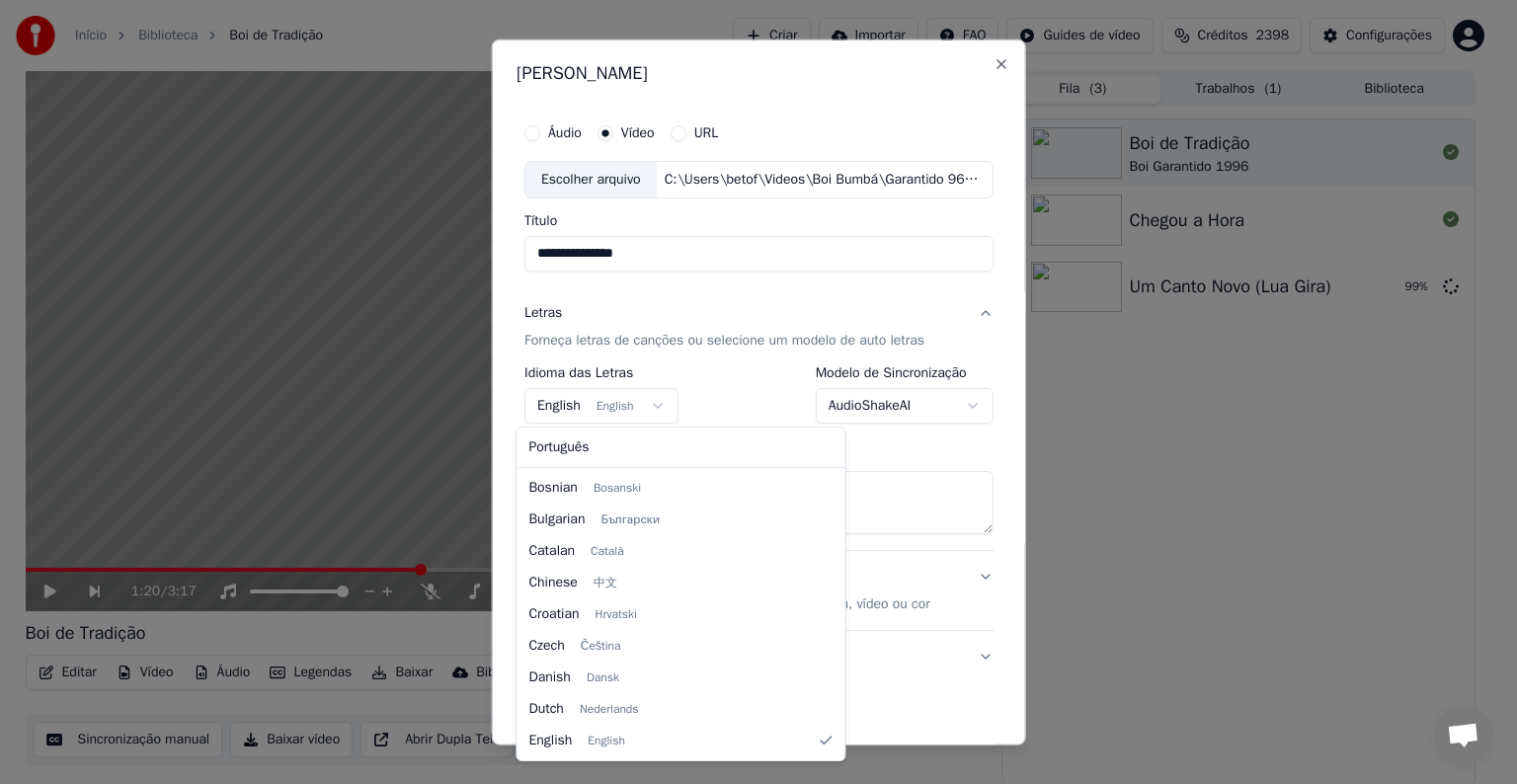 select on "**" 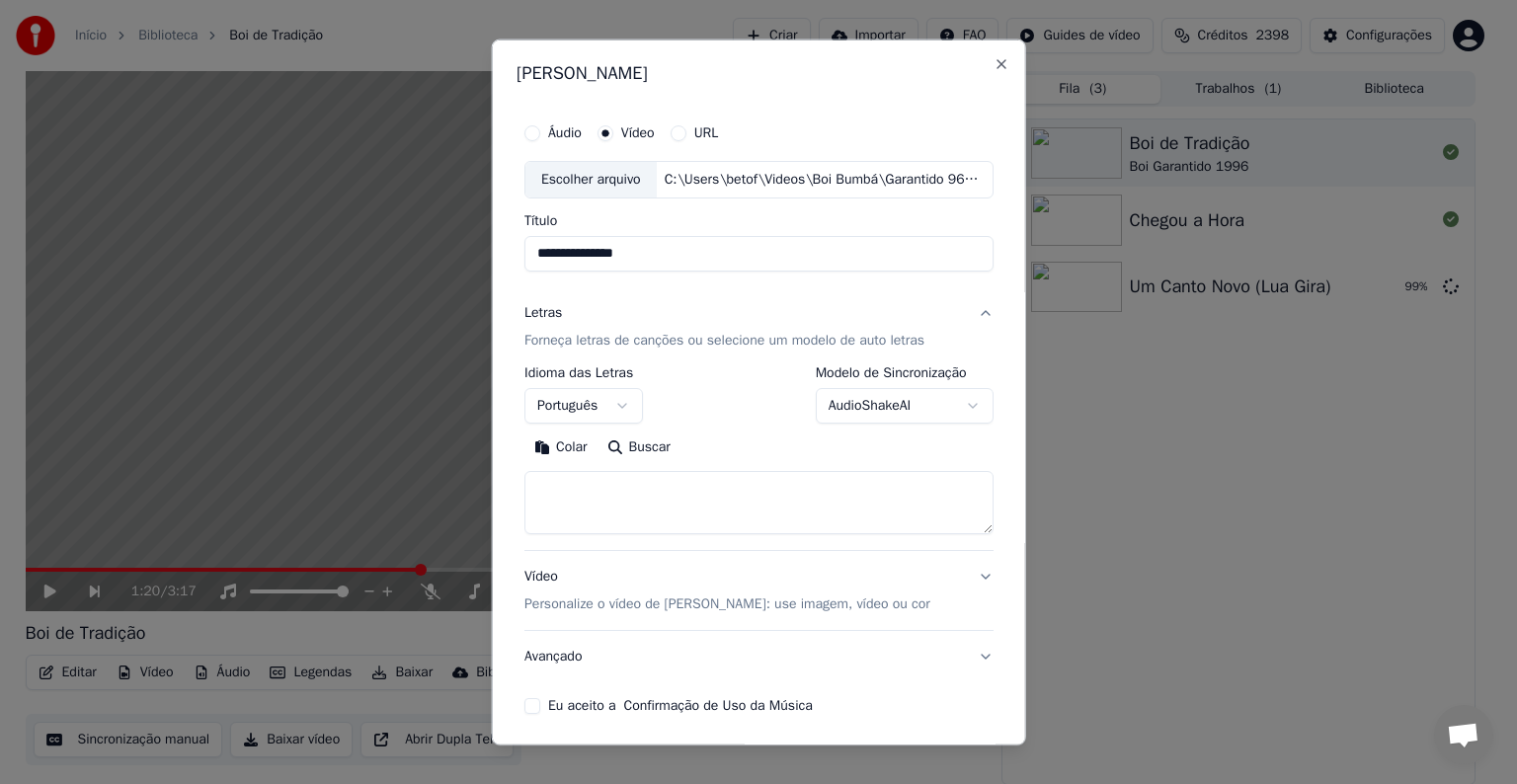 click on "Colar" at bounding box center (561, 447) 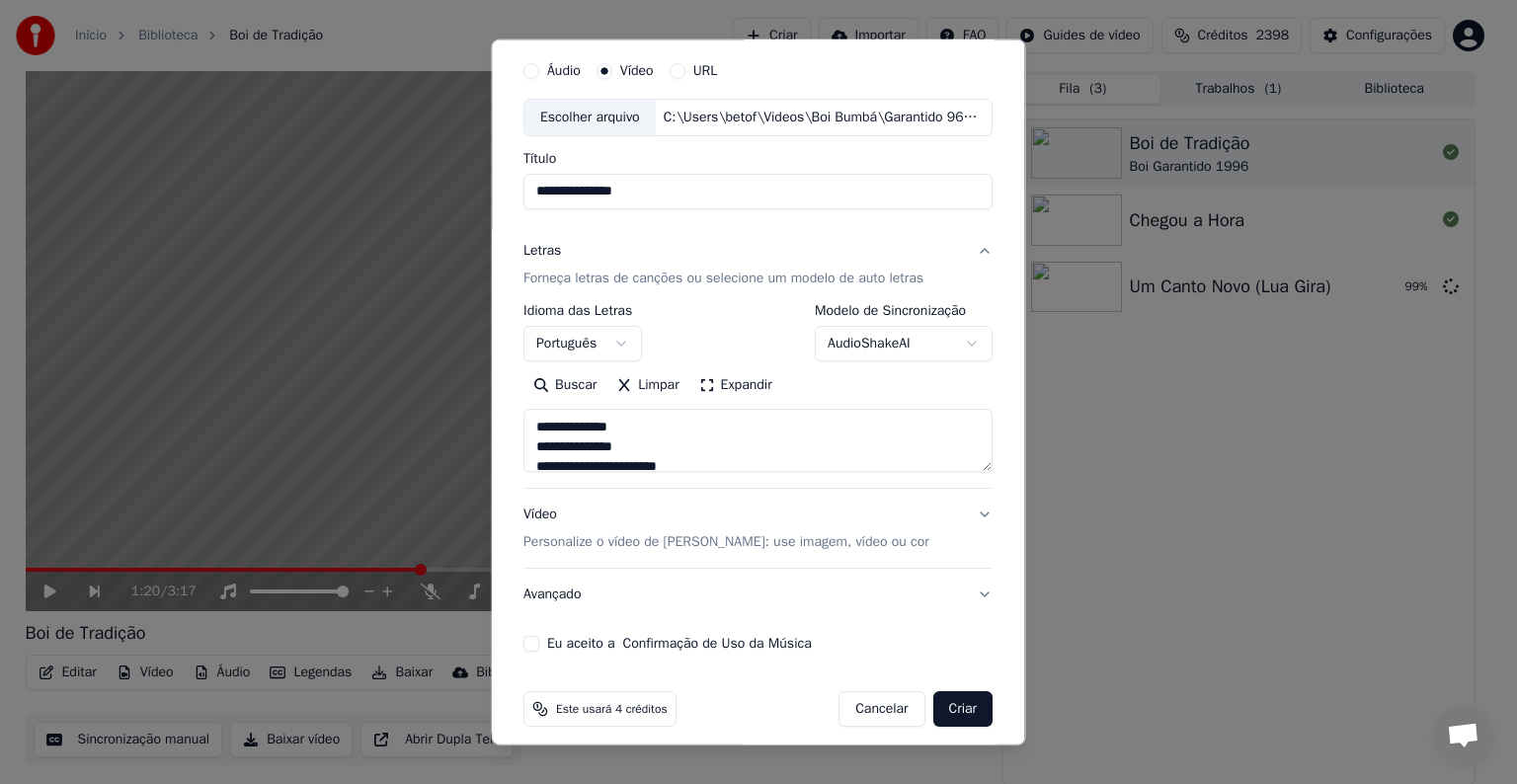 scroll, scrollTop: 75, scrollLeft: 0, axis: vertical 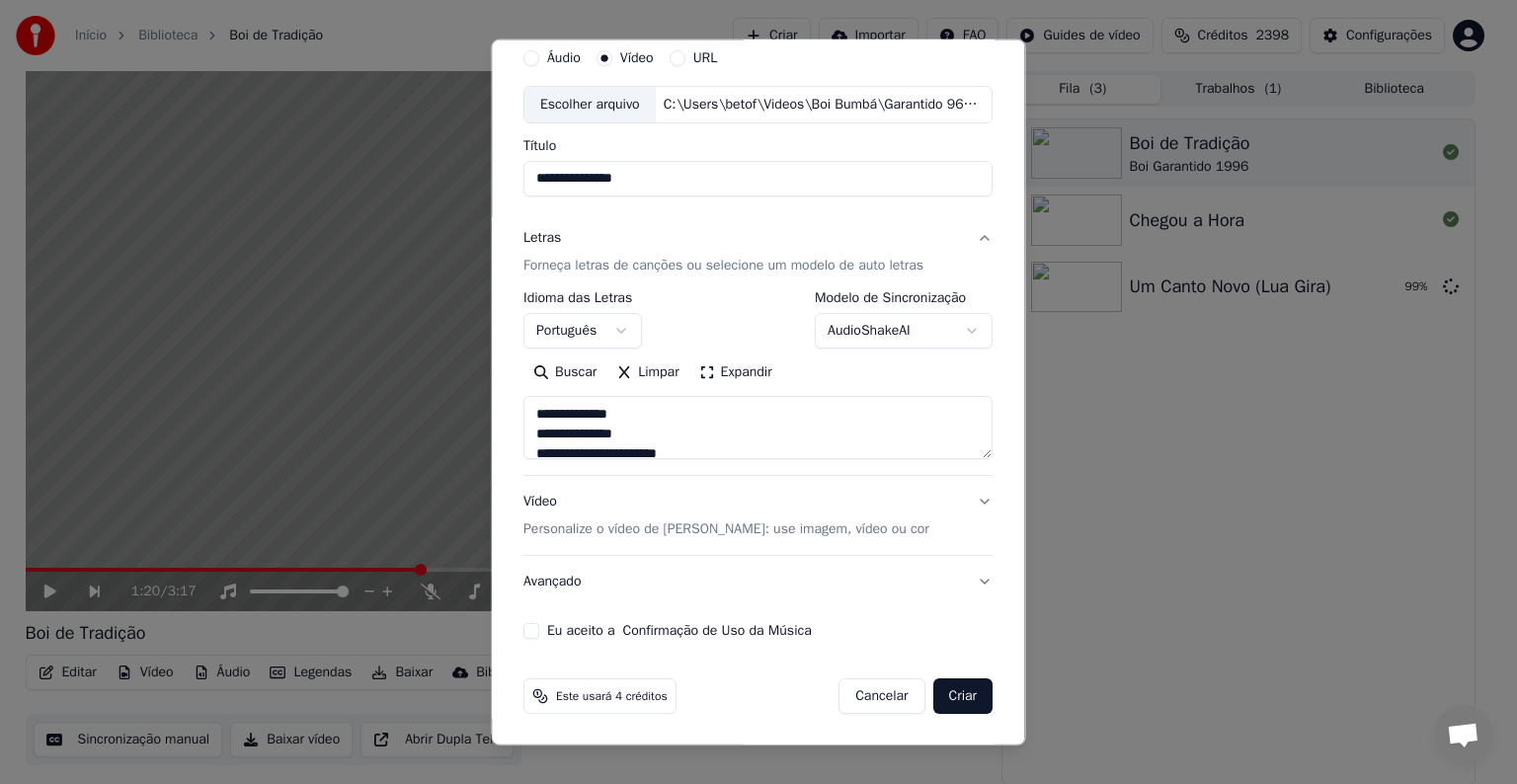 click on "Avançado" at bounding box center (758, 582) 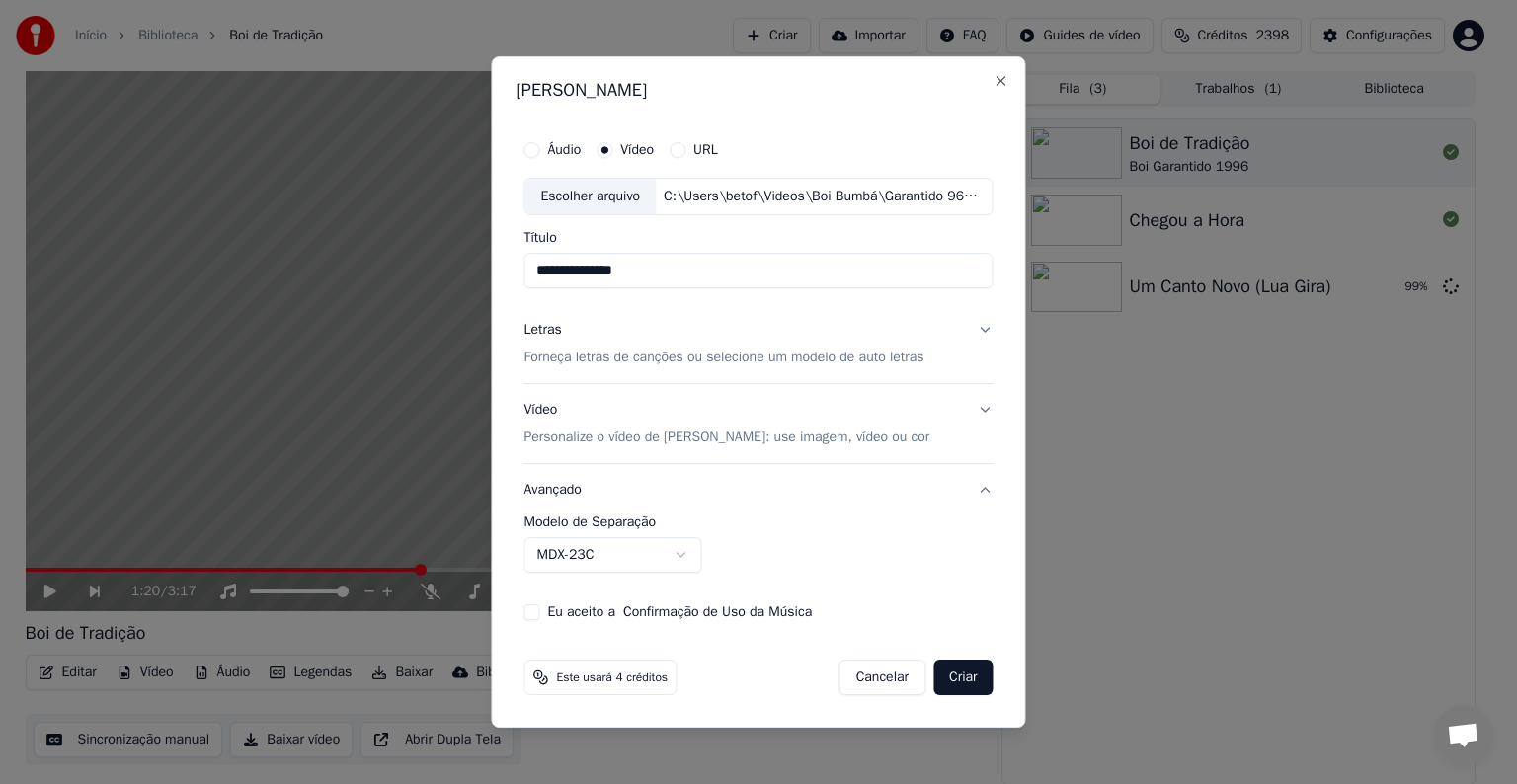 scroll, scrollTop: 0, scrollLeft: 0, axis: both 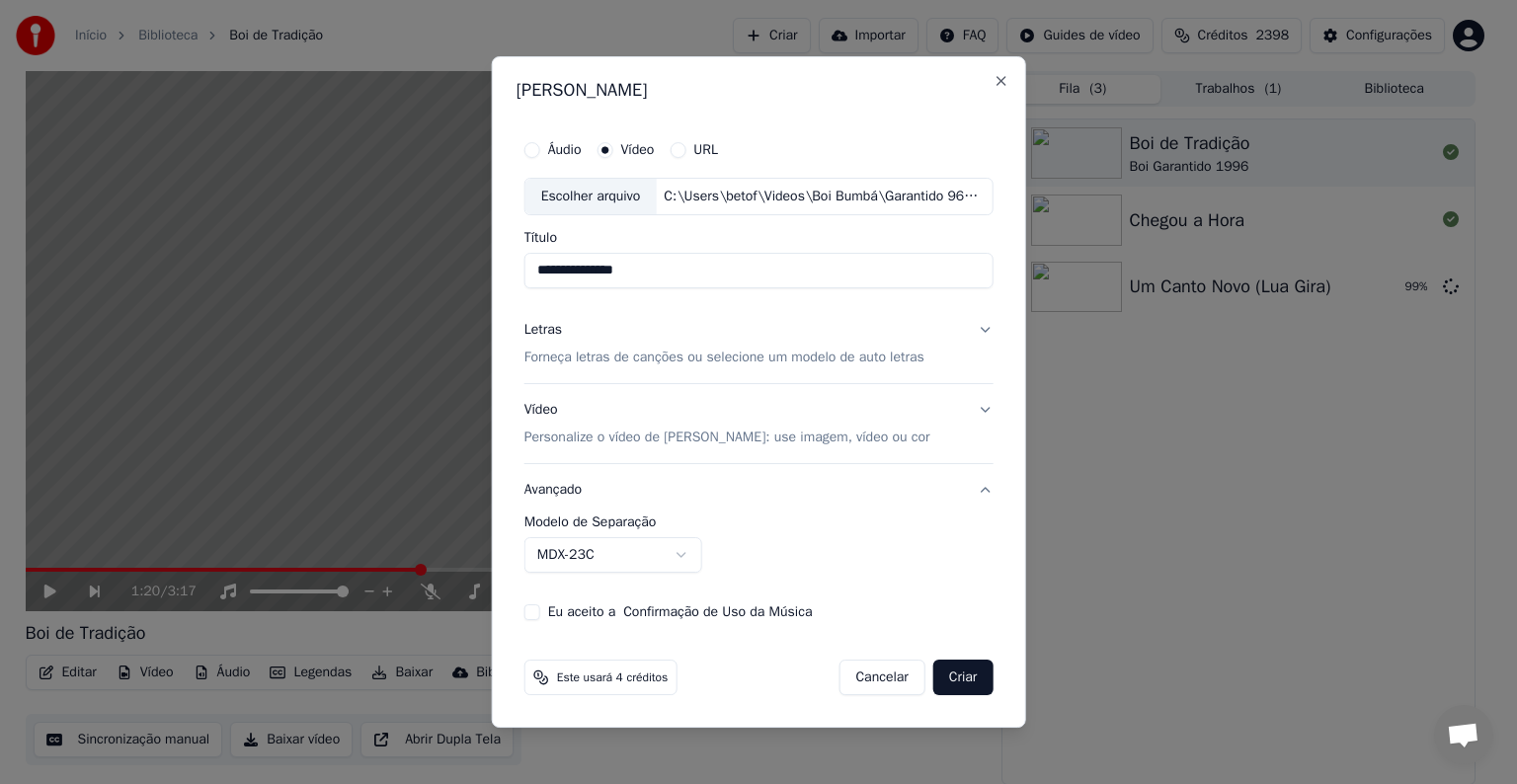 click on "MDX-23C" at bounding box center [613, 555] 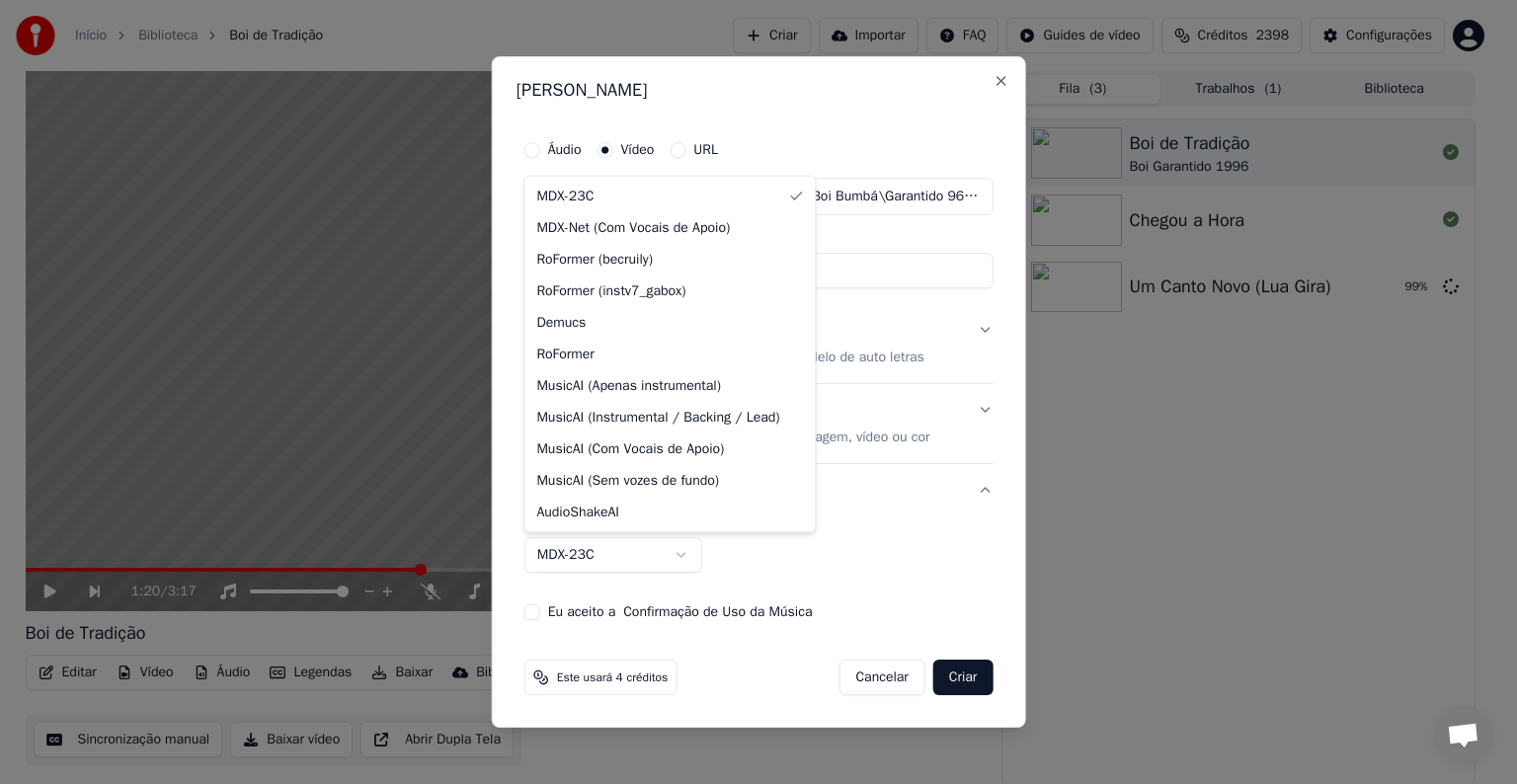 select on "**********" 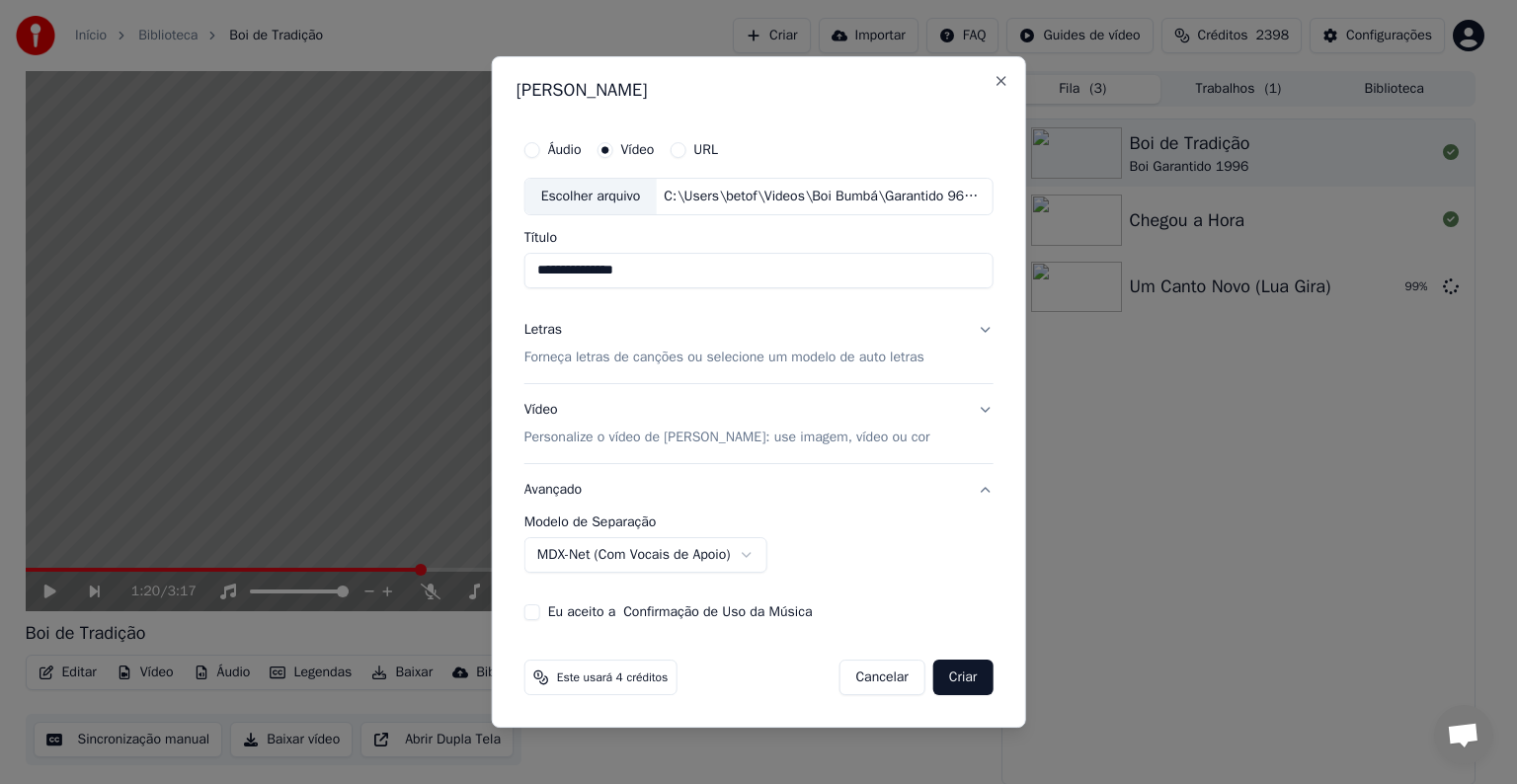 click on "Eu aceito a   Confirmação de Uso da Música" at bounding box center [758, 612] 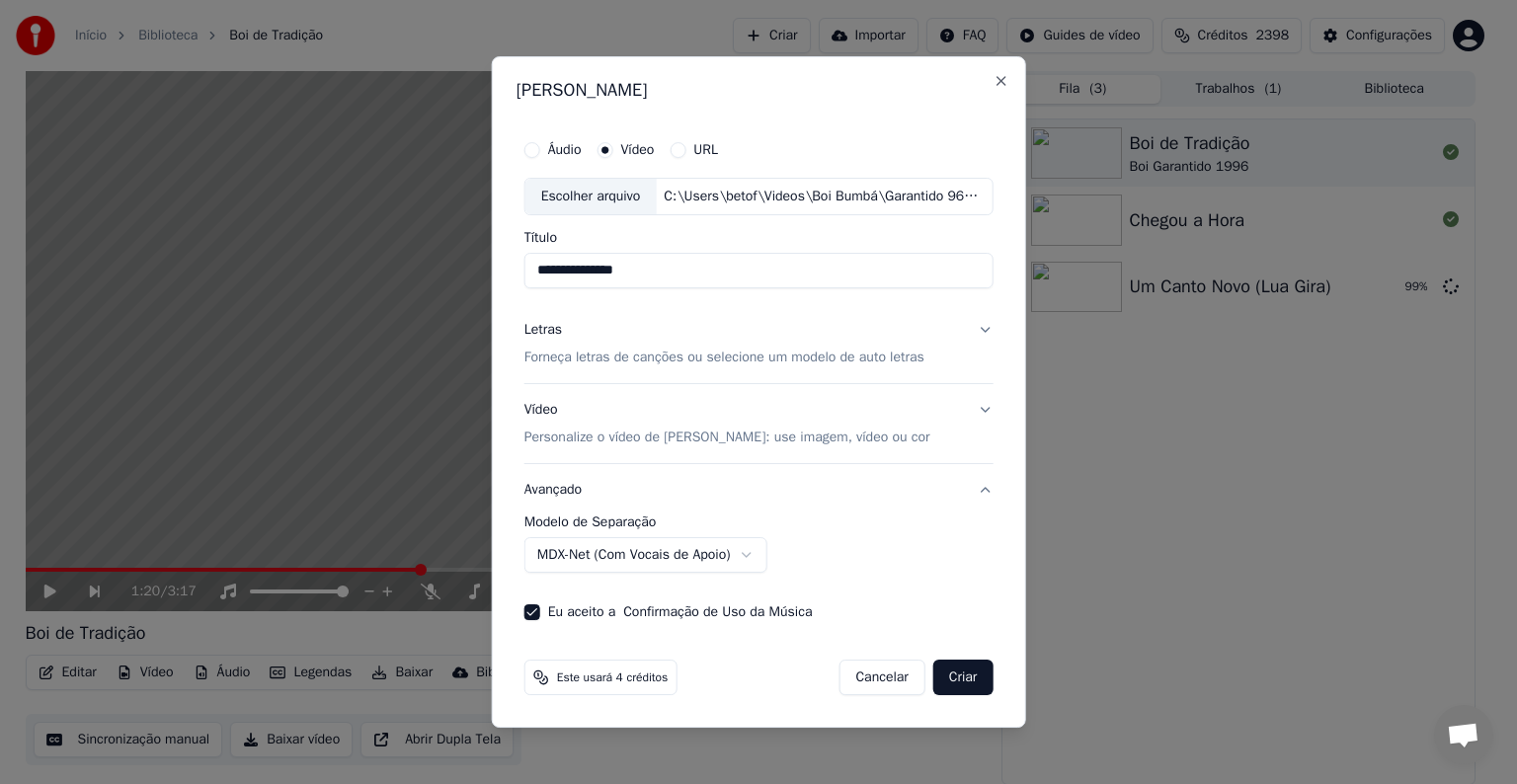 click on "Criar" at bounding box center [963, 677] 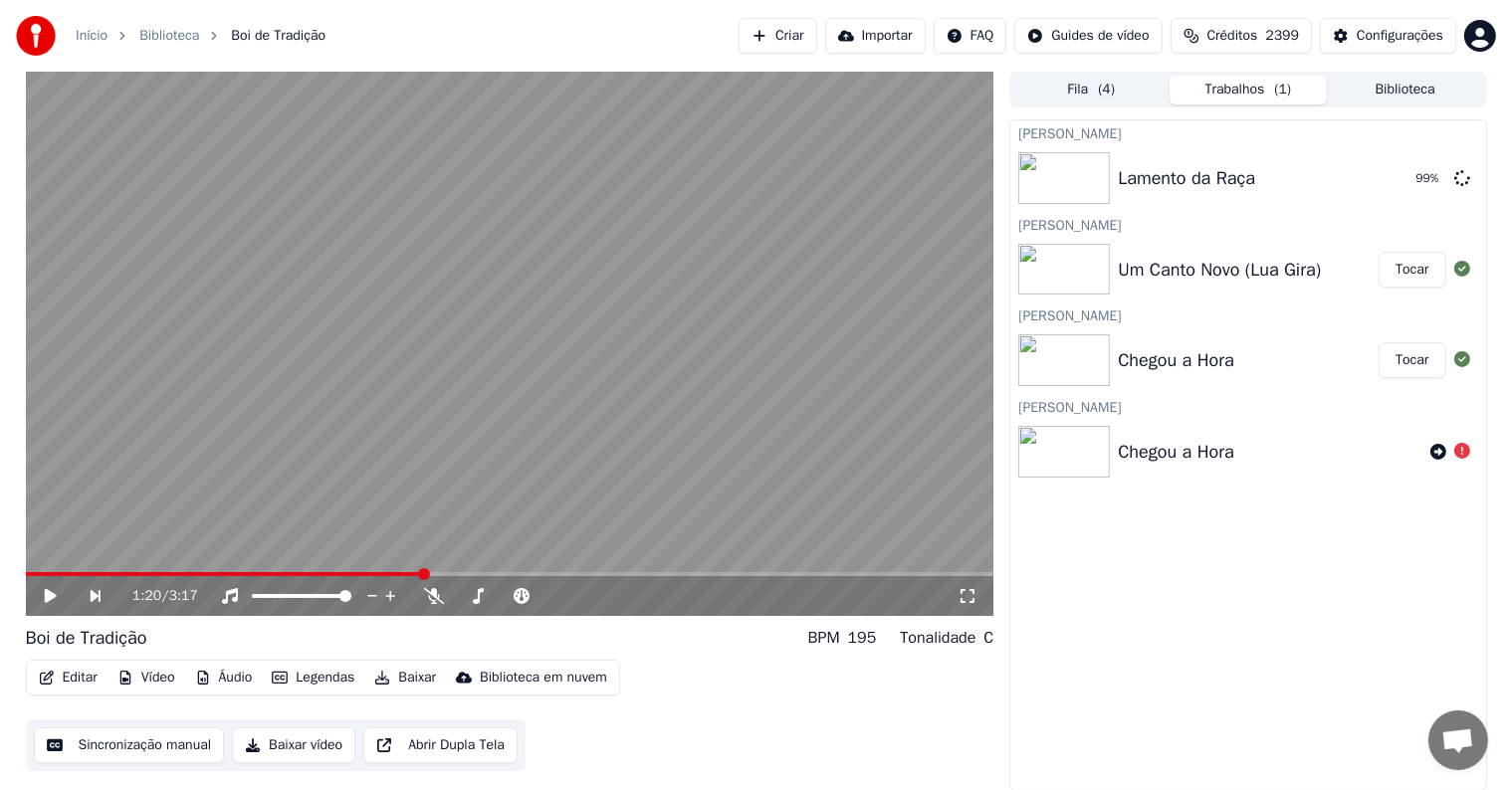 click on "( 4 )" at bounding box center [1106, 90] 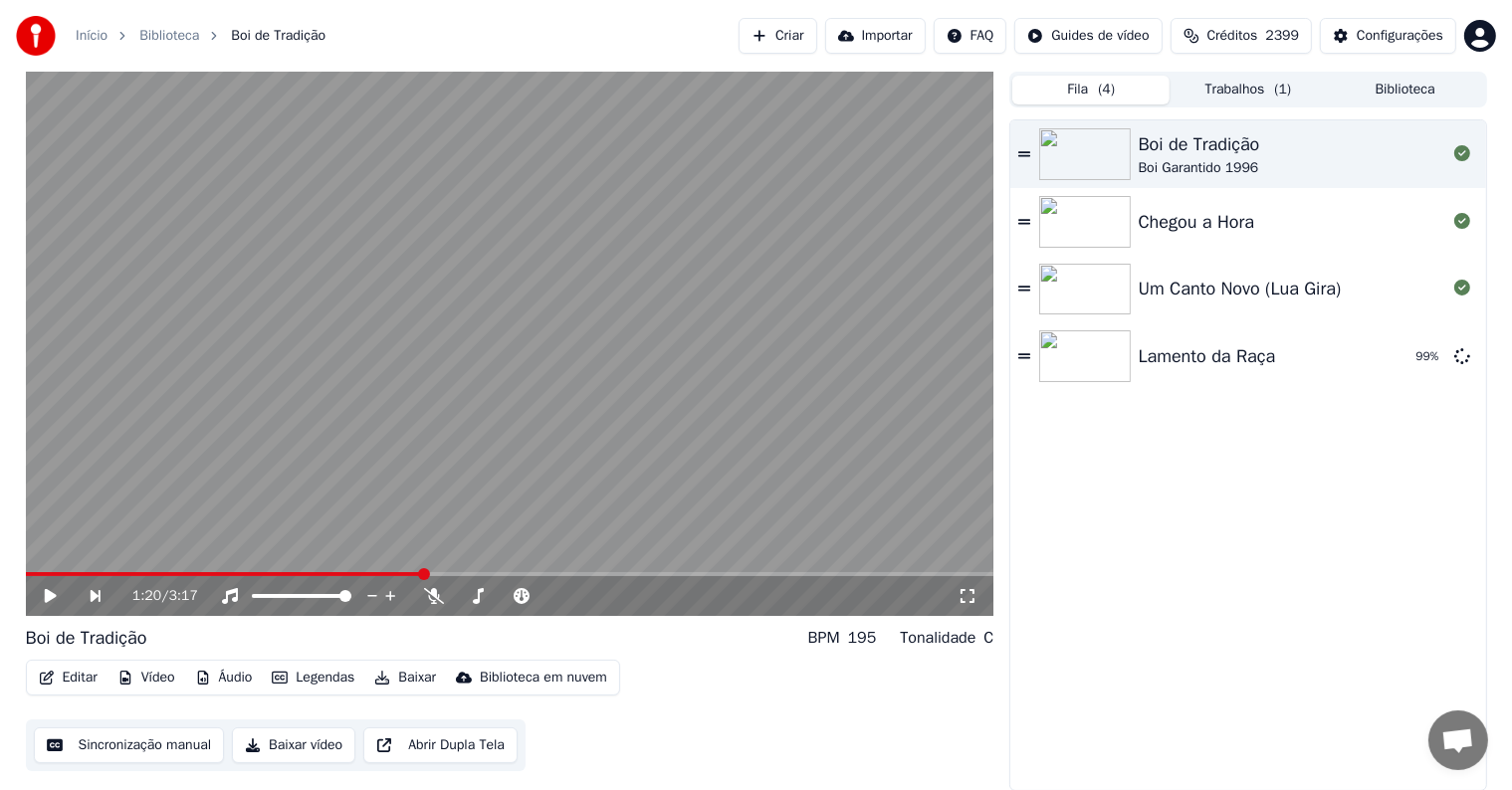 click on "Trabalhos ( 1 )" at bounding box center (1248, 90) 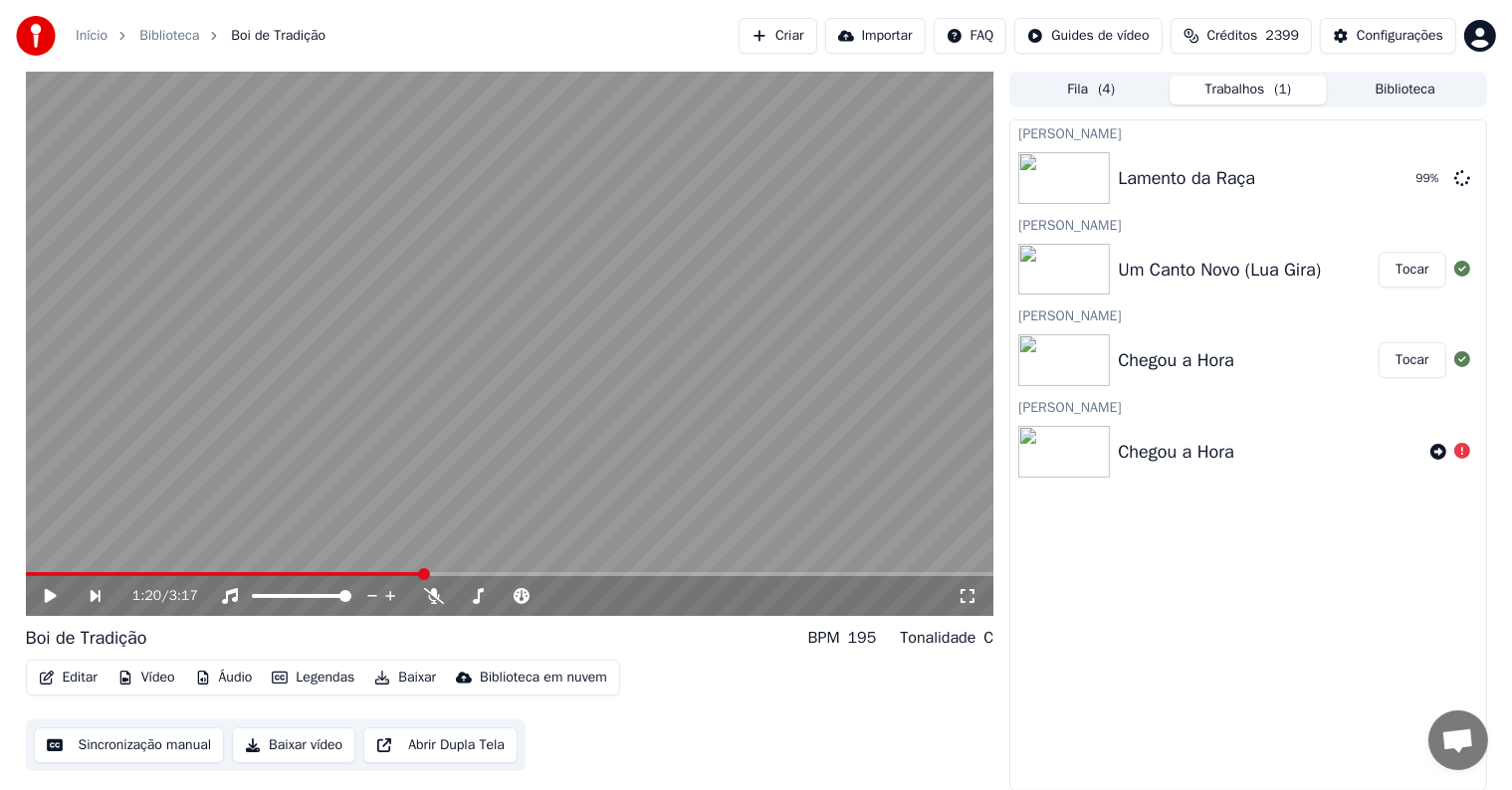 click on "Fila ( 4 )" at bounding box center (1091, 90) 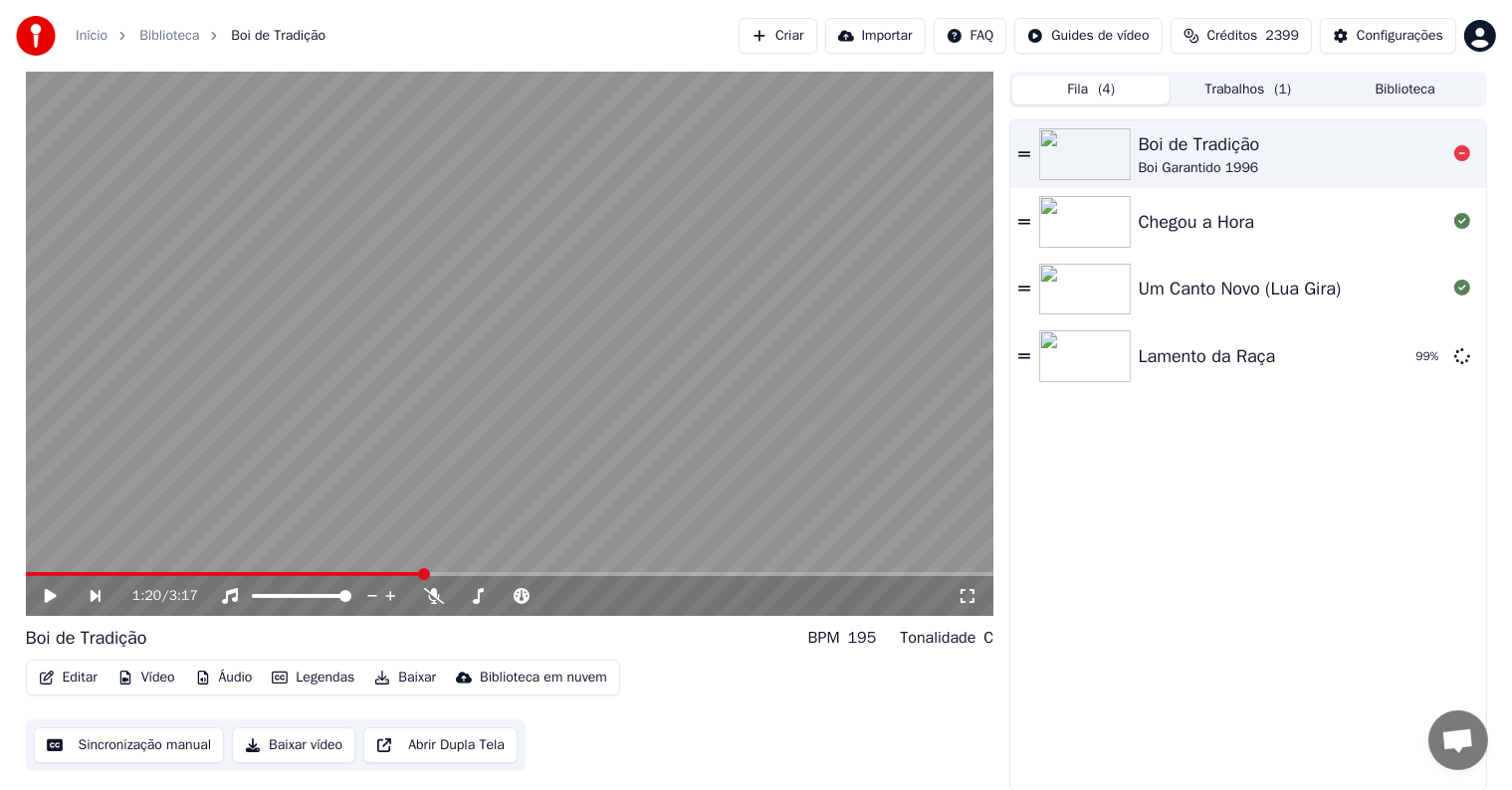 click on "Boi de Tradição Boi Garantido 1996" at bounding box center (1292, 154) 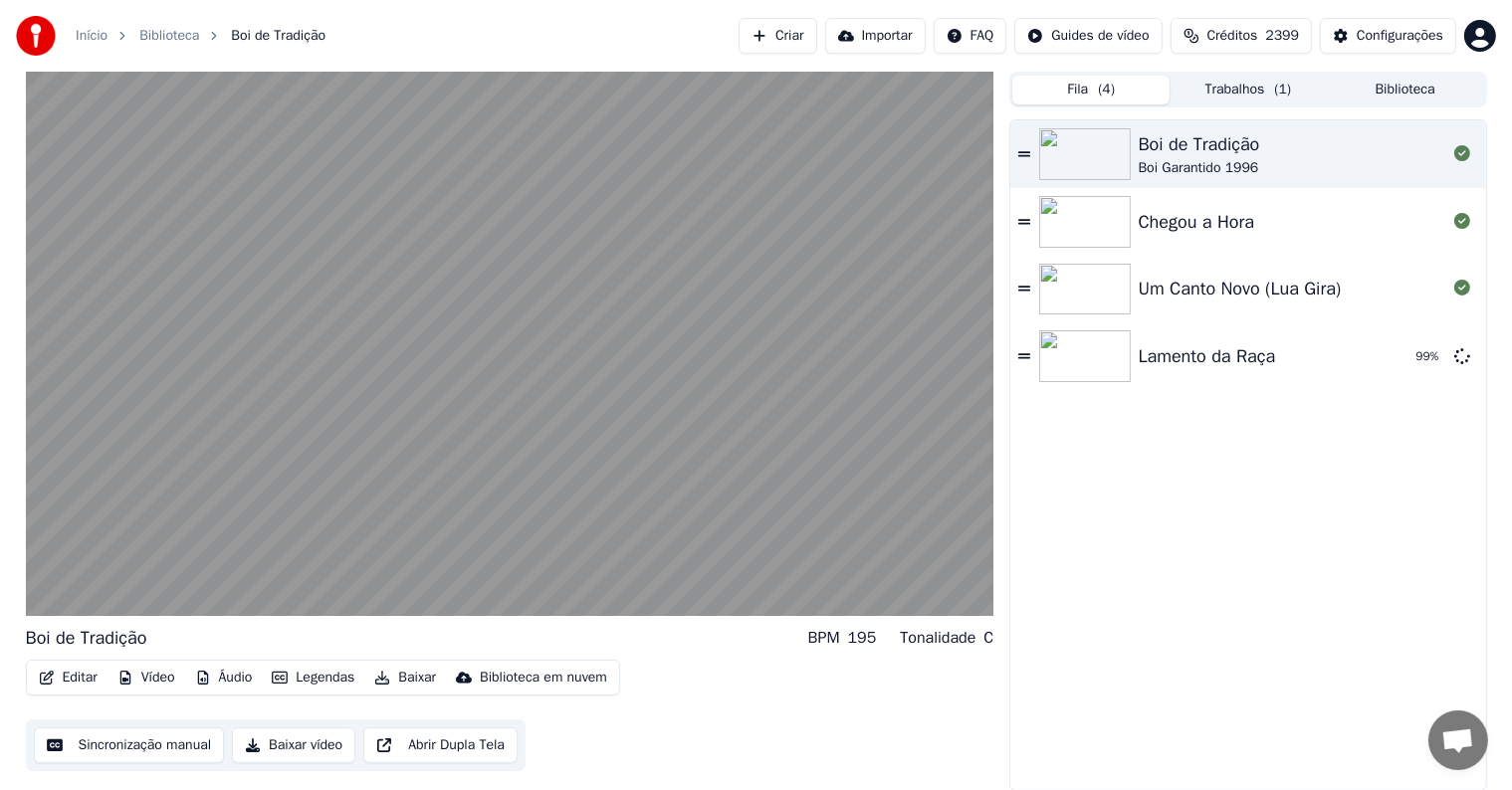 click on "Chegou a Hora" at bounding box center (1196, 222) 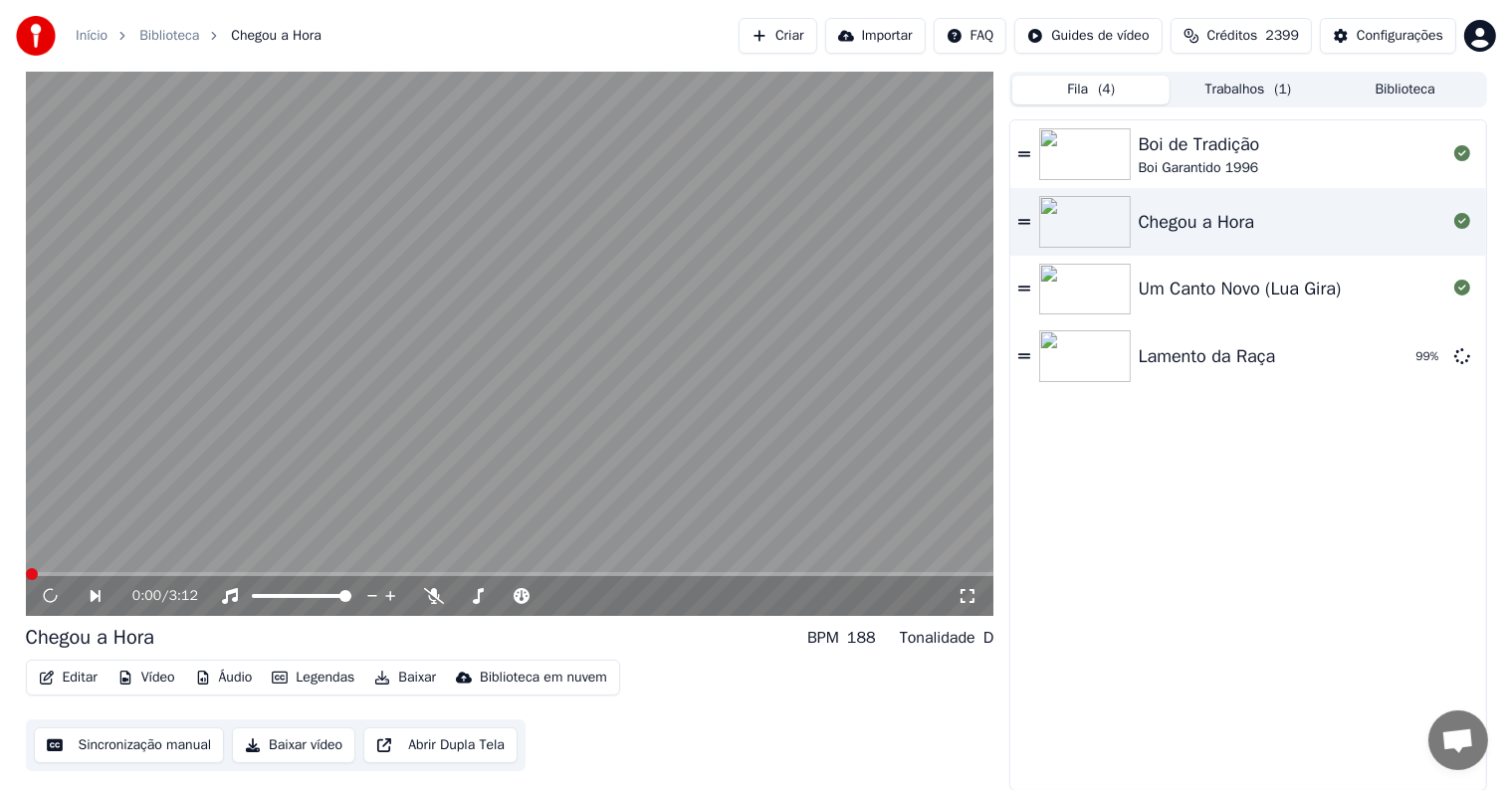 click at bounding box center [510, 343] 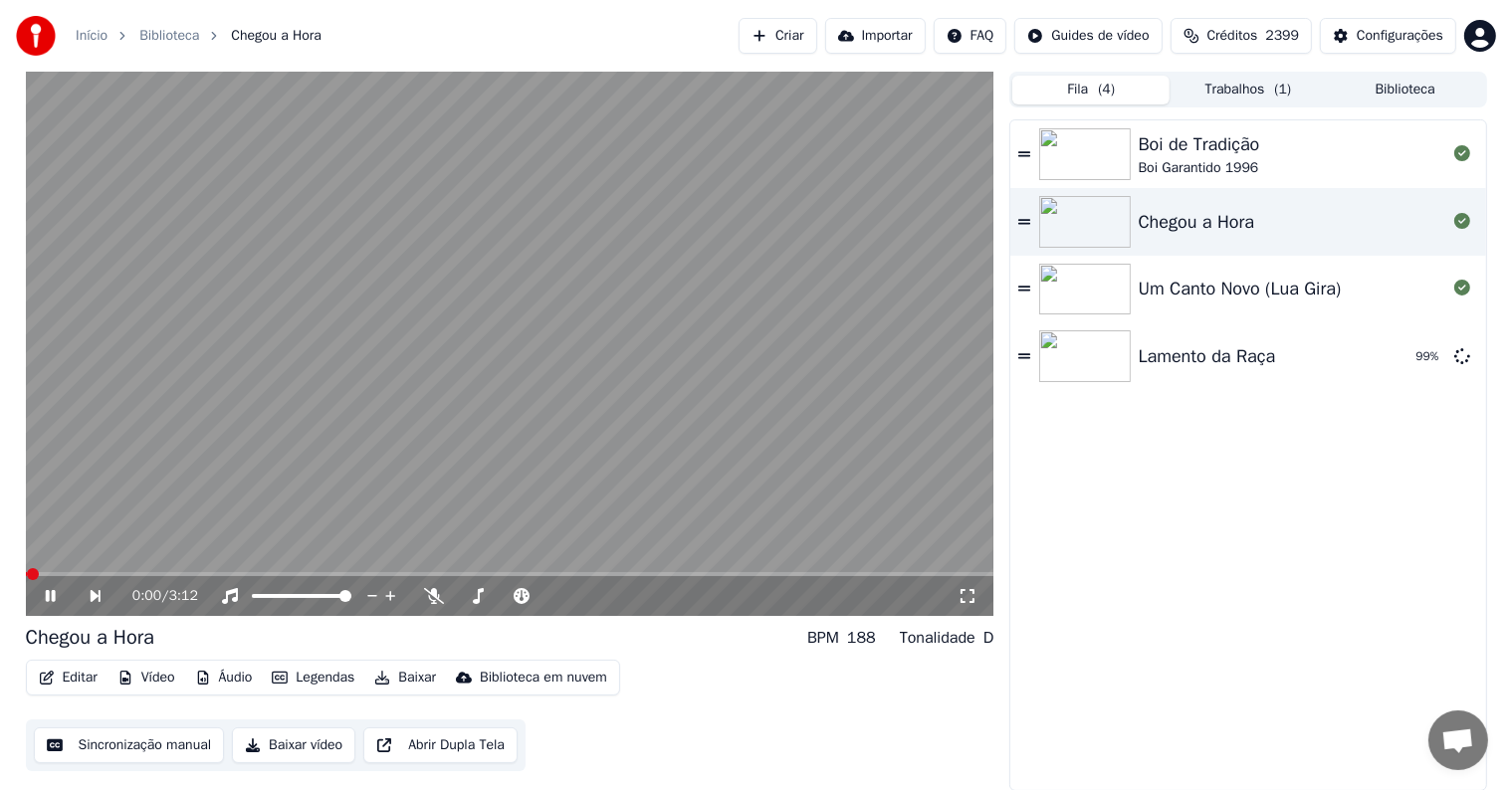 click at bounding box center (510, 343) 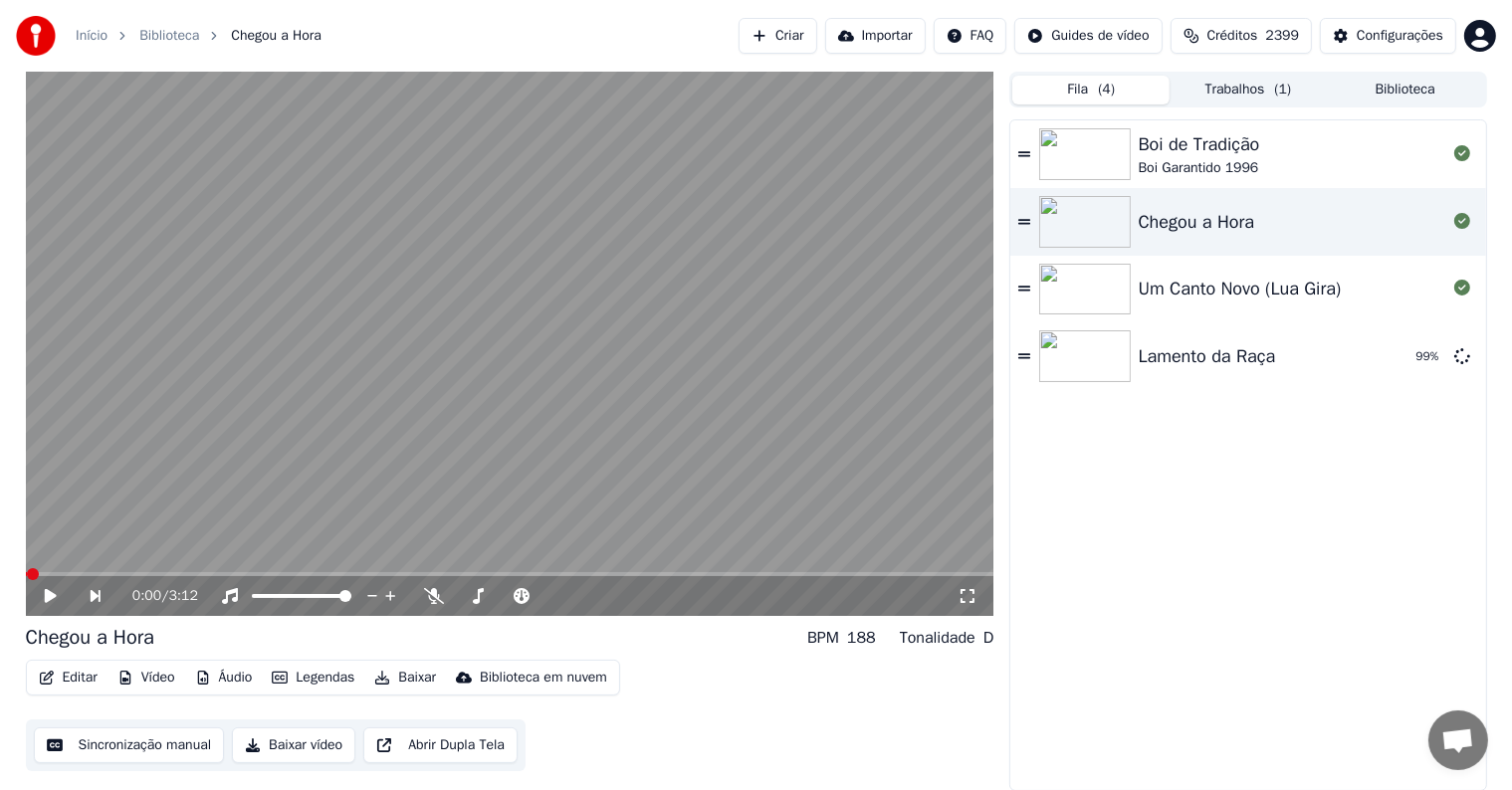 click 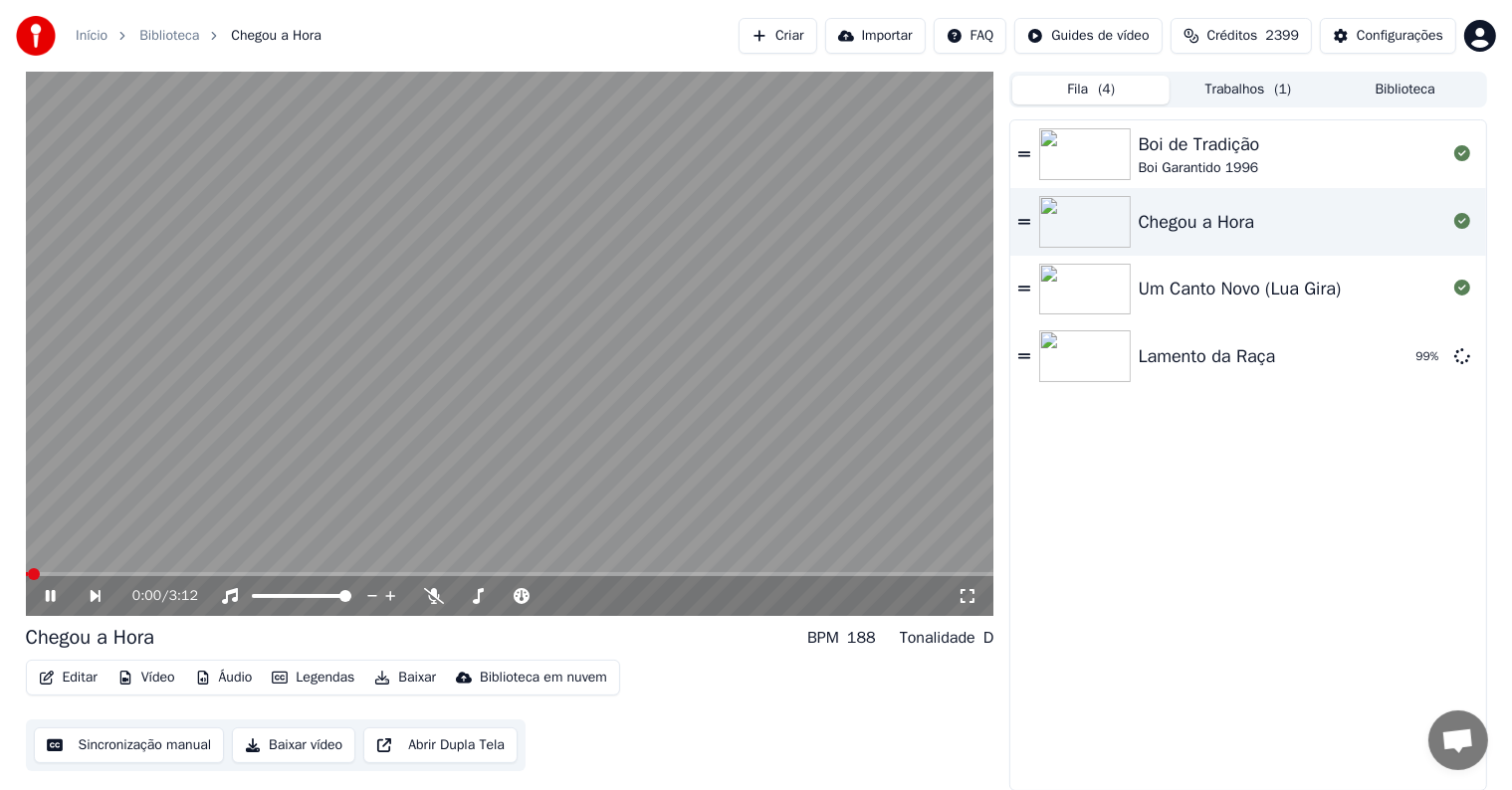 click 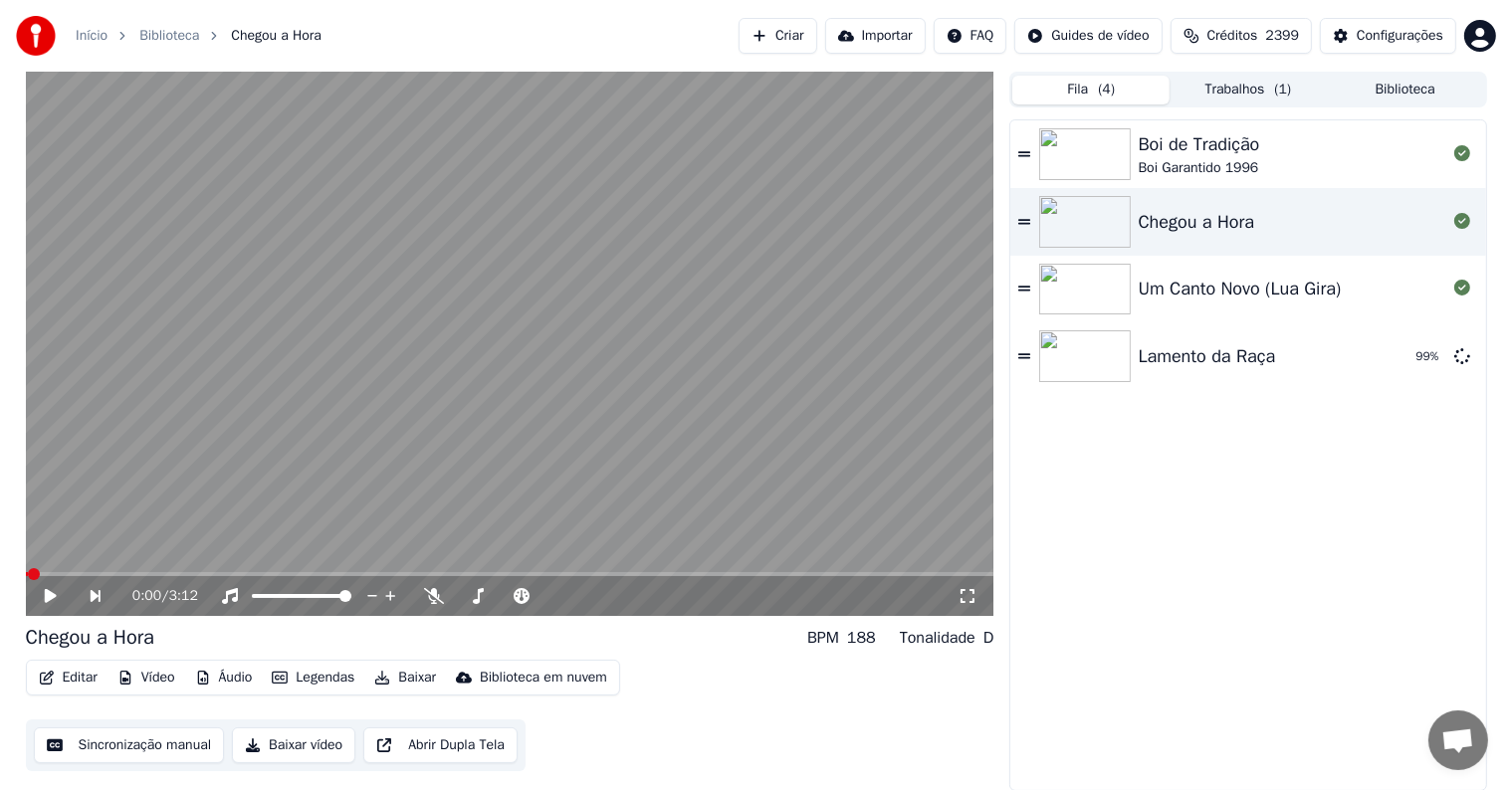 click on "Editar" at bounding box center (68, 678) 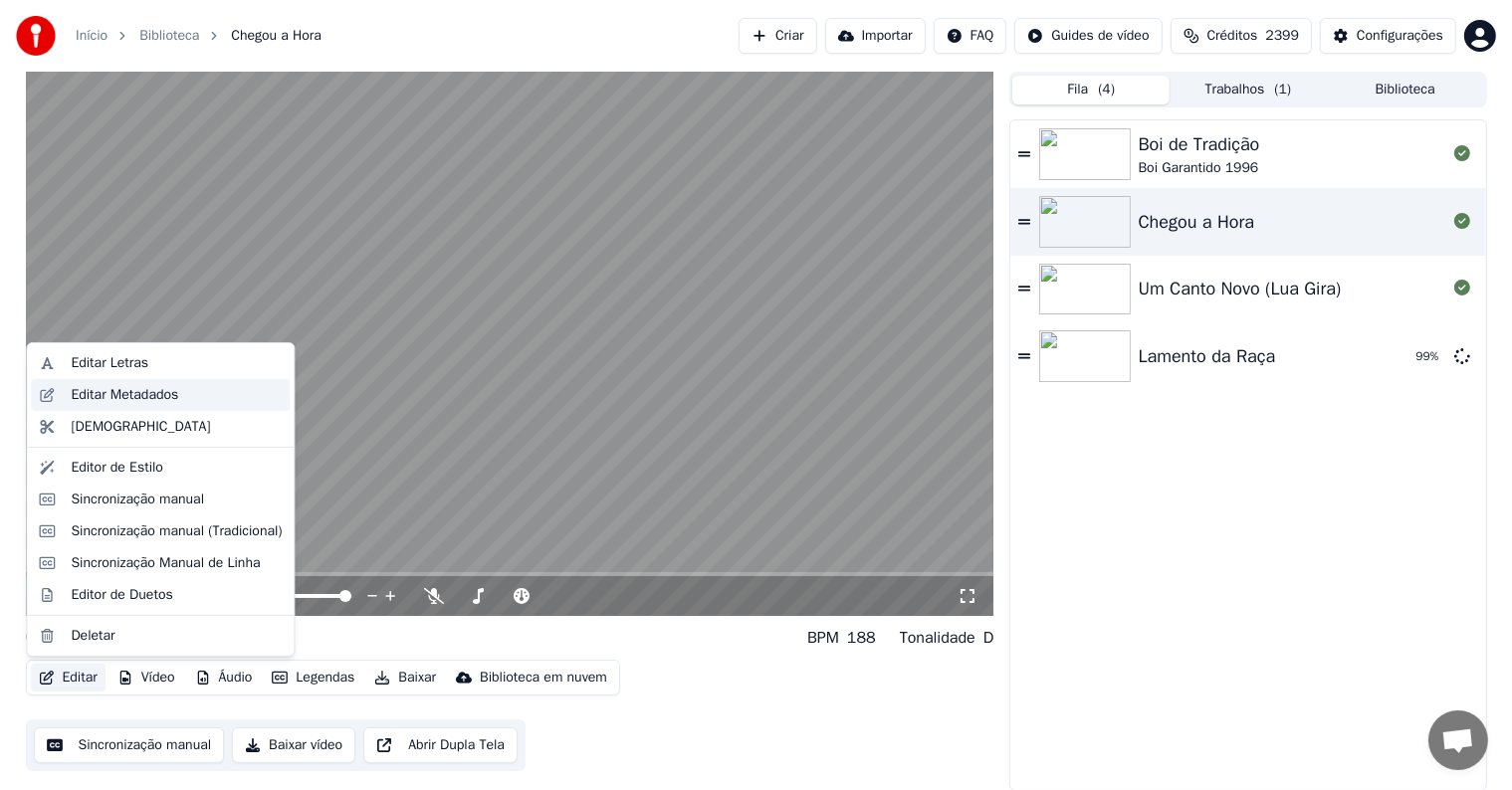 click on "Editar Metadados" at bounding box center (124, 395) 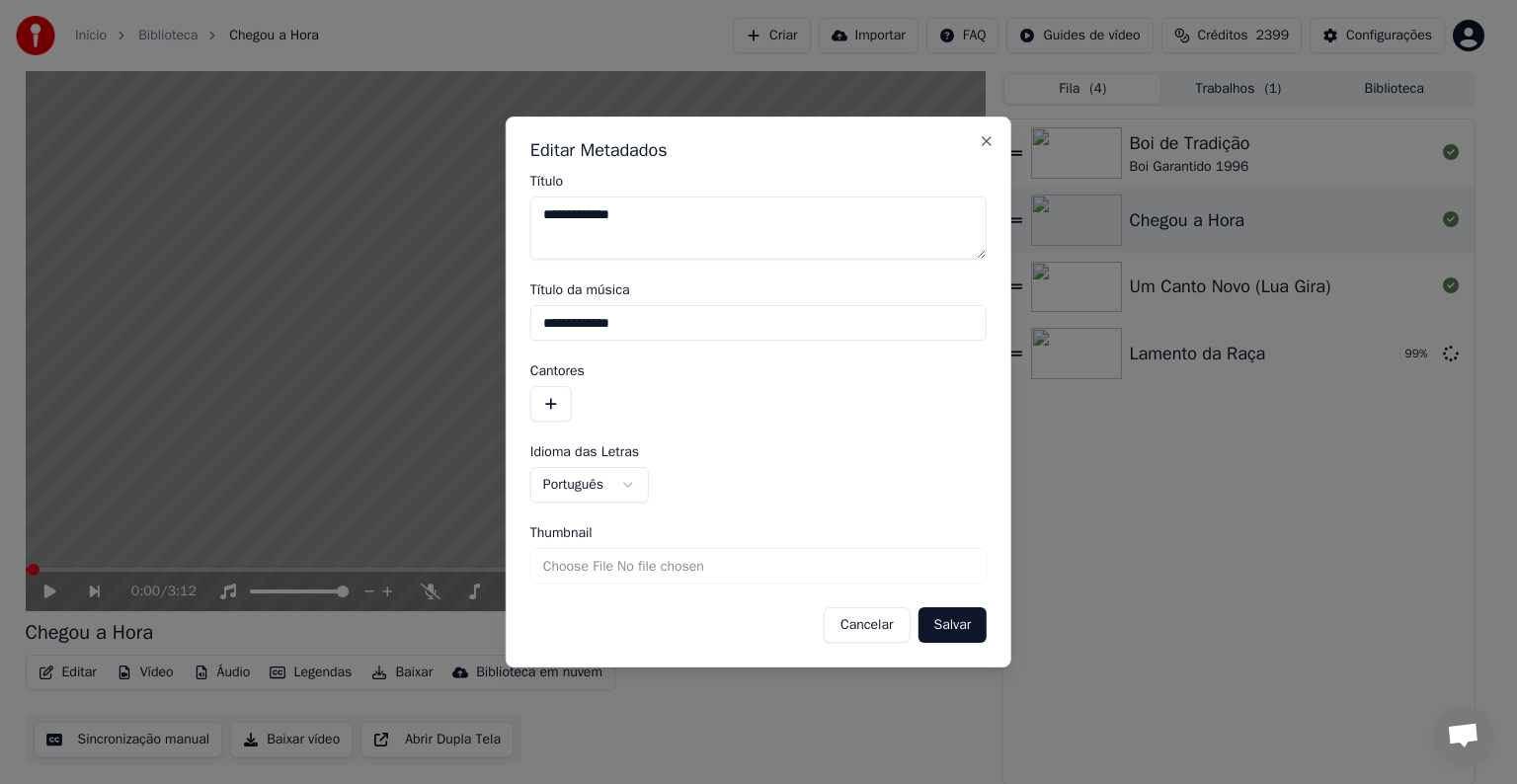 drag, startPoint x: 655, startPoint y: 324, endPoint x: 520, endPoint y: 324, distance: 135 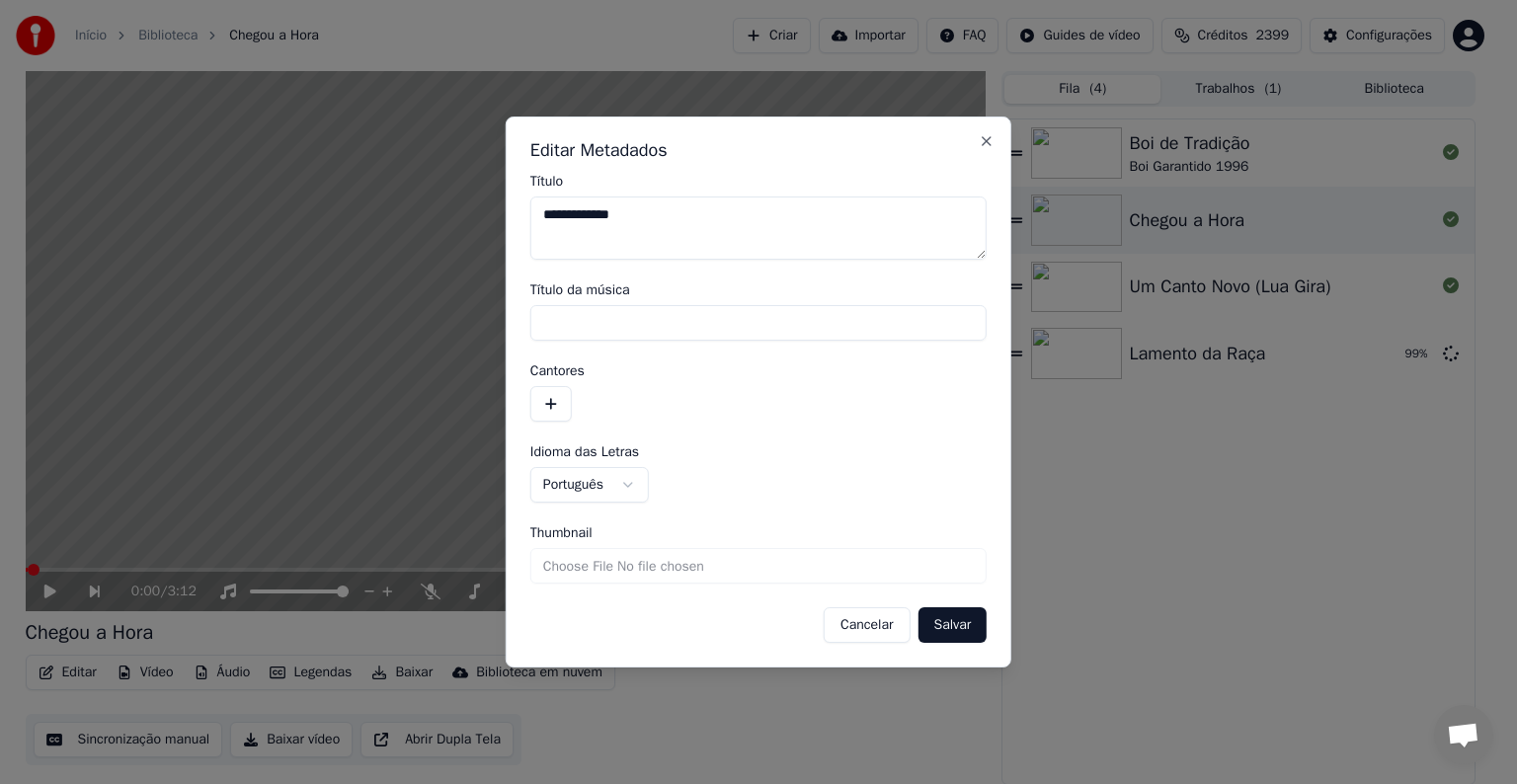 type 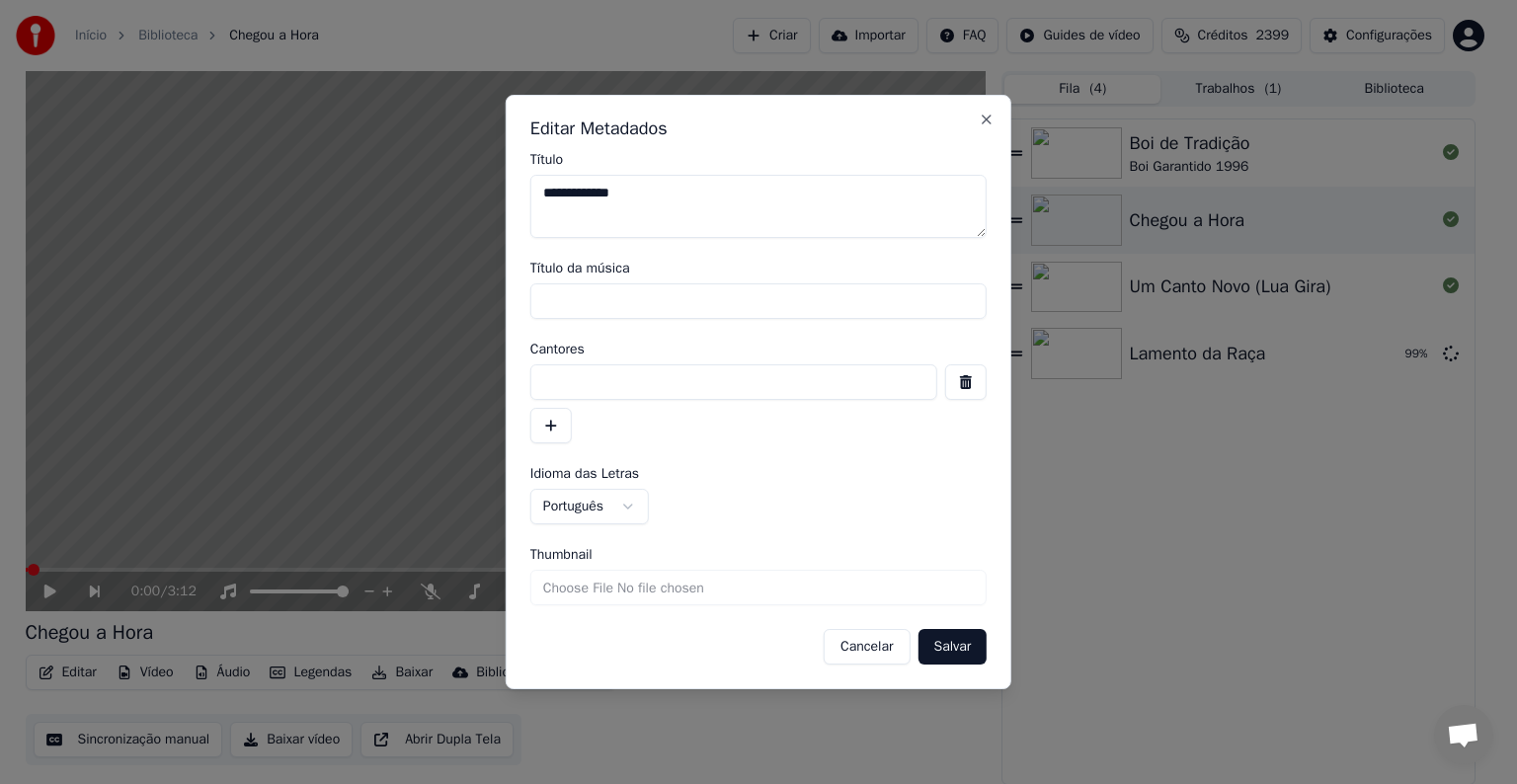click at bounding box center [734, 382] 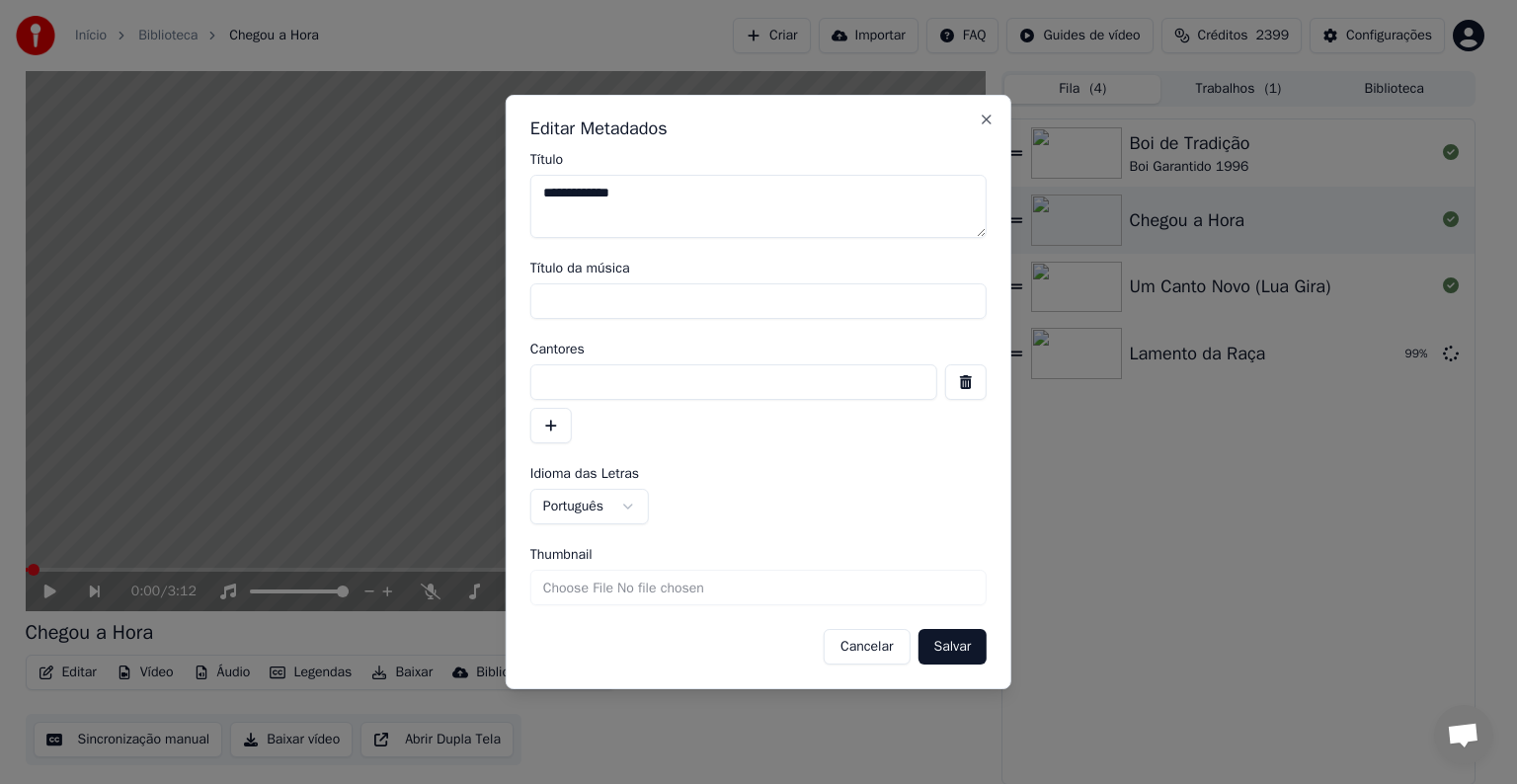 paste on "**********" 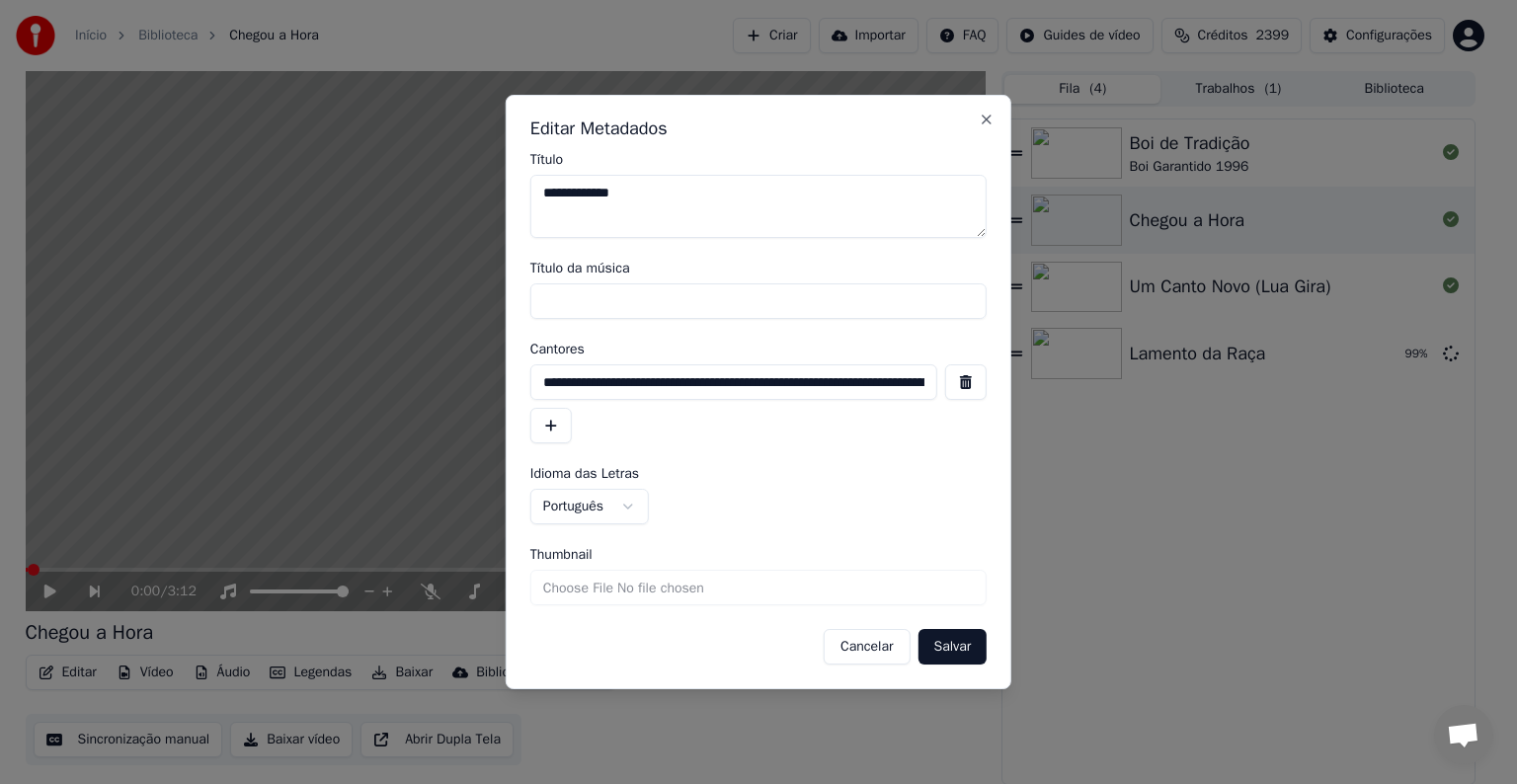 scroll, scrollTop: 0, scrollLeft: 6243, axis: horizontal 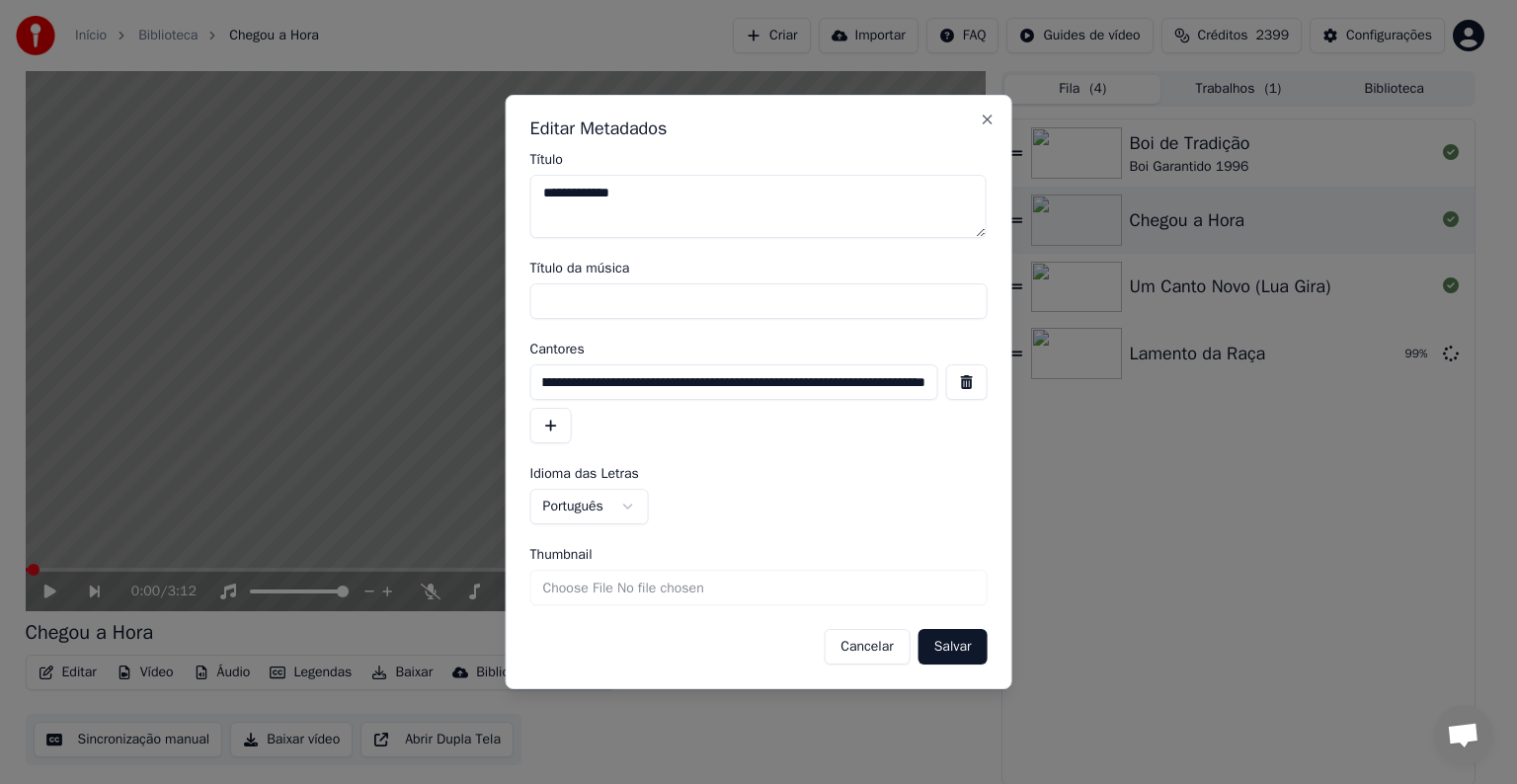 type on "**********" 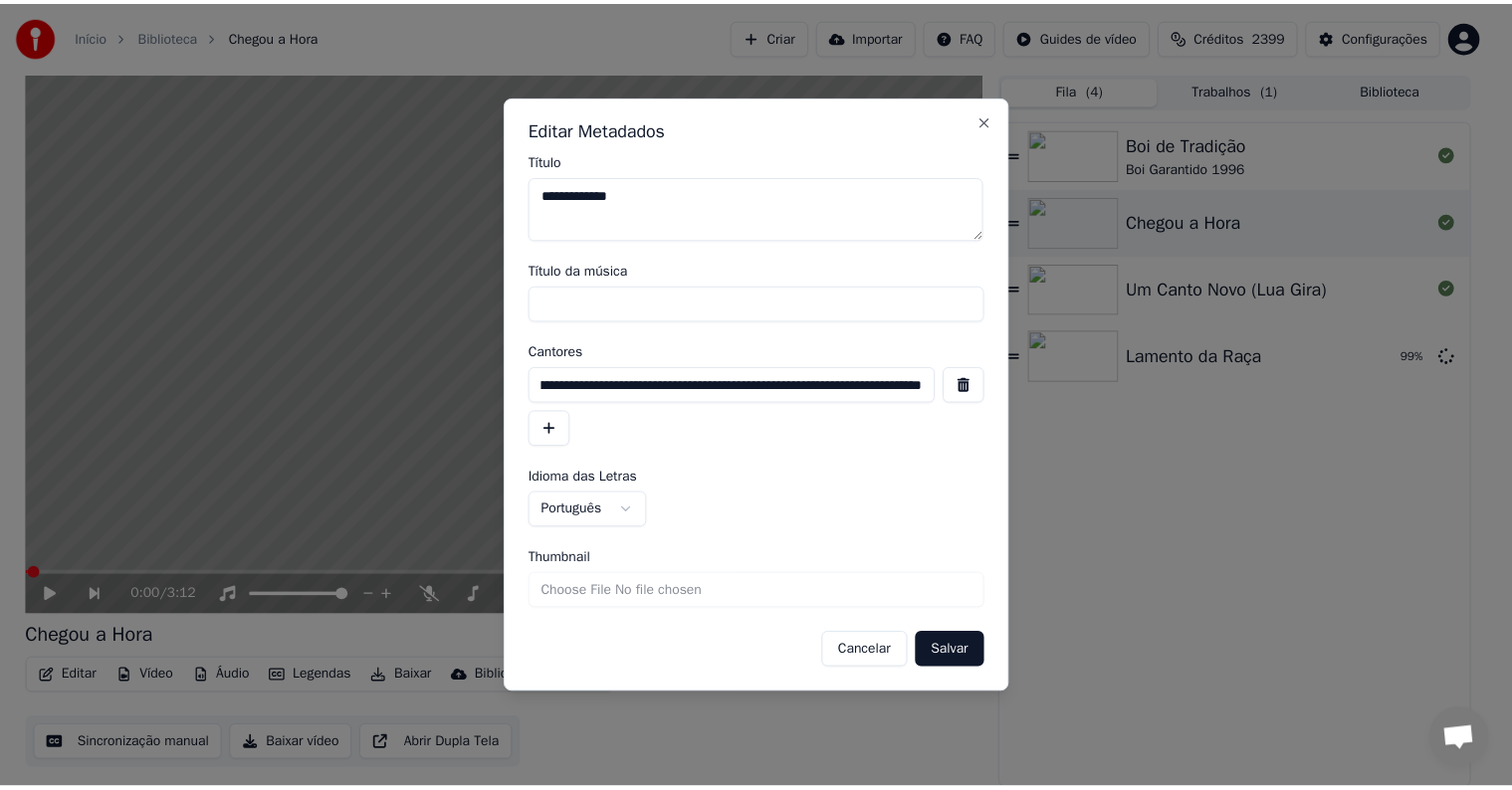 scroll, scrollTop: 0, scrollLeft: 0, axis: both 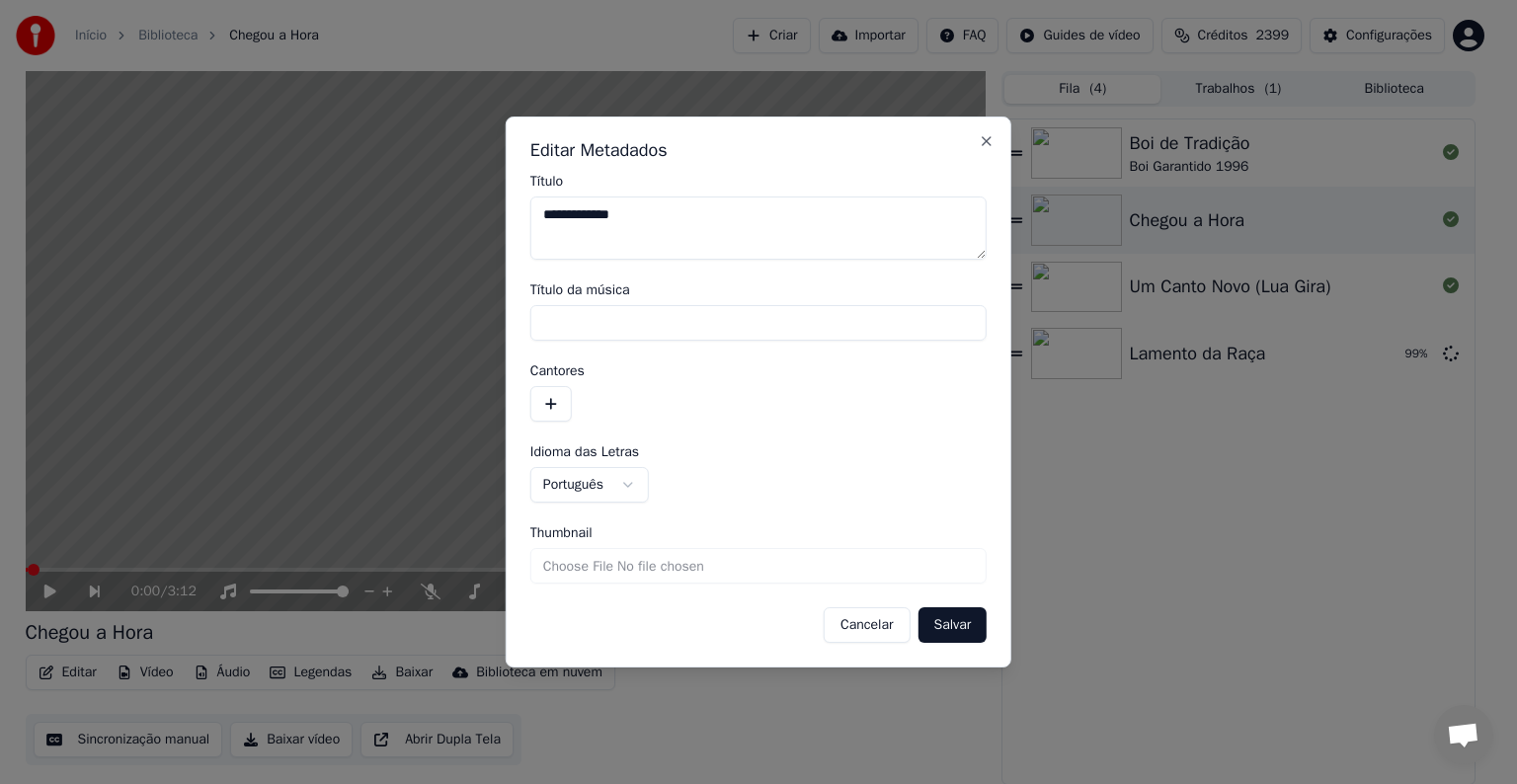 click at bounding box center [551, 404] 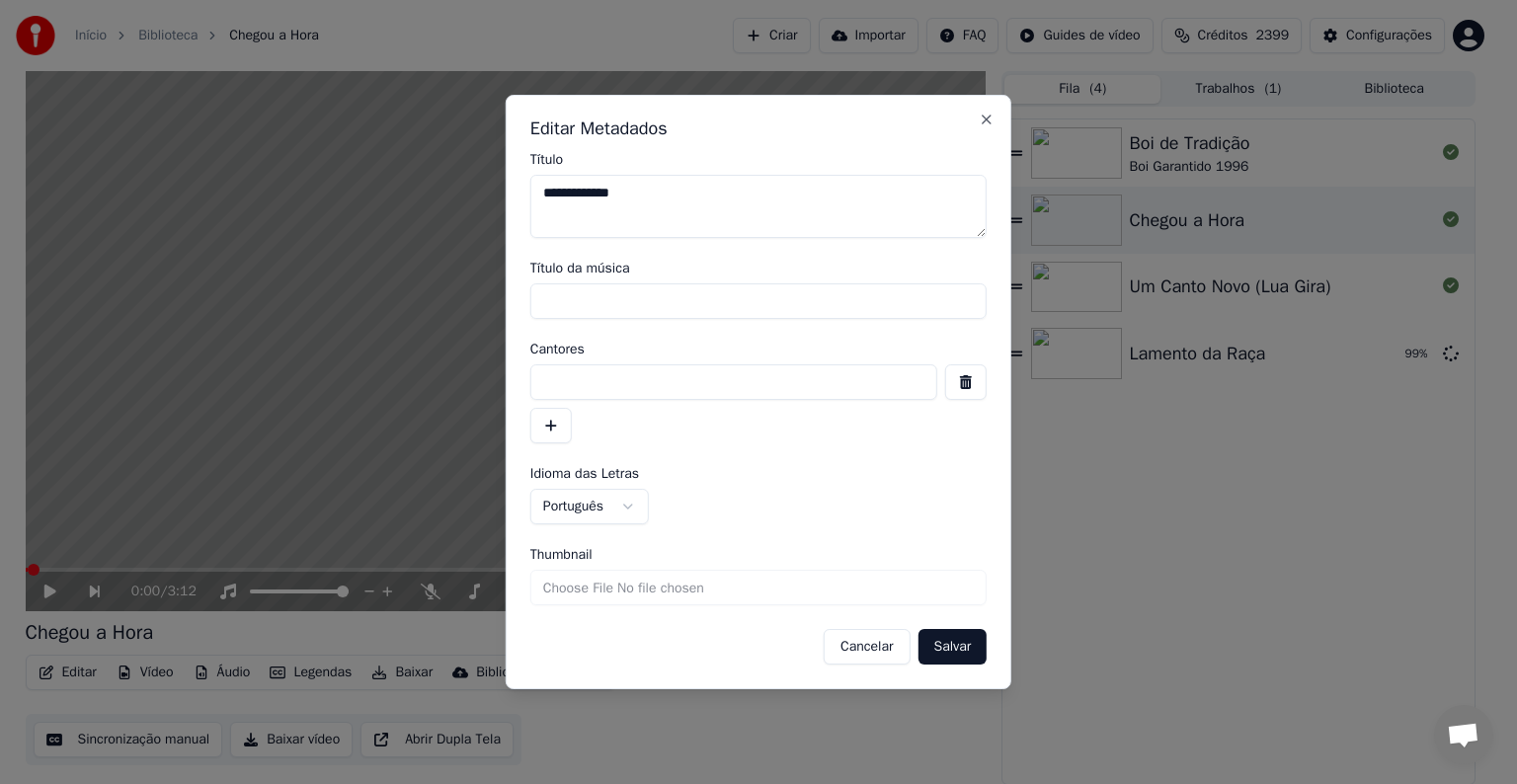 click at bounding box center [734, 382] 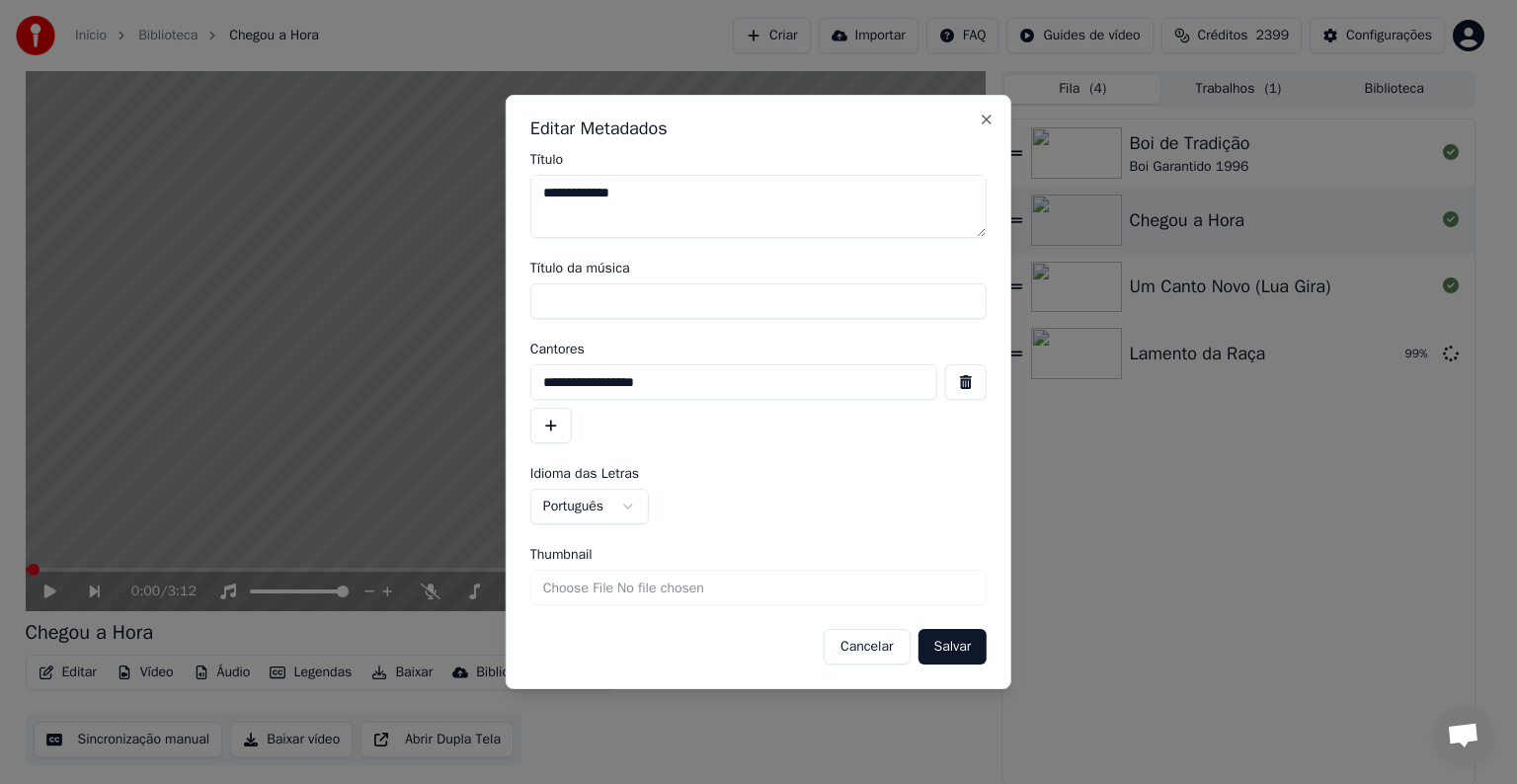 type on "**********" 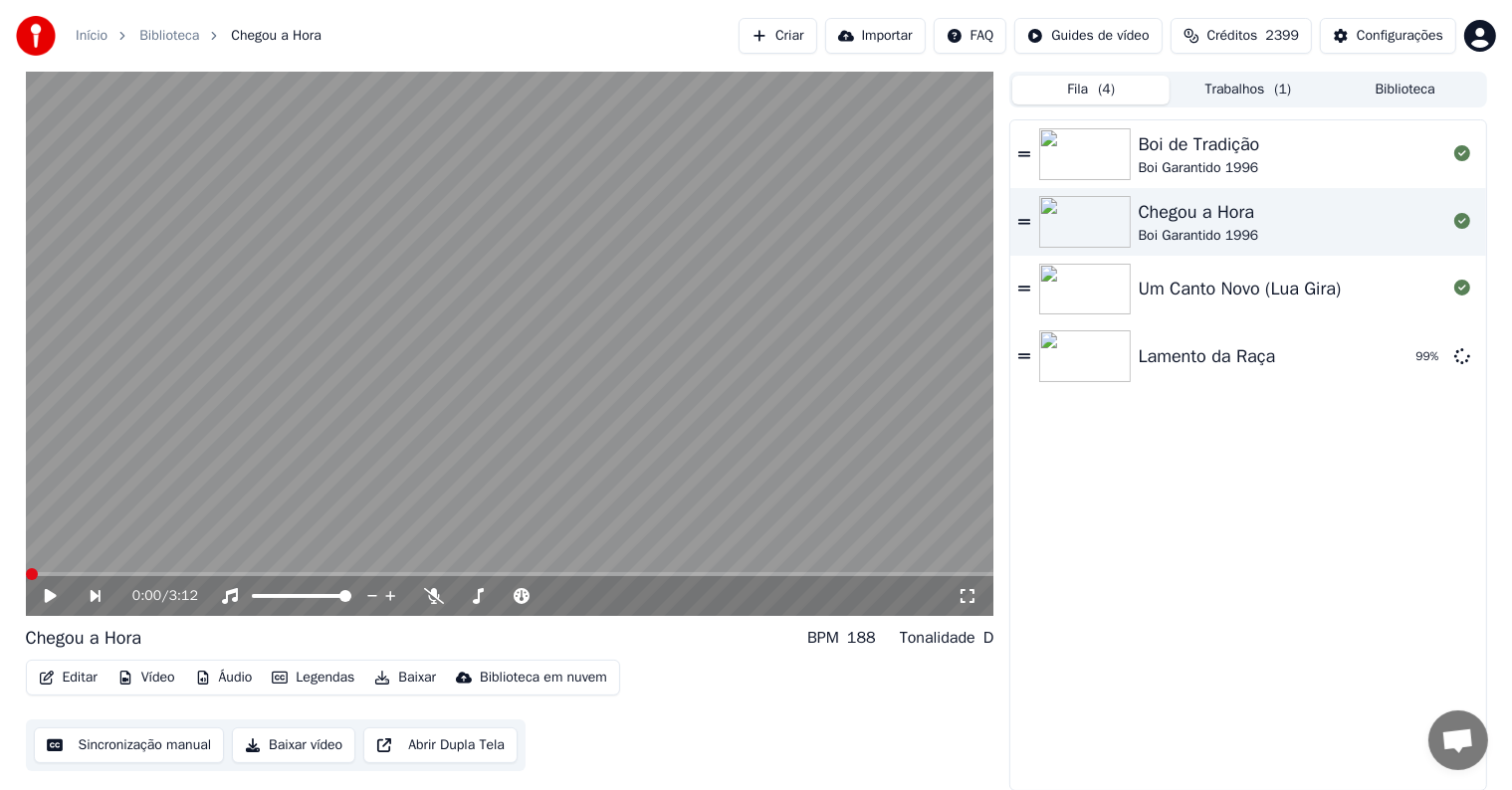 click on "Sincronização manual" at bounding box center [129, 745] 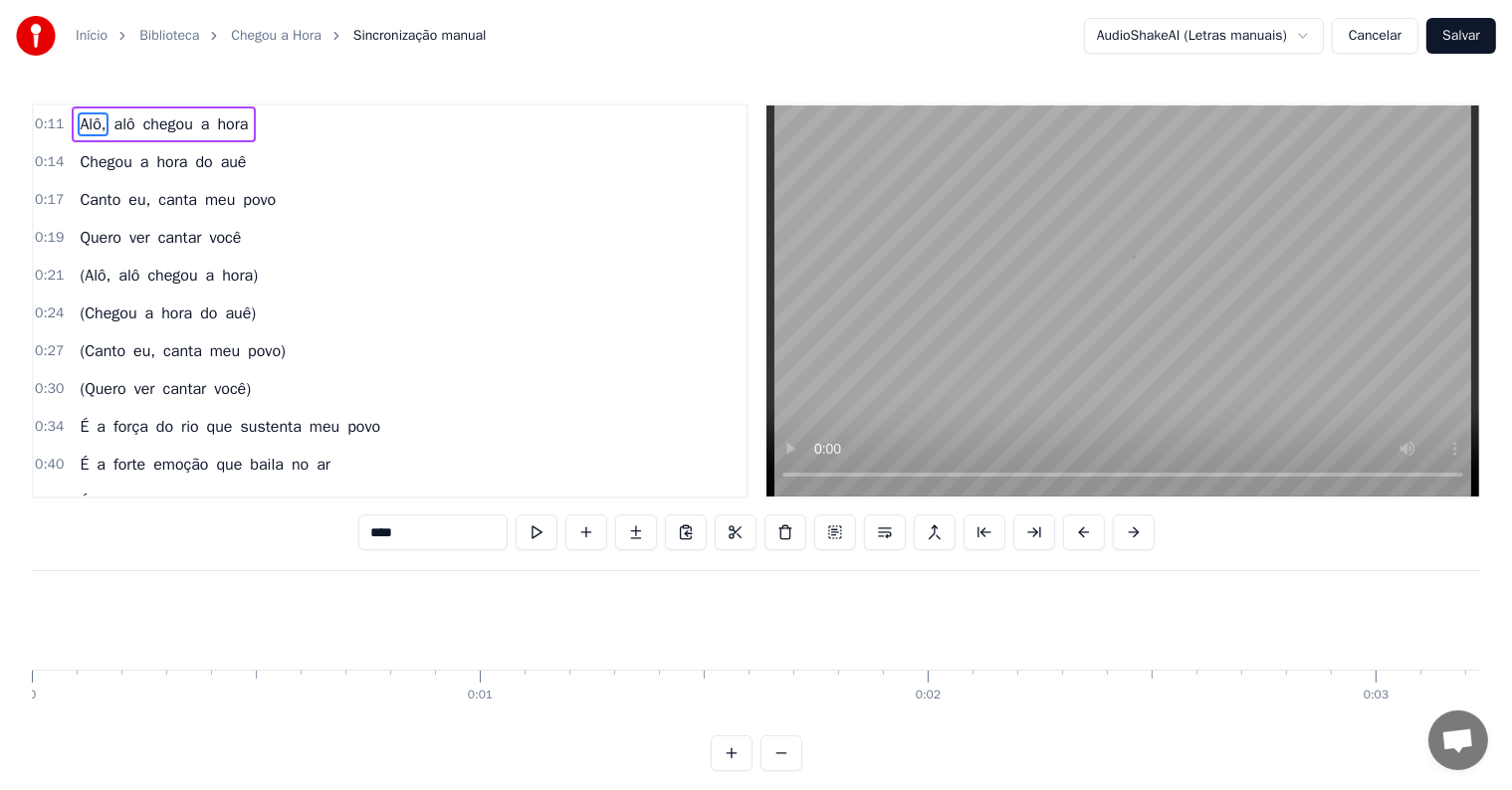 scroll, scrollTop: 0, scrollLeft: 5221, axis: horizontal 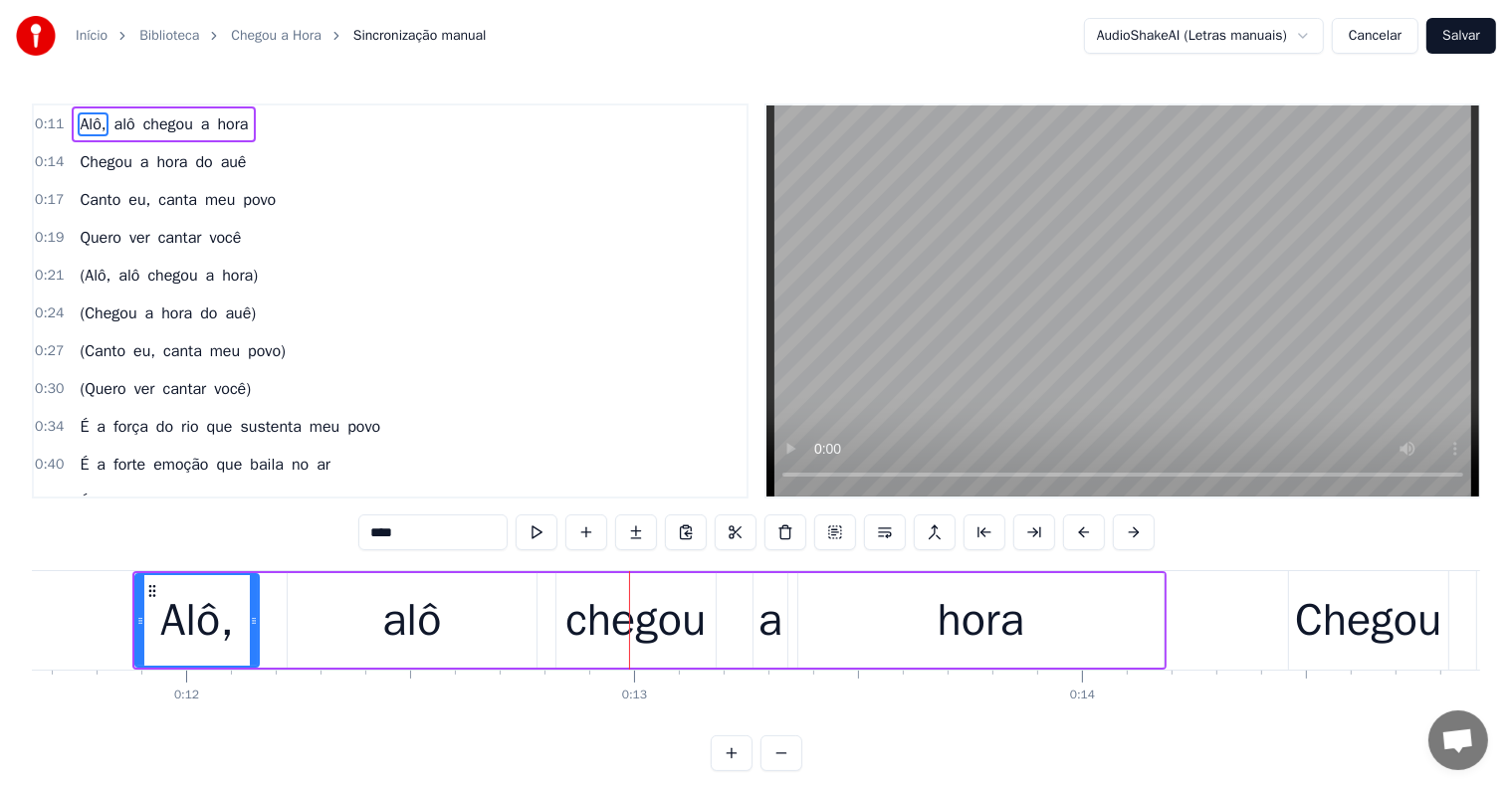 type 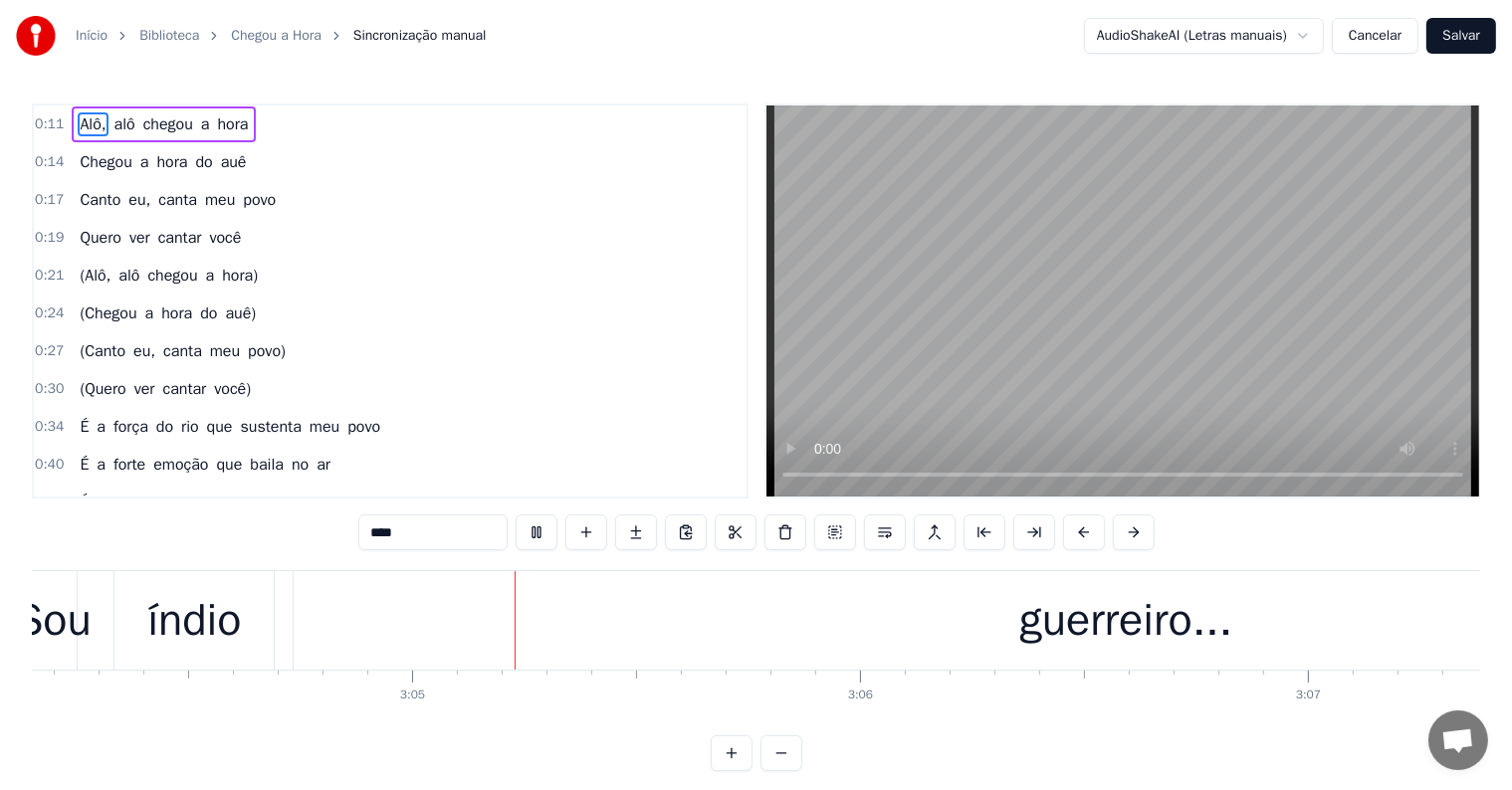 scroll, scrollTop: 0, scrollLeft: 82490, axis: horizontal 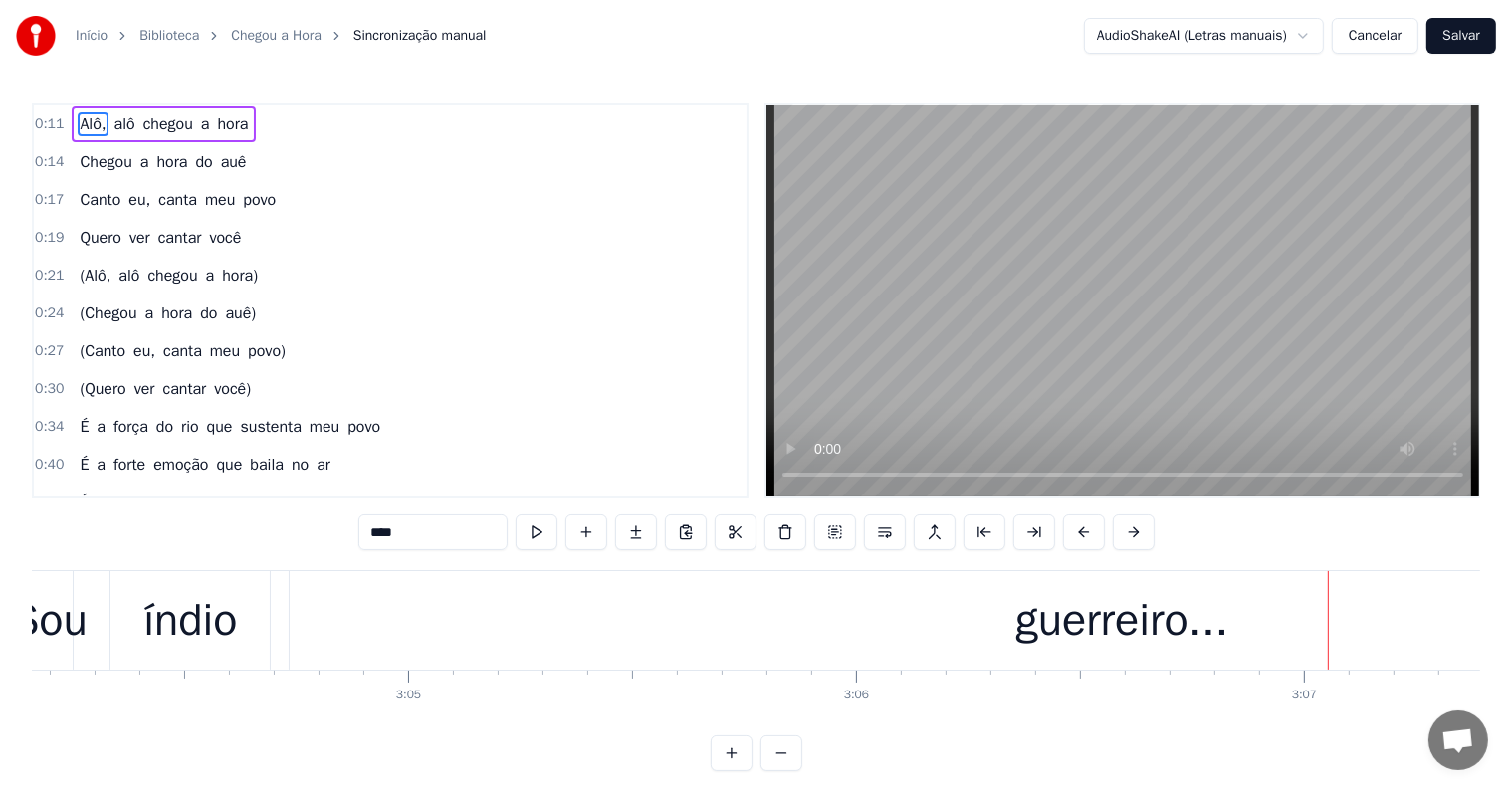 click on "guerreiro..." at bounding box center (1122, 620) 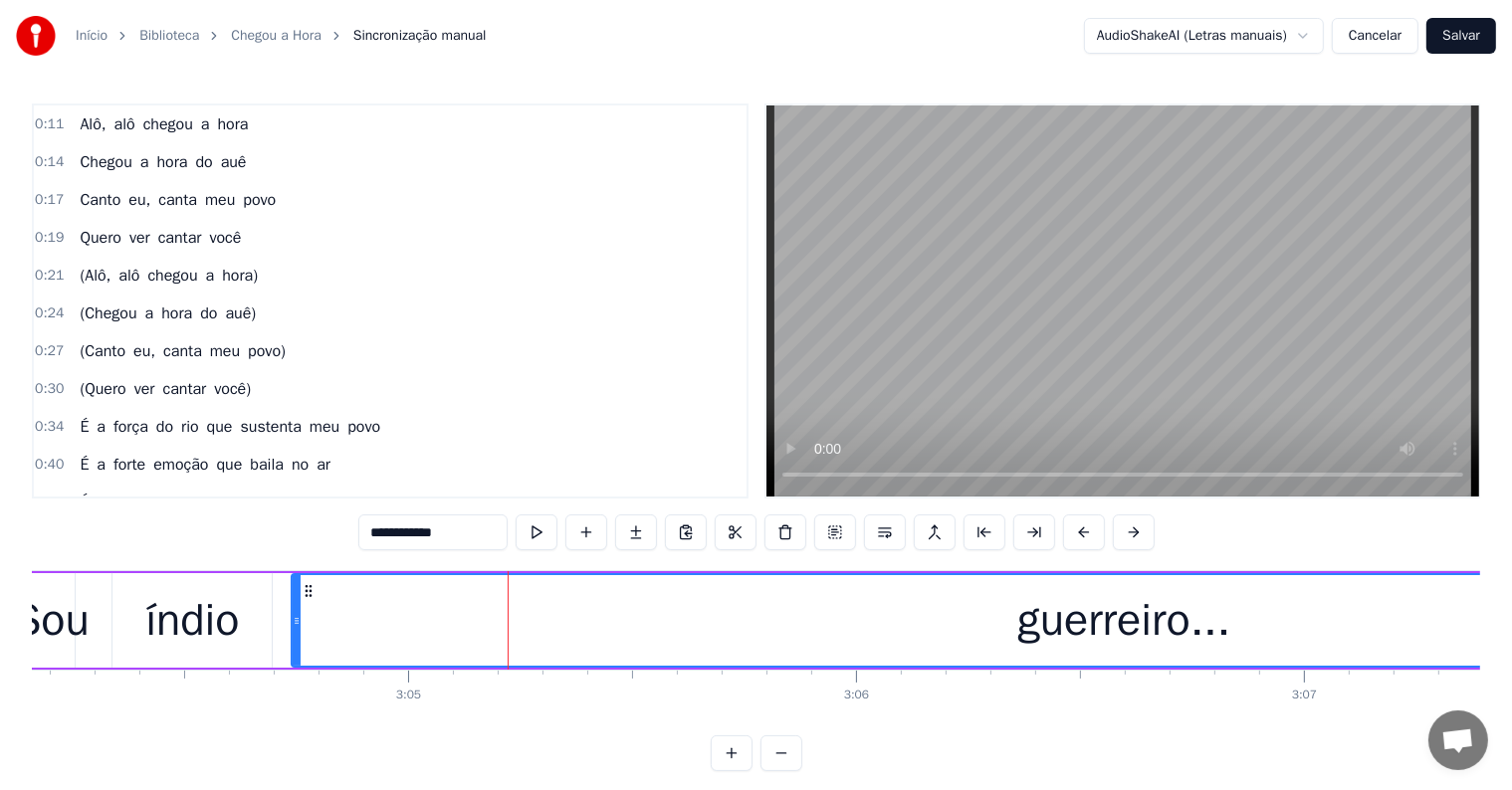 scroll, scrollTop: 30, scrollLeft: 0, axis: vertical 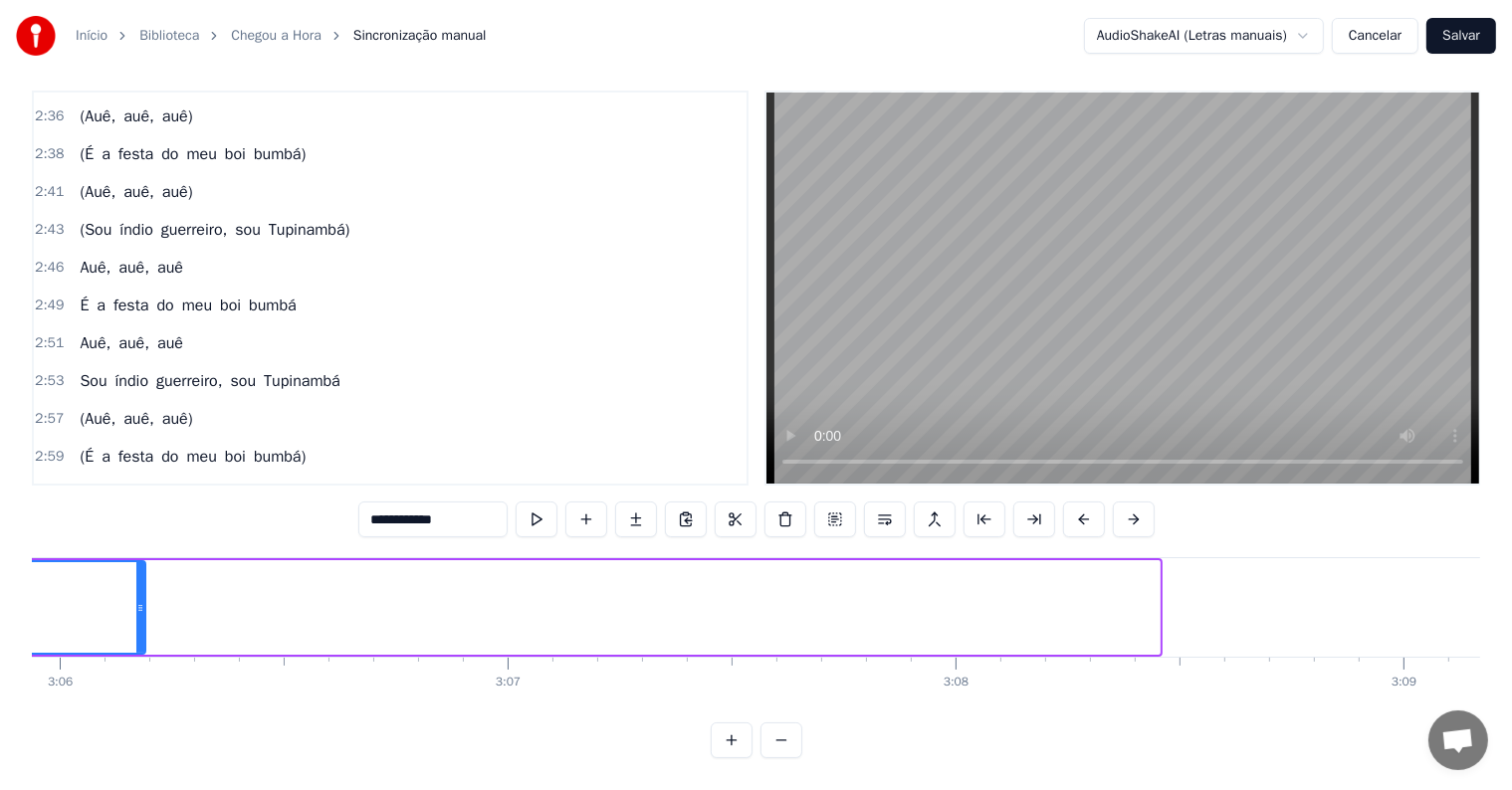 drag, startPoint x: 1157, startPoint y: 589, endPoint x: 142, endPoint y: 555, distance: 1015.5693 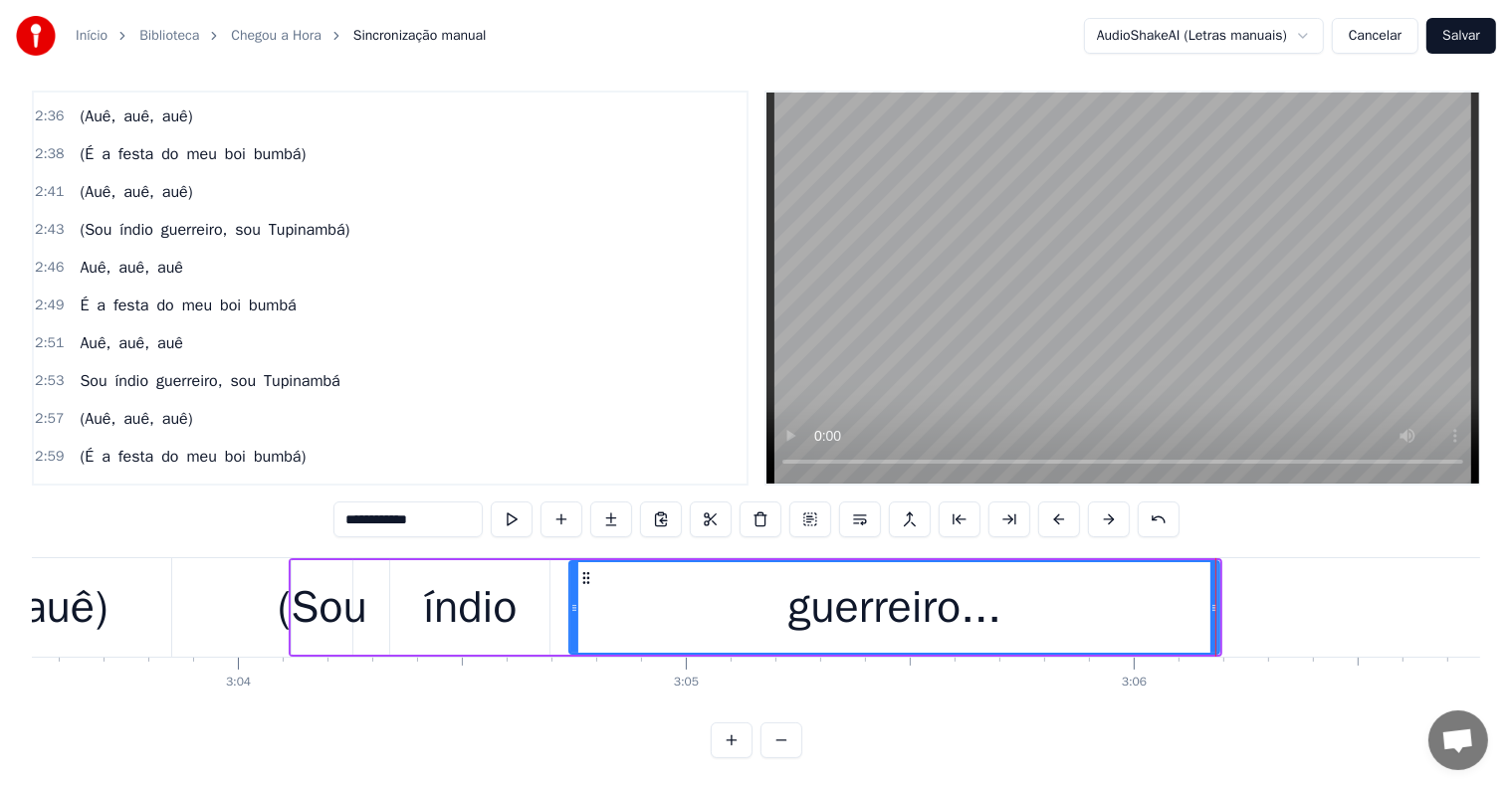 scroll, scrollTop: 0, scrollLeft: 82211, axis: horizontal 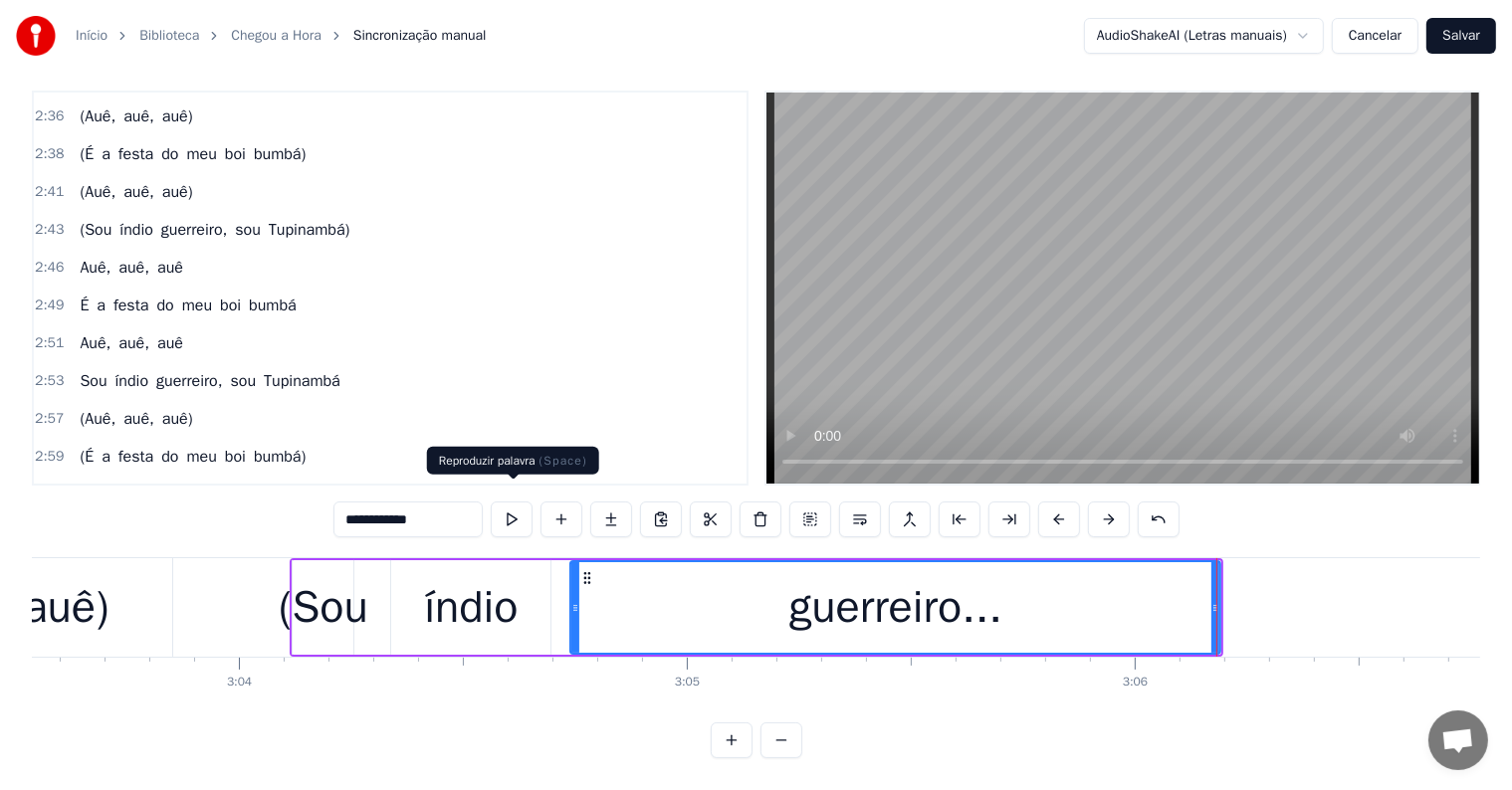 click at bounding box center [512, 519] 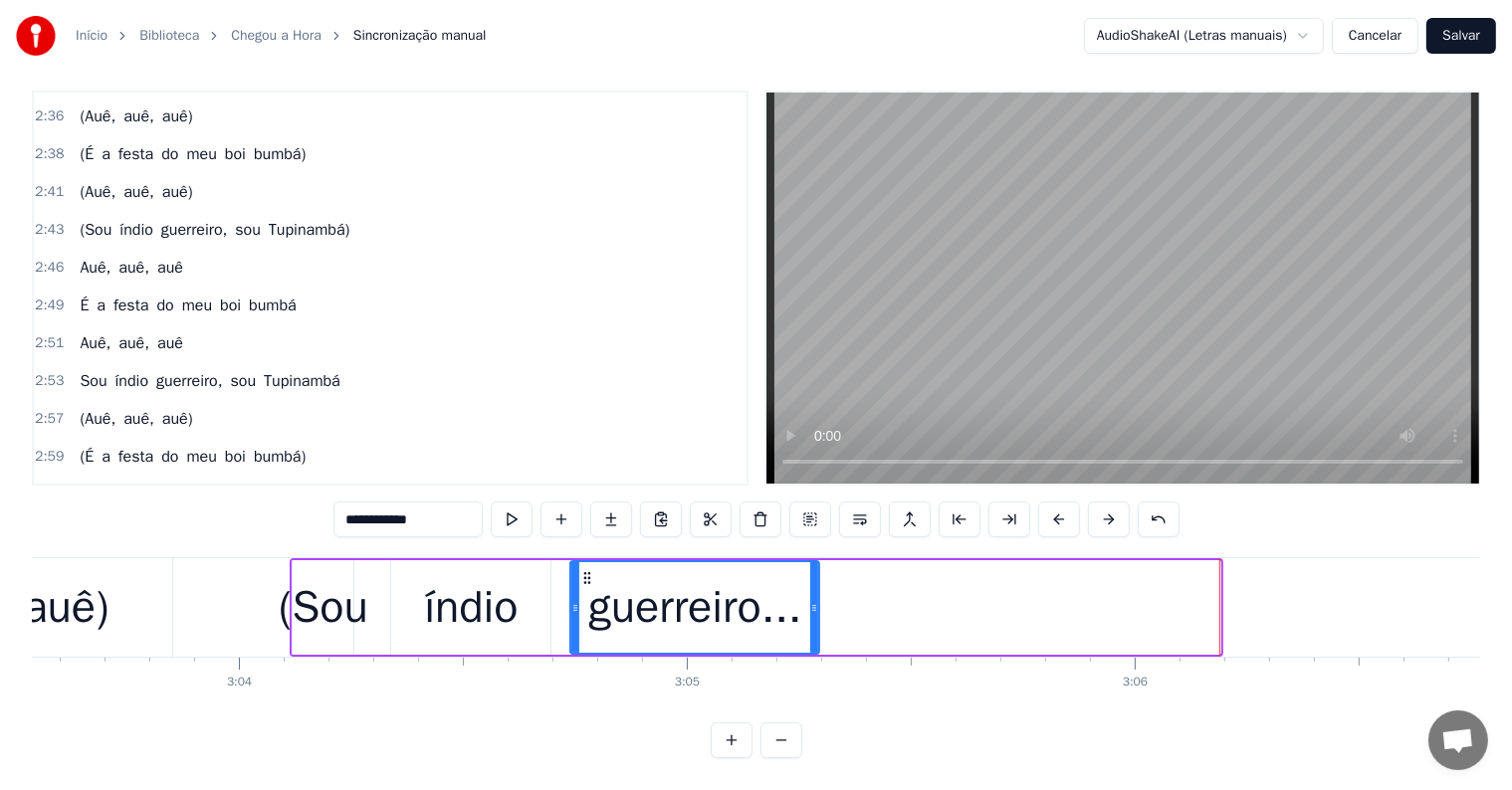 drag, startPoint x: 1216, startPoint y: 587, endPoint x: 815, endPoint y: 574, distance: 401.21067 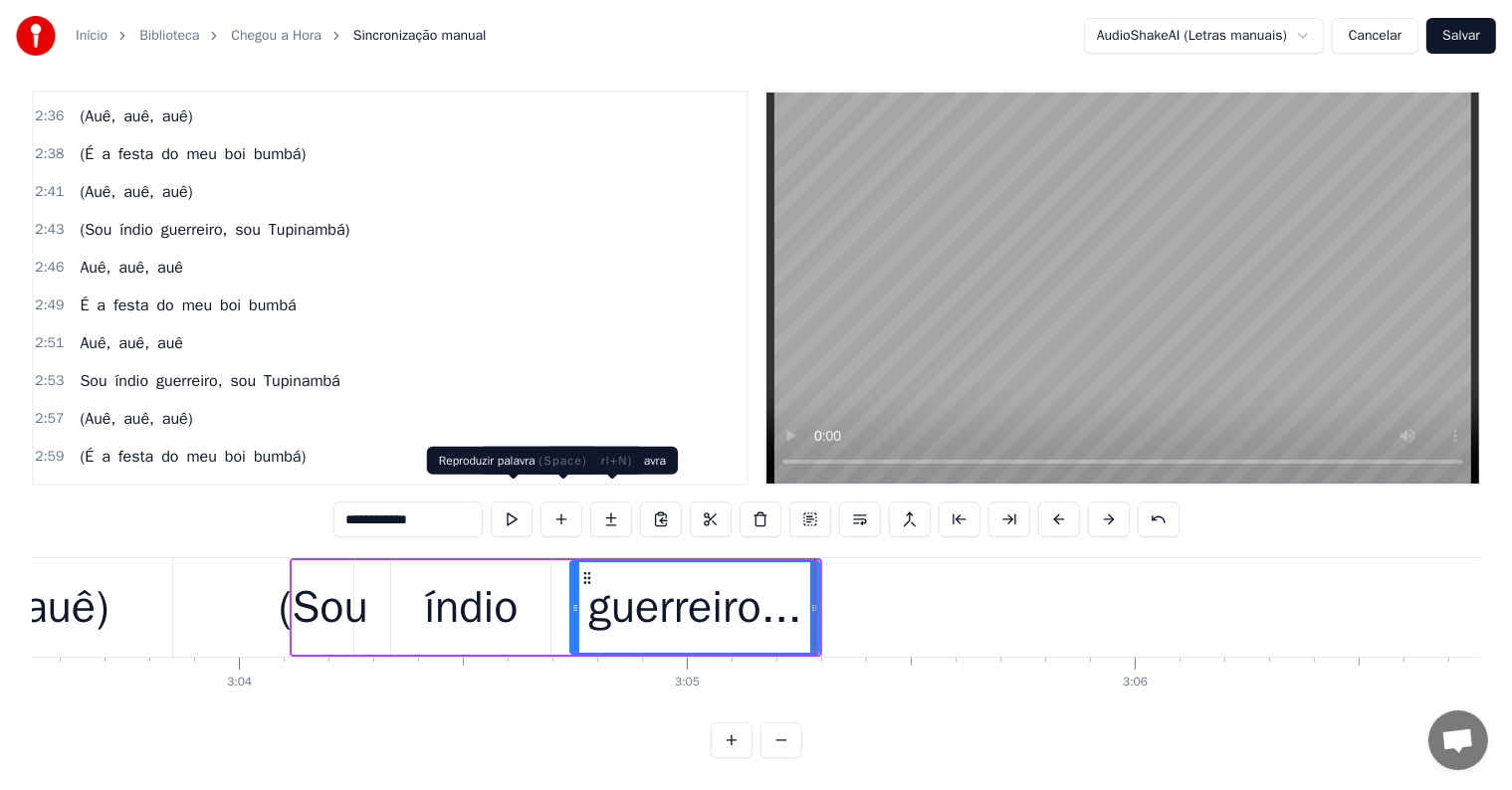 click at bounding box center [512, 519] 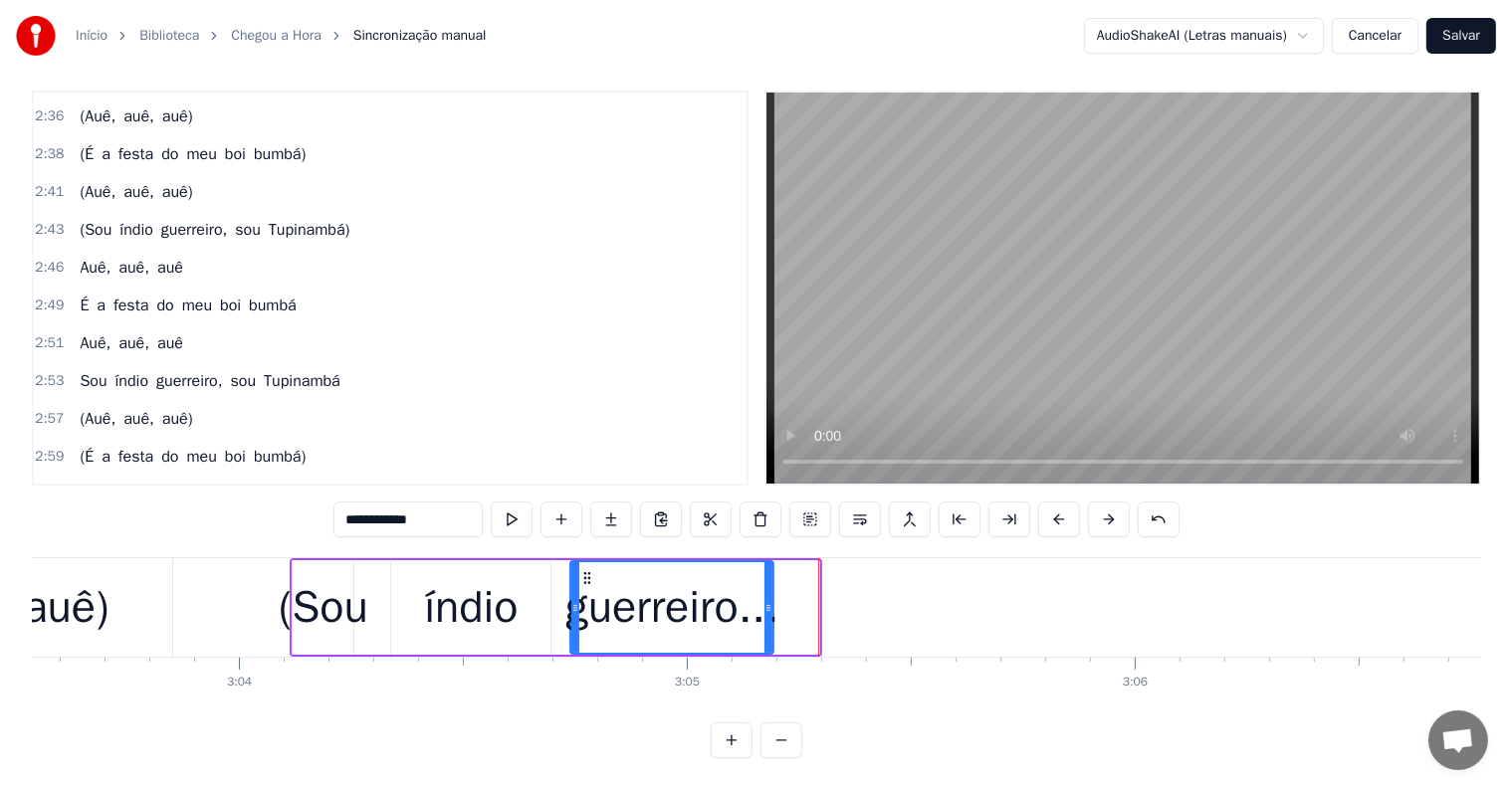 drag, startPoint x: 814, startPoint y: 592, endPoint x: 768, endPoint y: 592, distance: 46 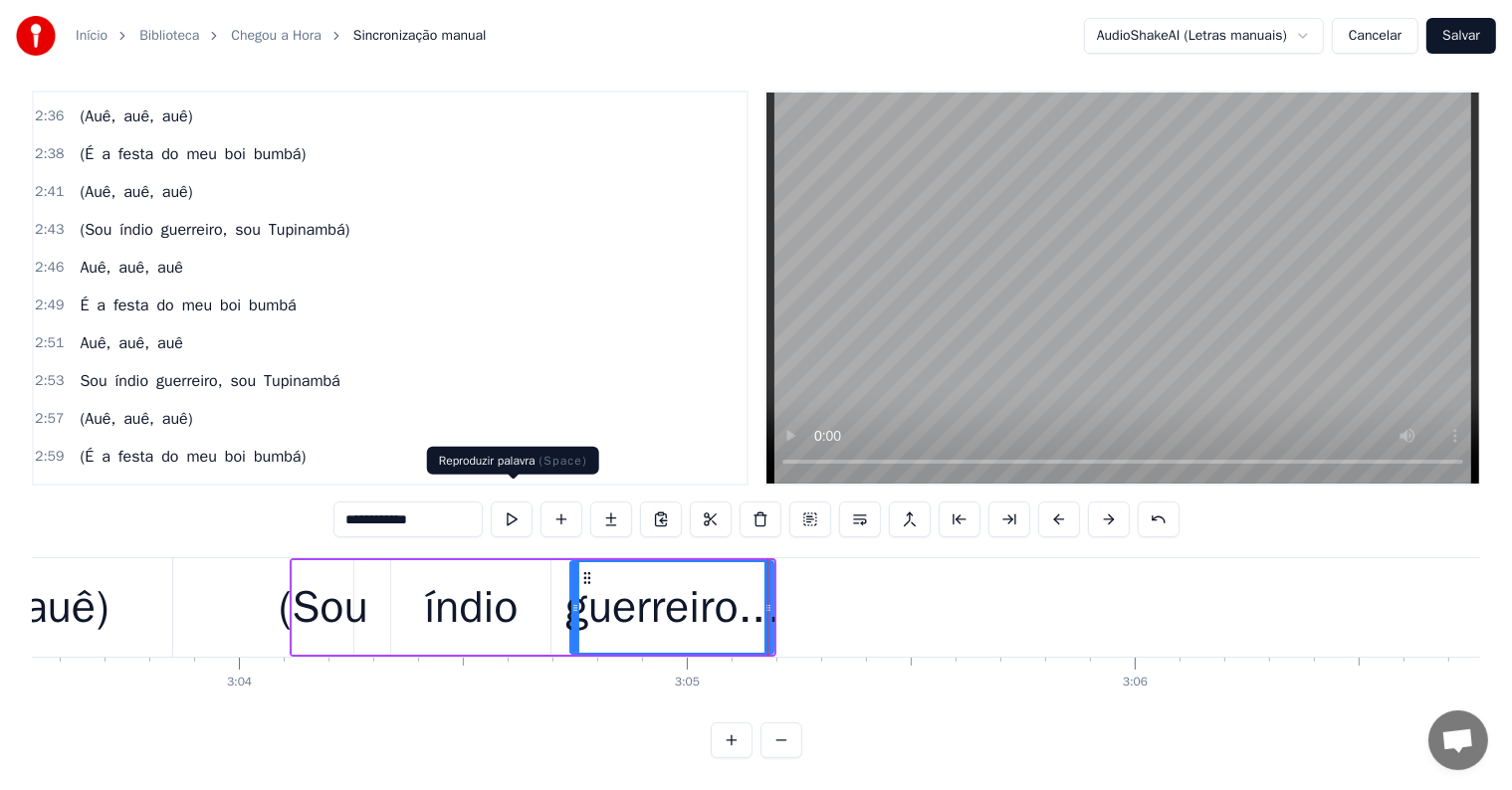 click at bounding box center (512, 519) 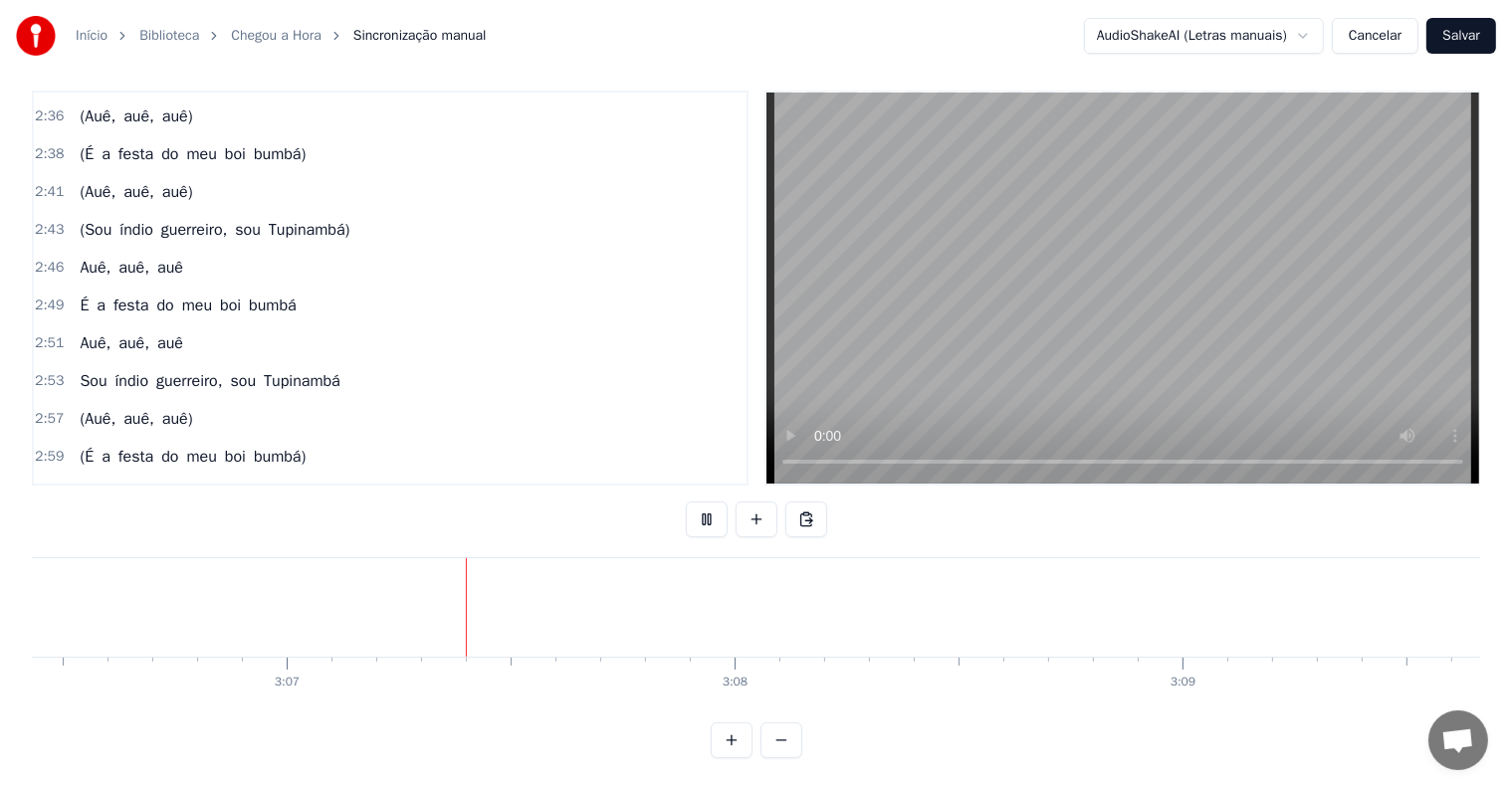 scroll, scrollTop: 0, scrollLeft: 83510, axis: horizontal 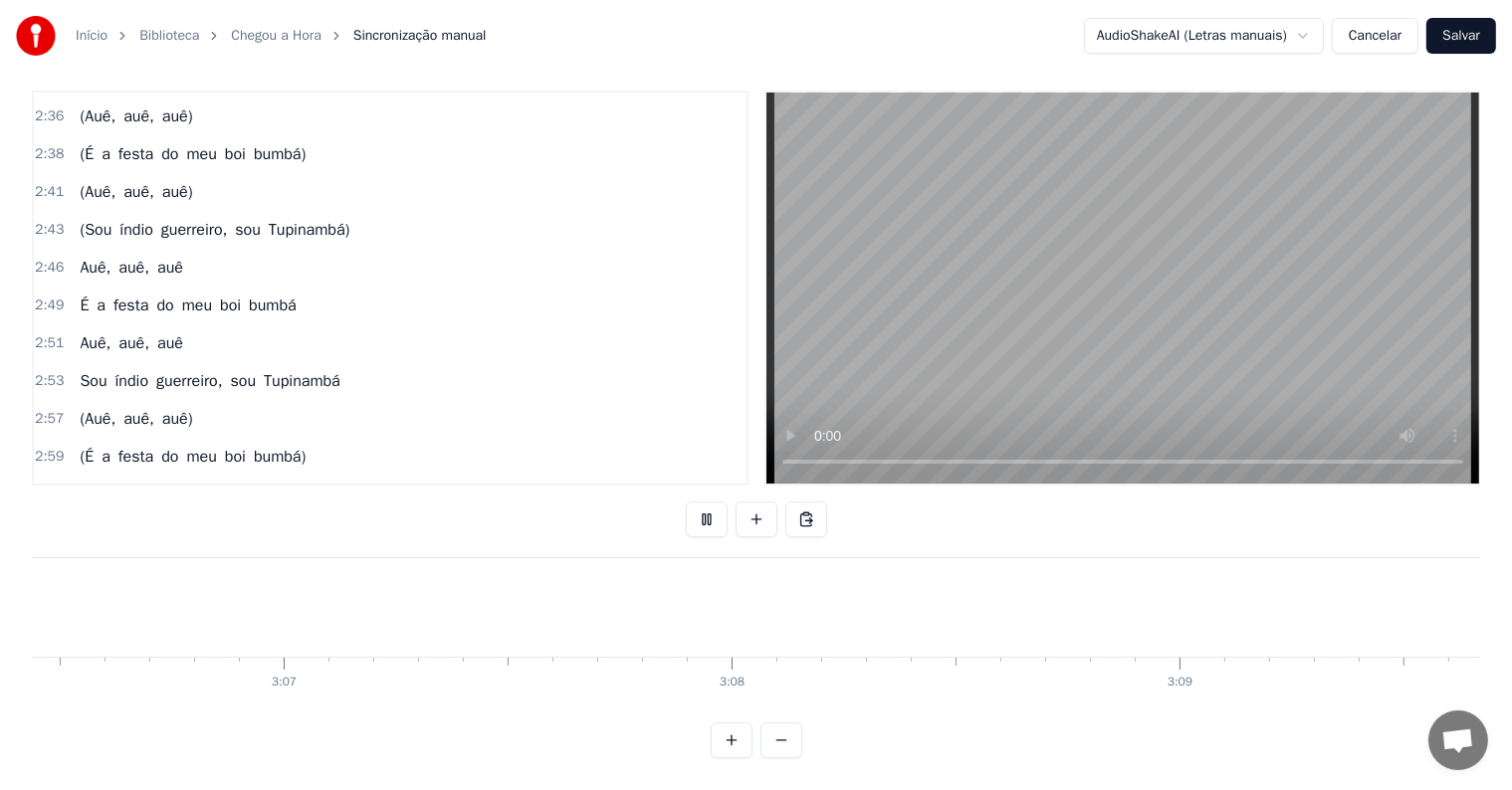 click on "Salvar" at bounding box center (1461, 36) 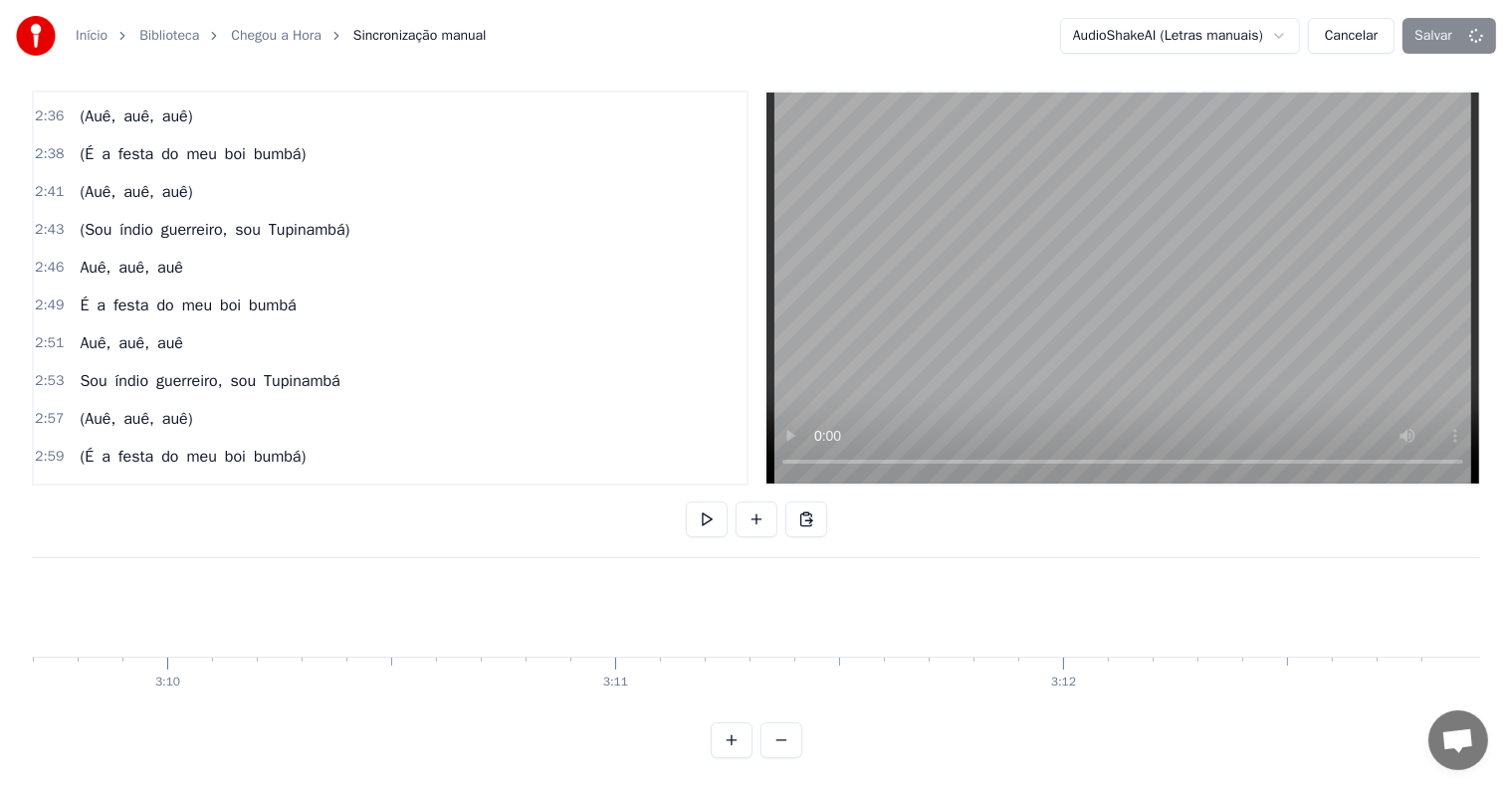 scroll, scrollTop: 0, scrollLeft: 84973, axis: horizontal 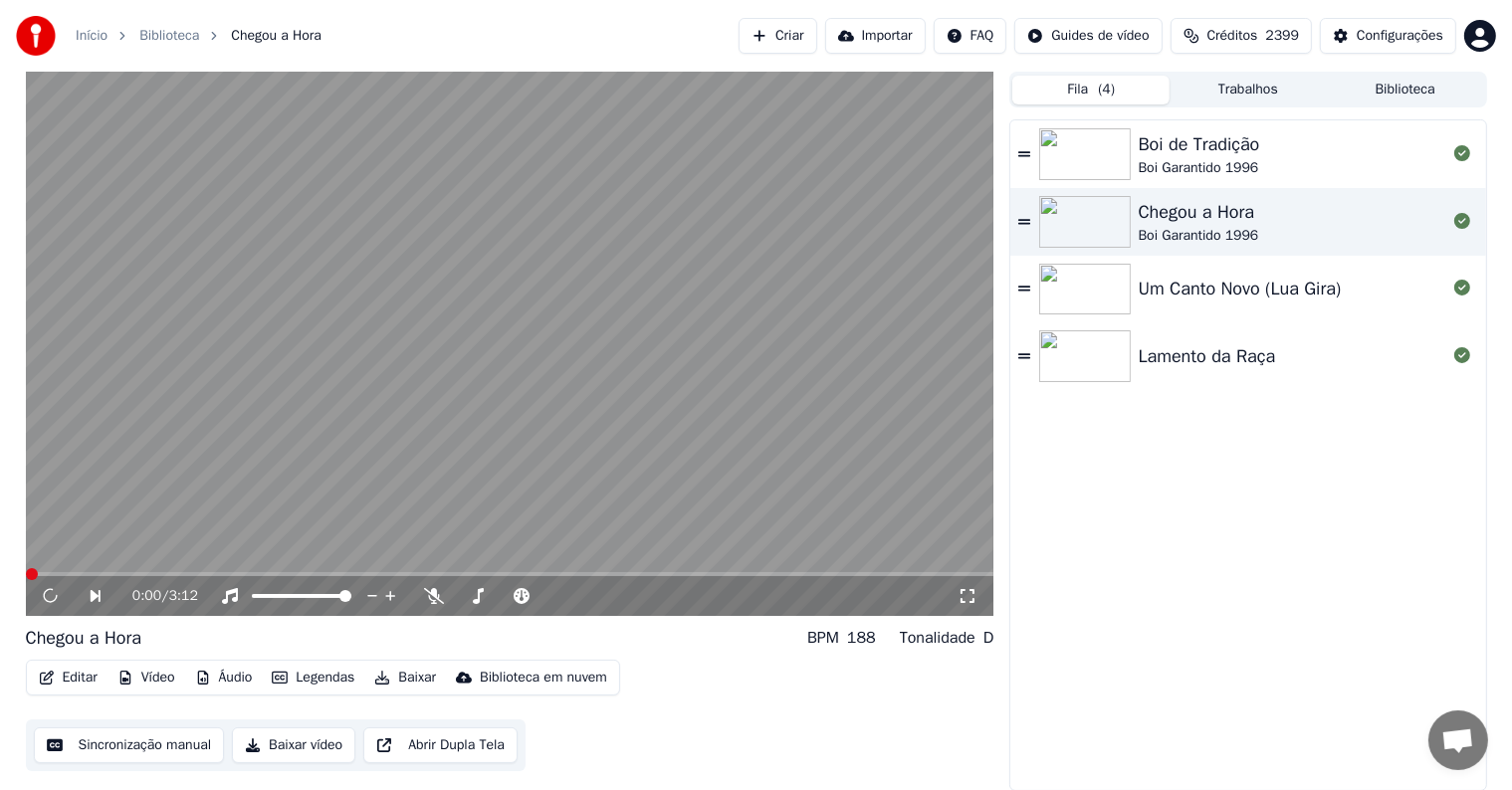 click on "Um Canto Novo (Lua Gira)" at bounding box center [1240, 289] 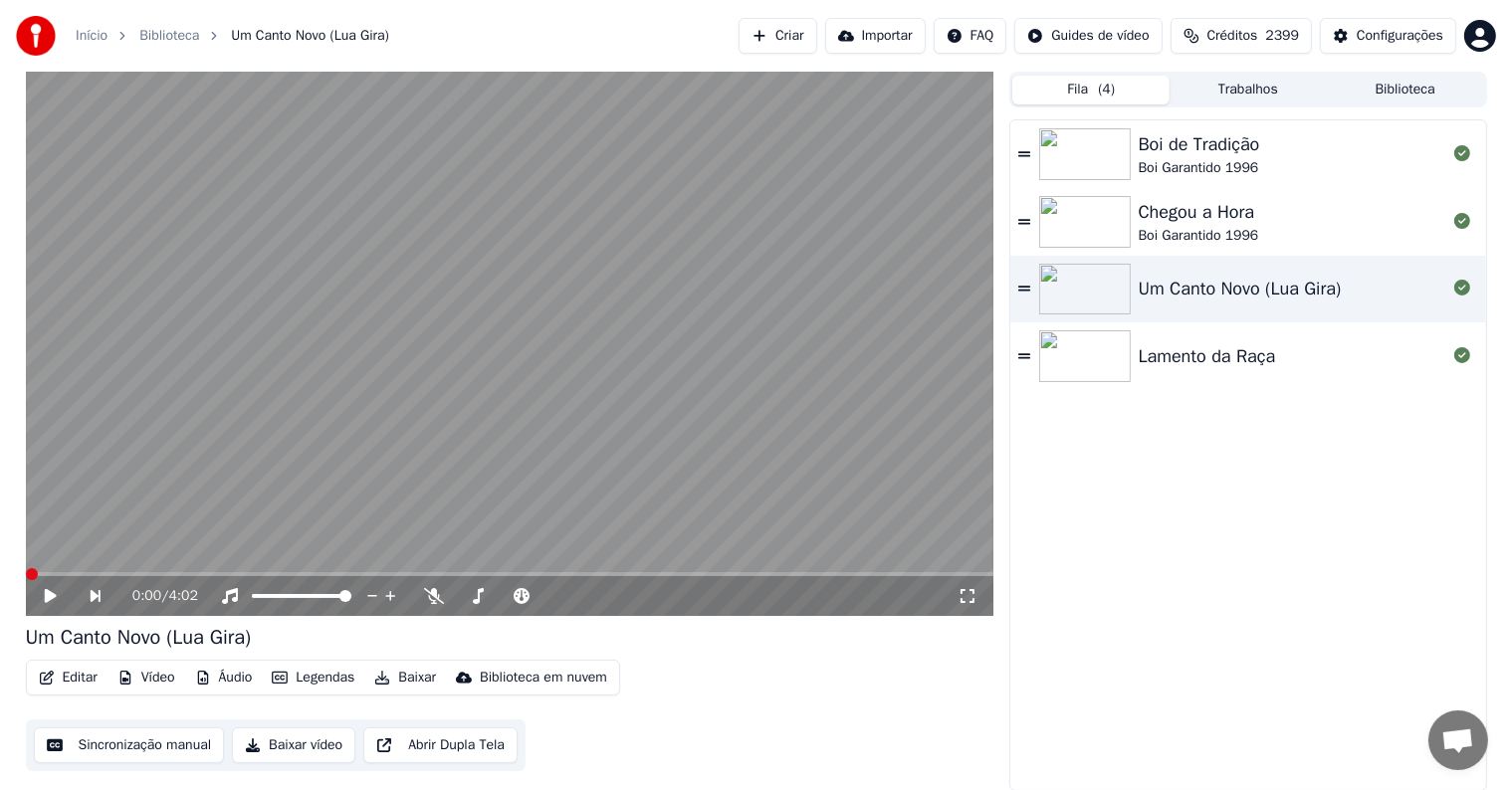 click 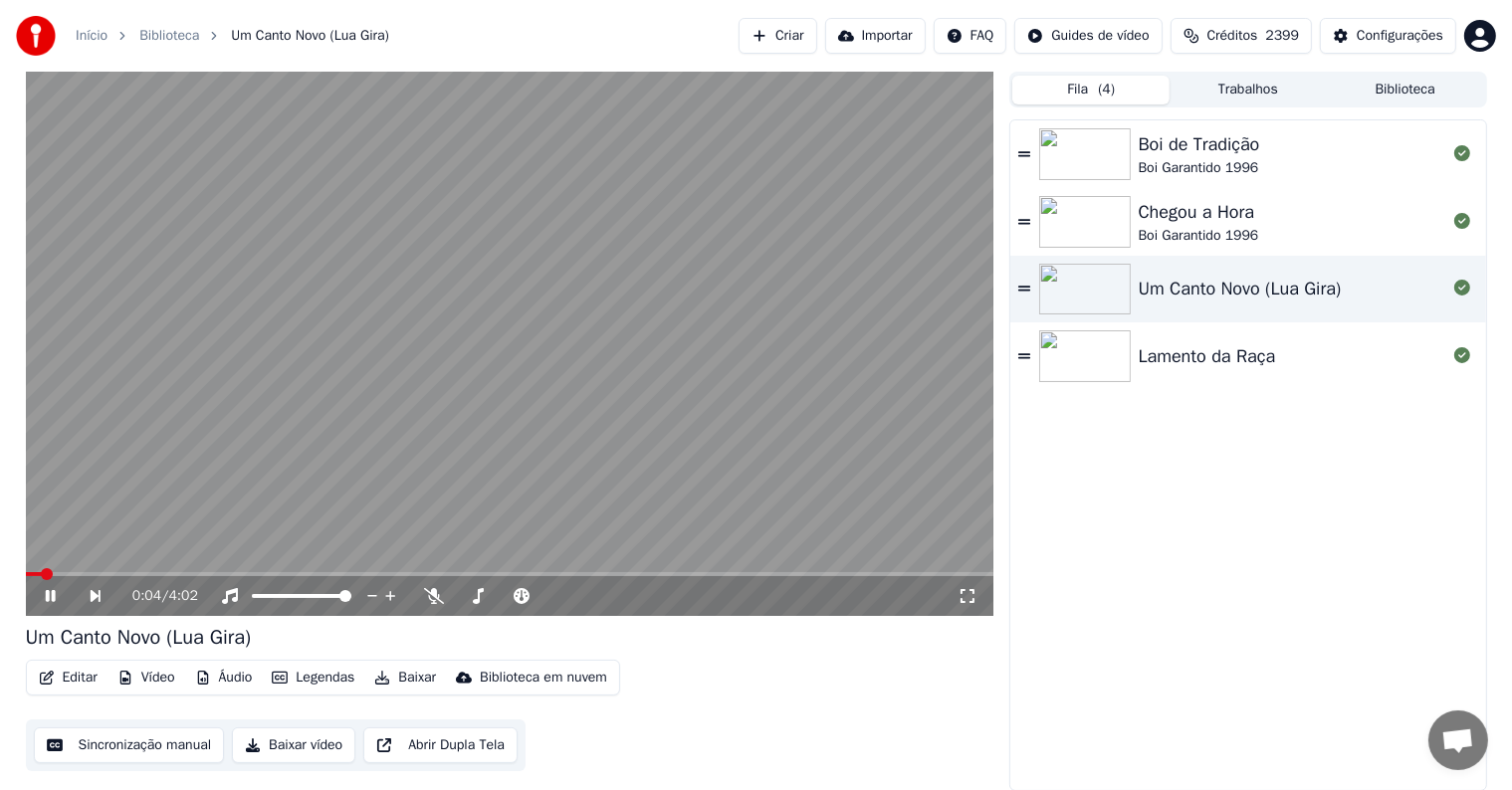 click at bounding box center (510, 343) 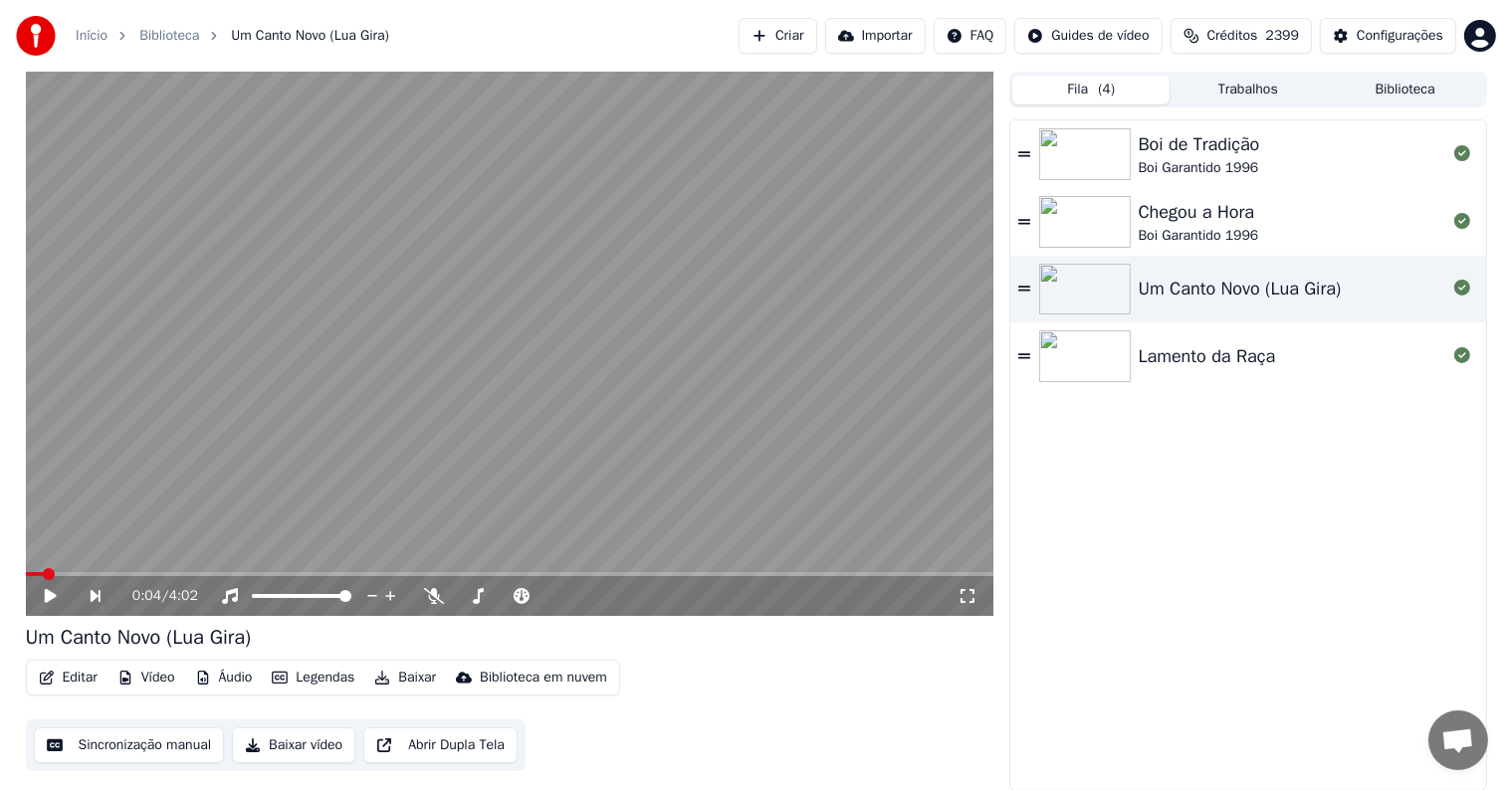 click on "Editar" at bounding box center [68, 678] 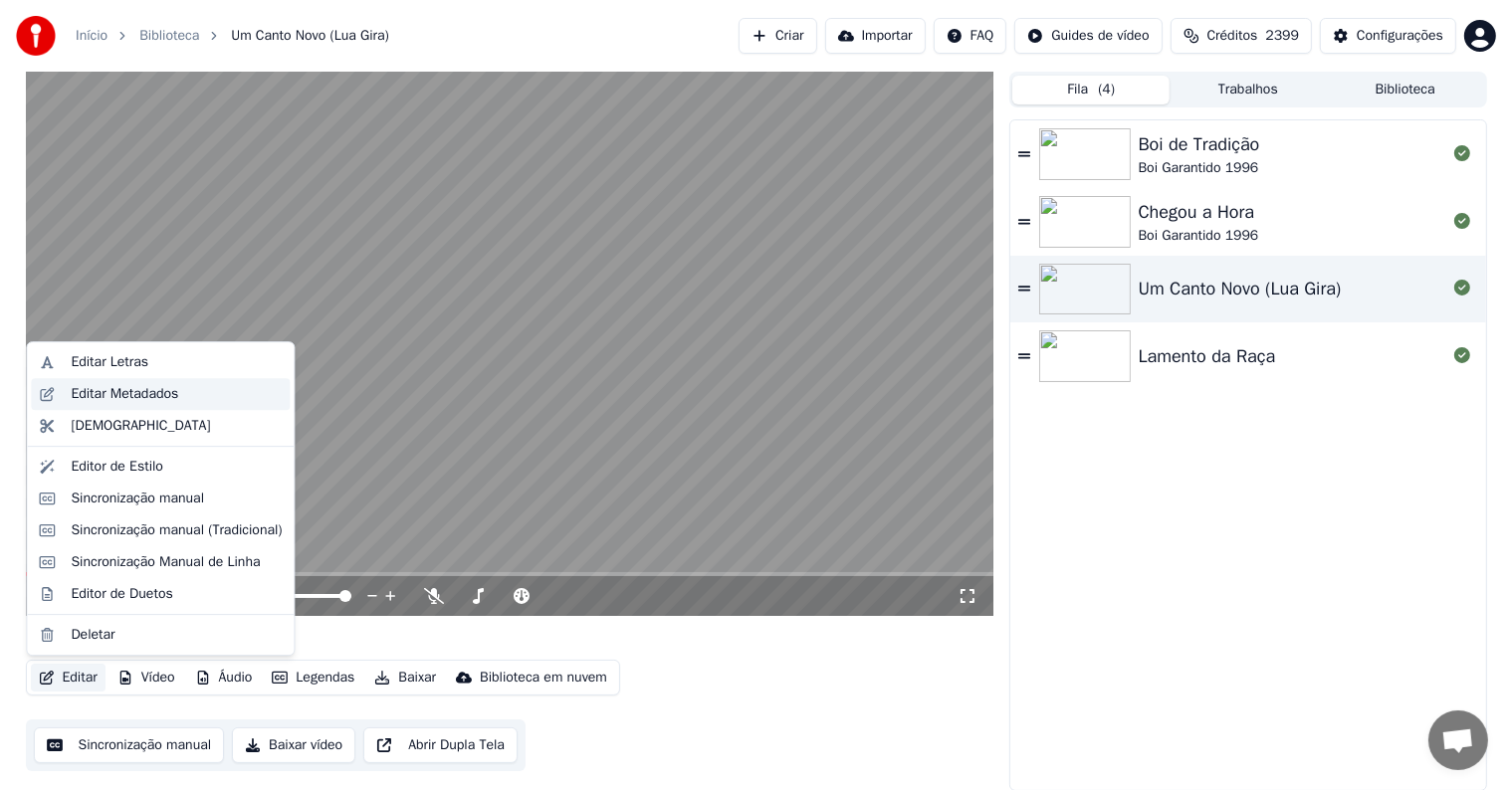 click on "Editar Metadados" at bounding box center [124, 394] 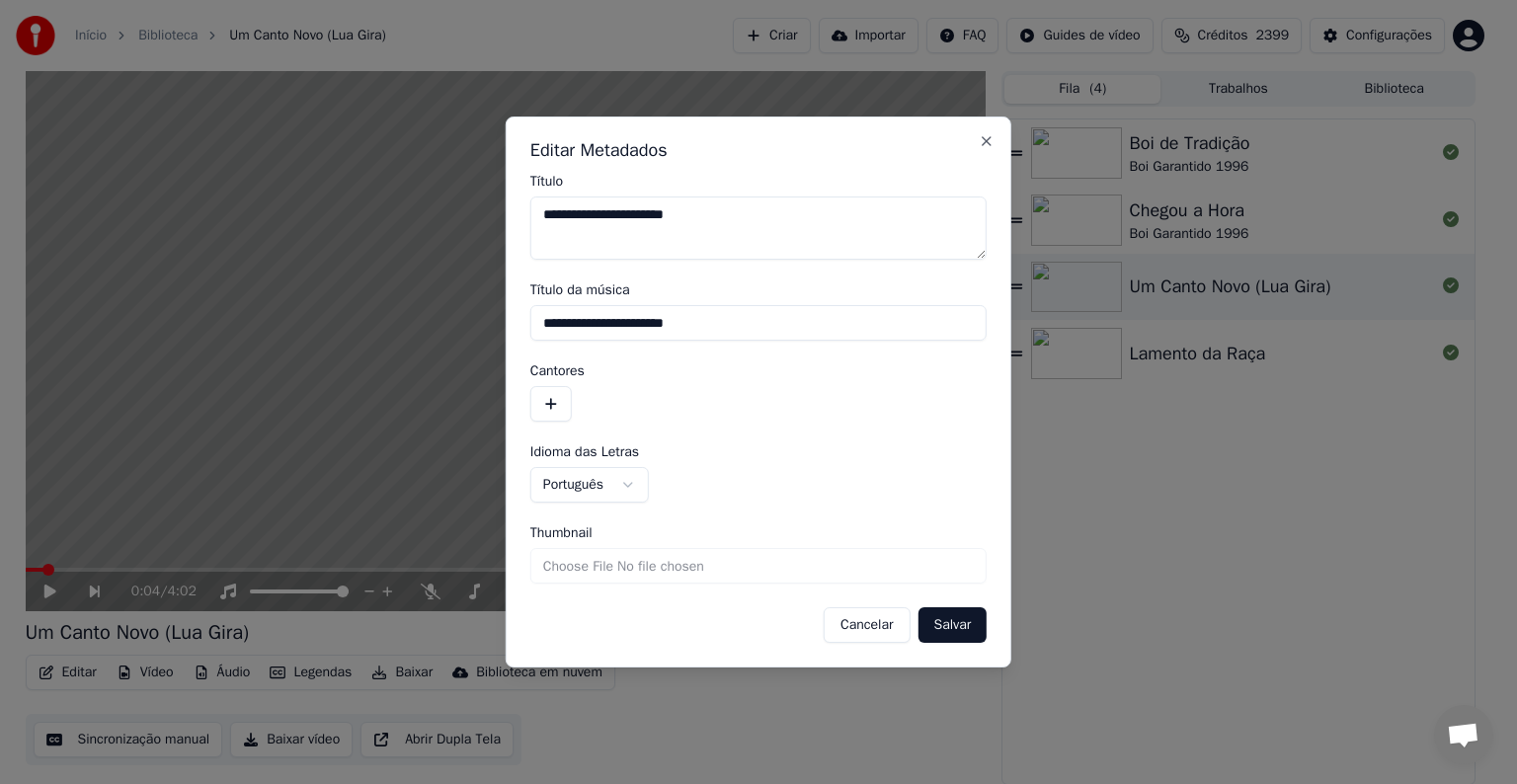 drag, startPoint x: 723, startPoint y: 212, endPoint x: 638, endPoint y: 212, distance: 85 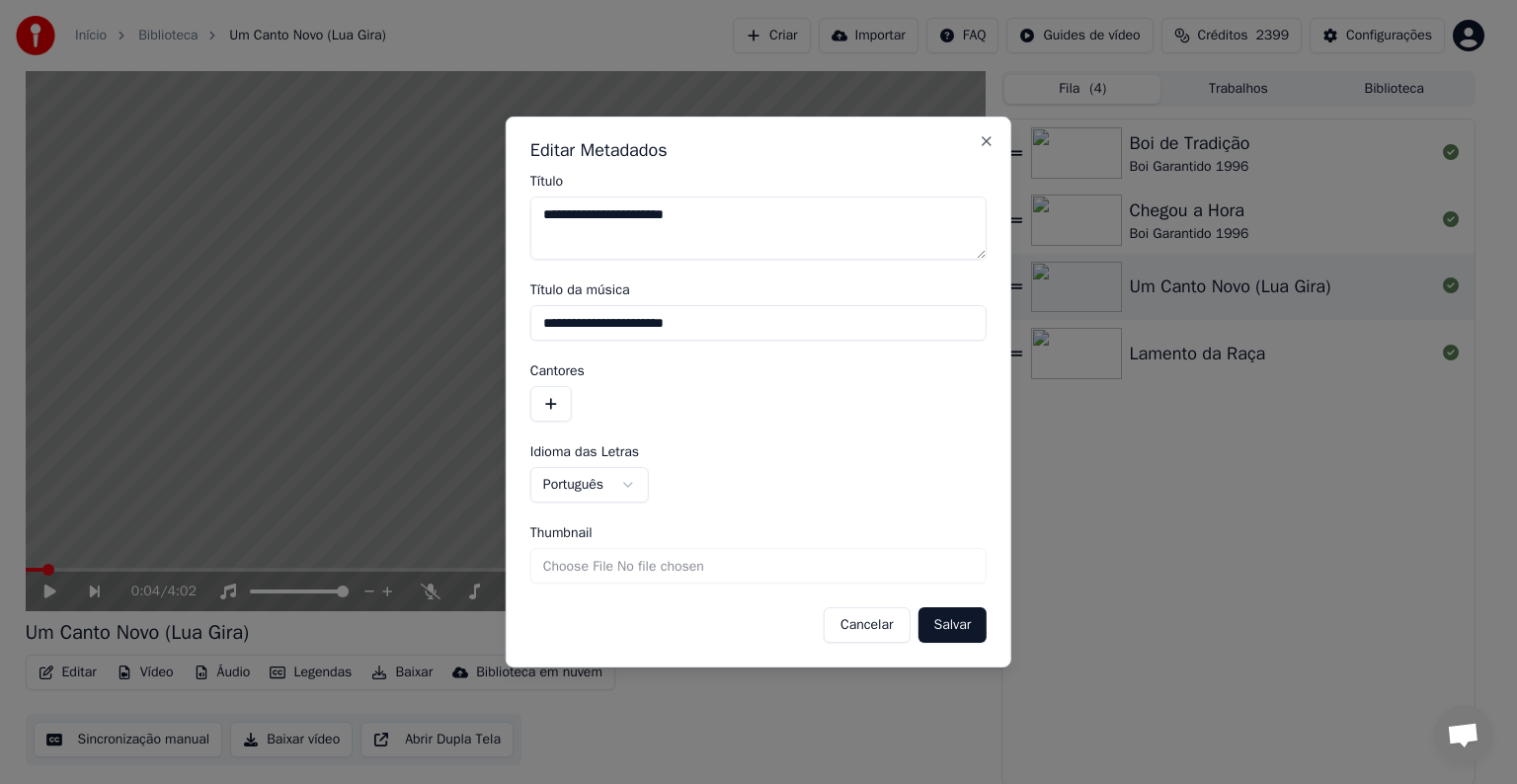 click on "**********" at bounding box center [758, 228] 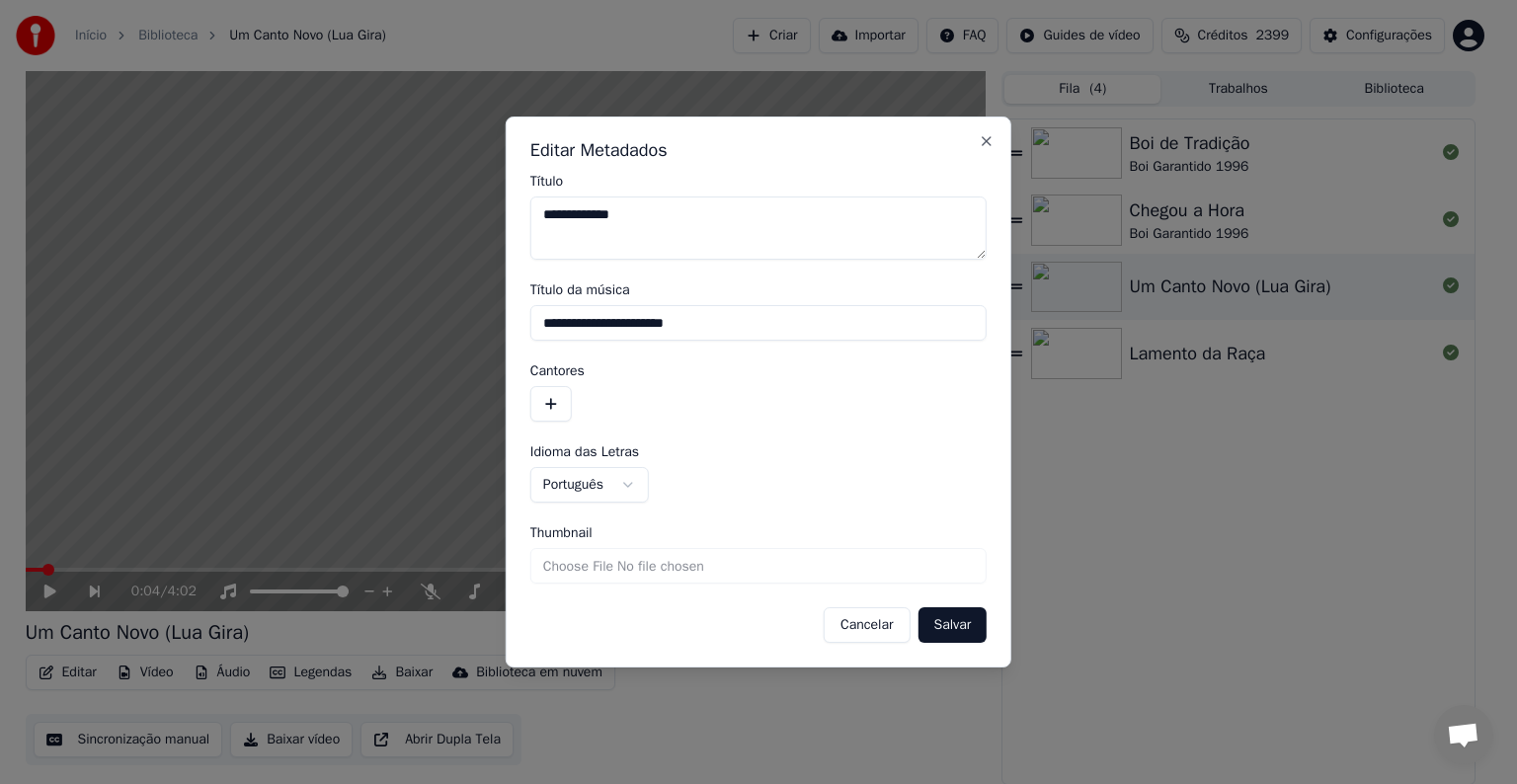 type on "**********" 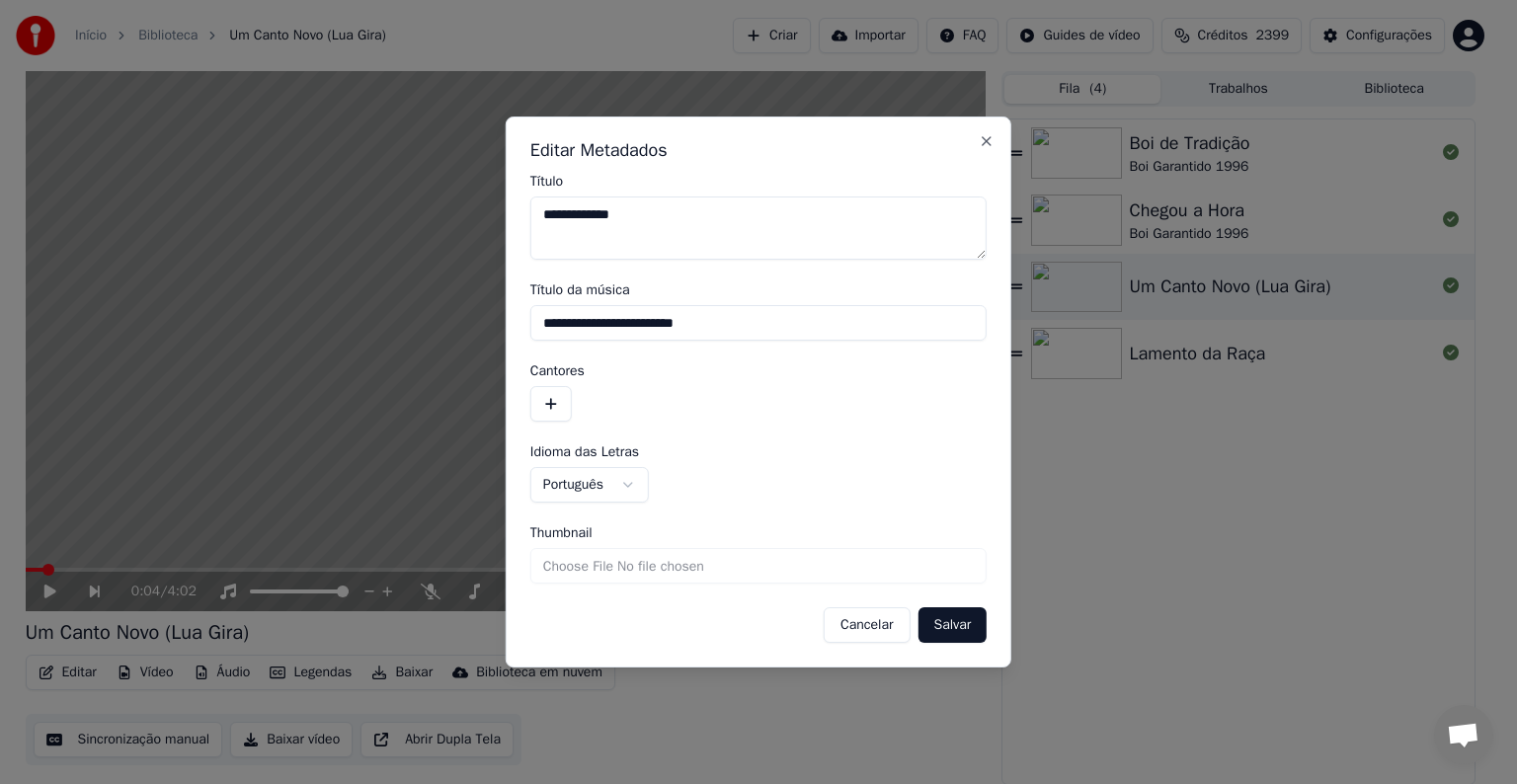 drag, startPoint x: 644, startPoint y: 321, endPoint x: 503, endPoint y: 321, distance: 141 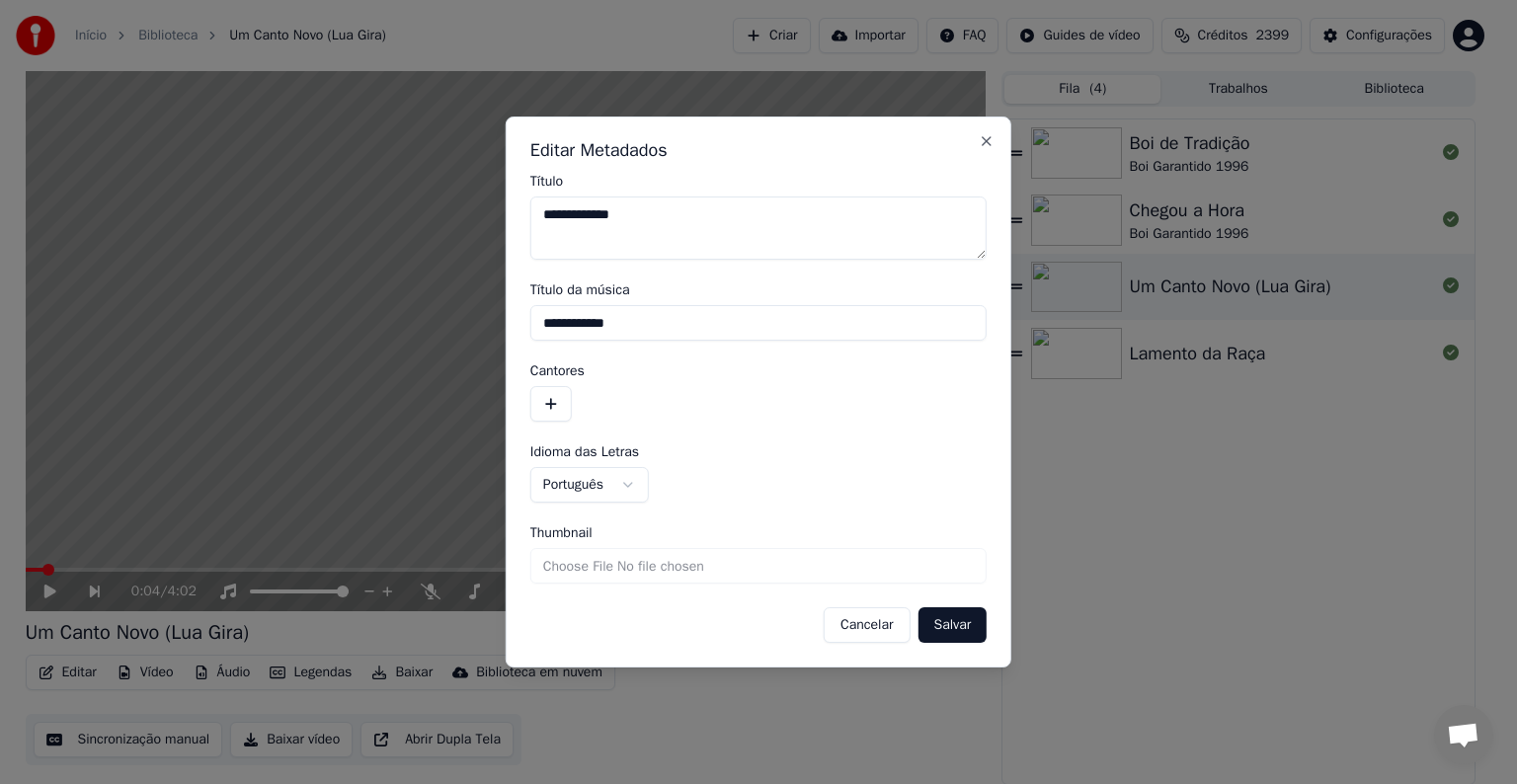 type on "**********" 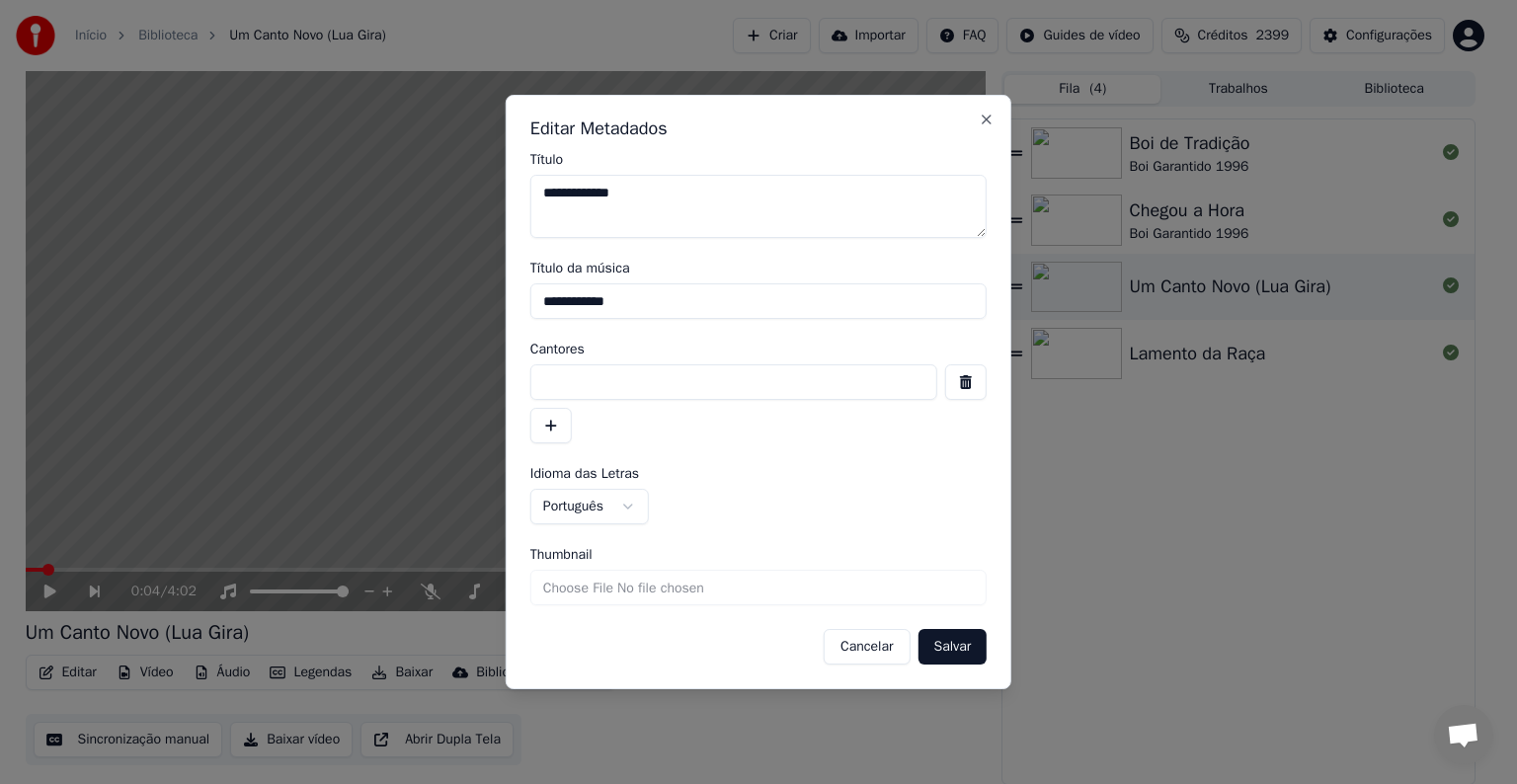 click at bounding box center (734, 382) 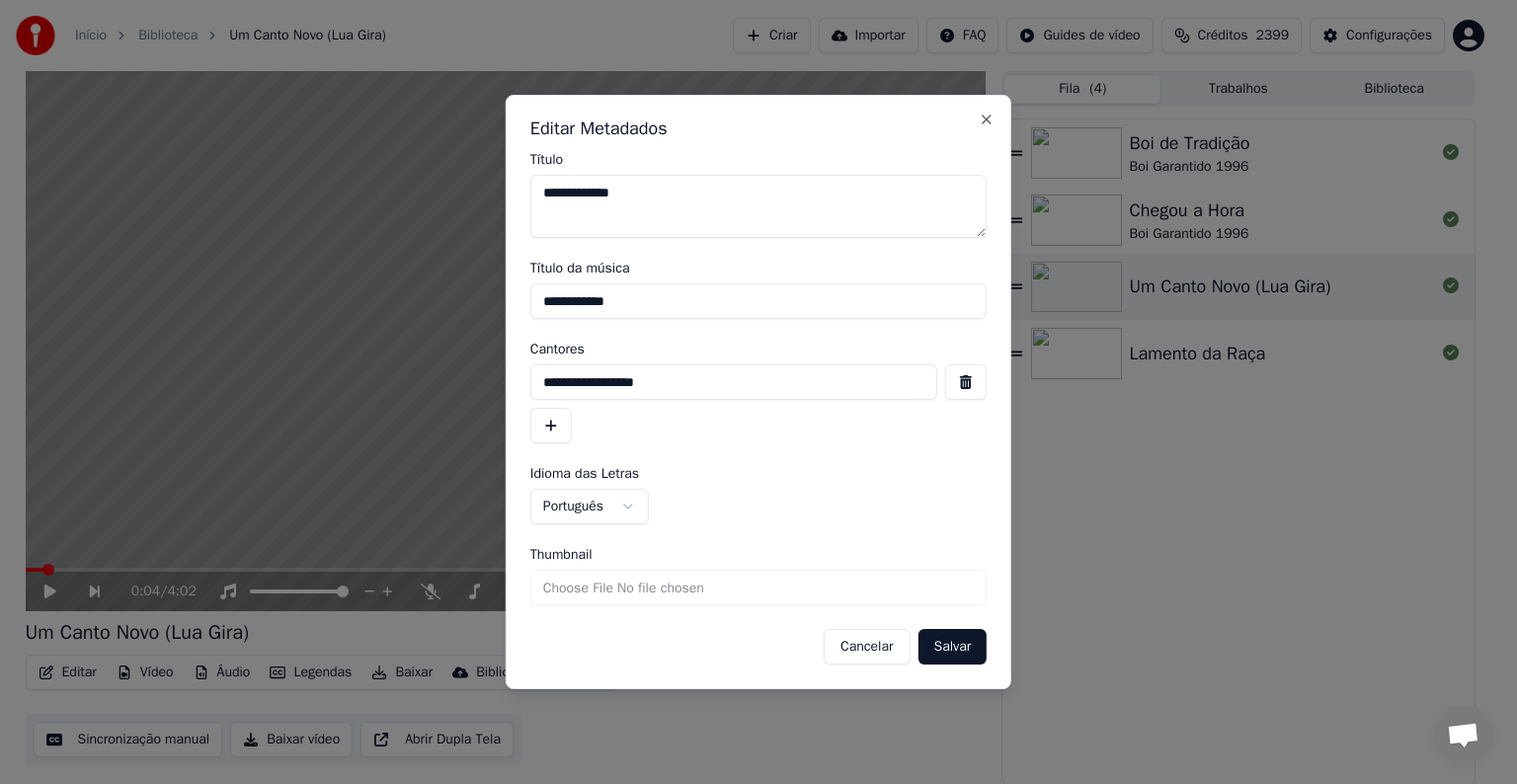 drag, startPoint x: 685, startPoint y: 385, endPoint x: 519, endPoint y: 383, distance: 166.012 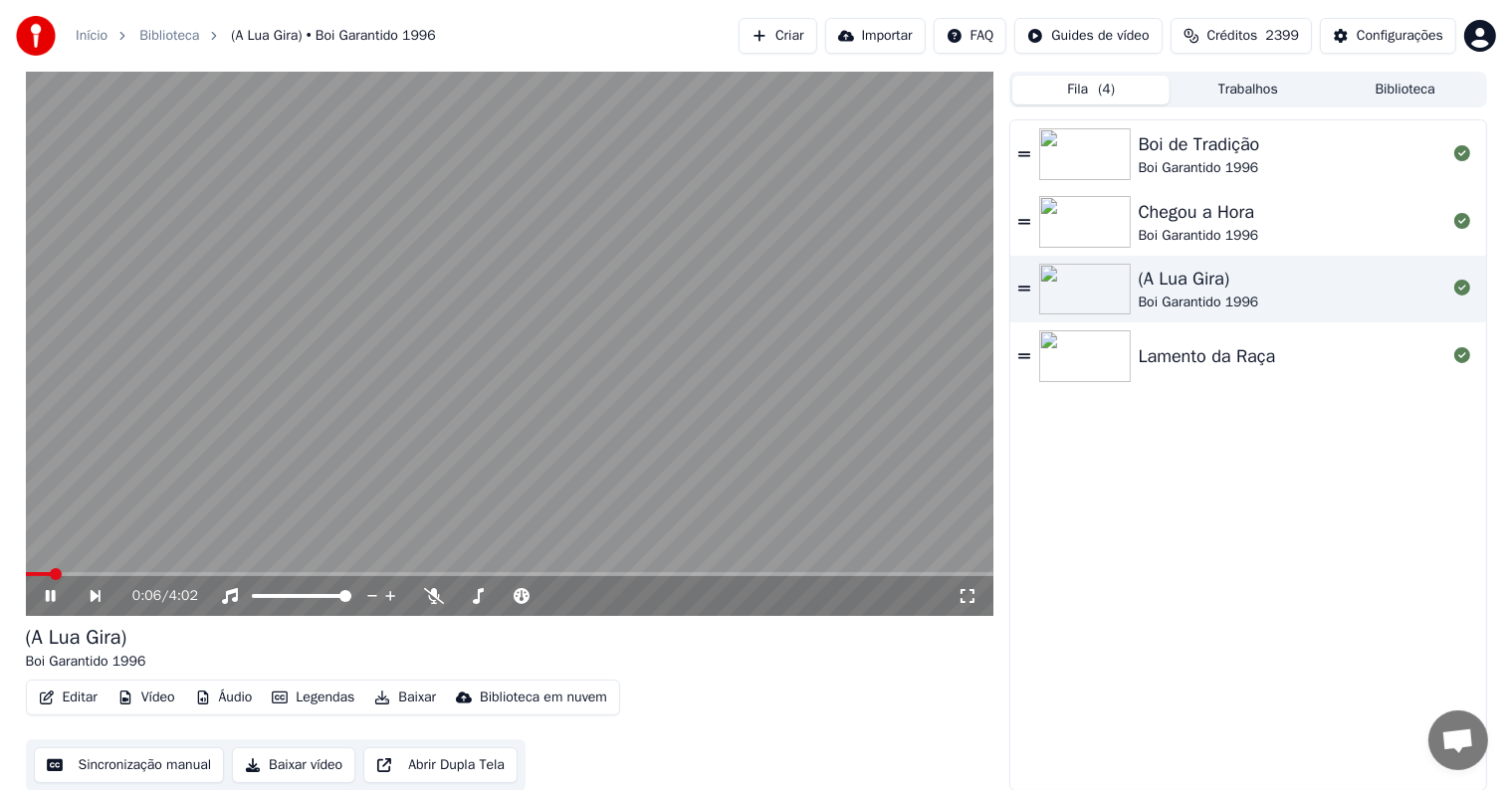 click at bounding box center [38, 574] 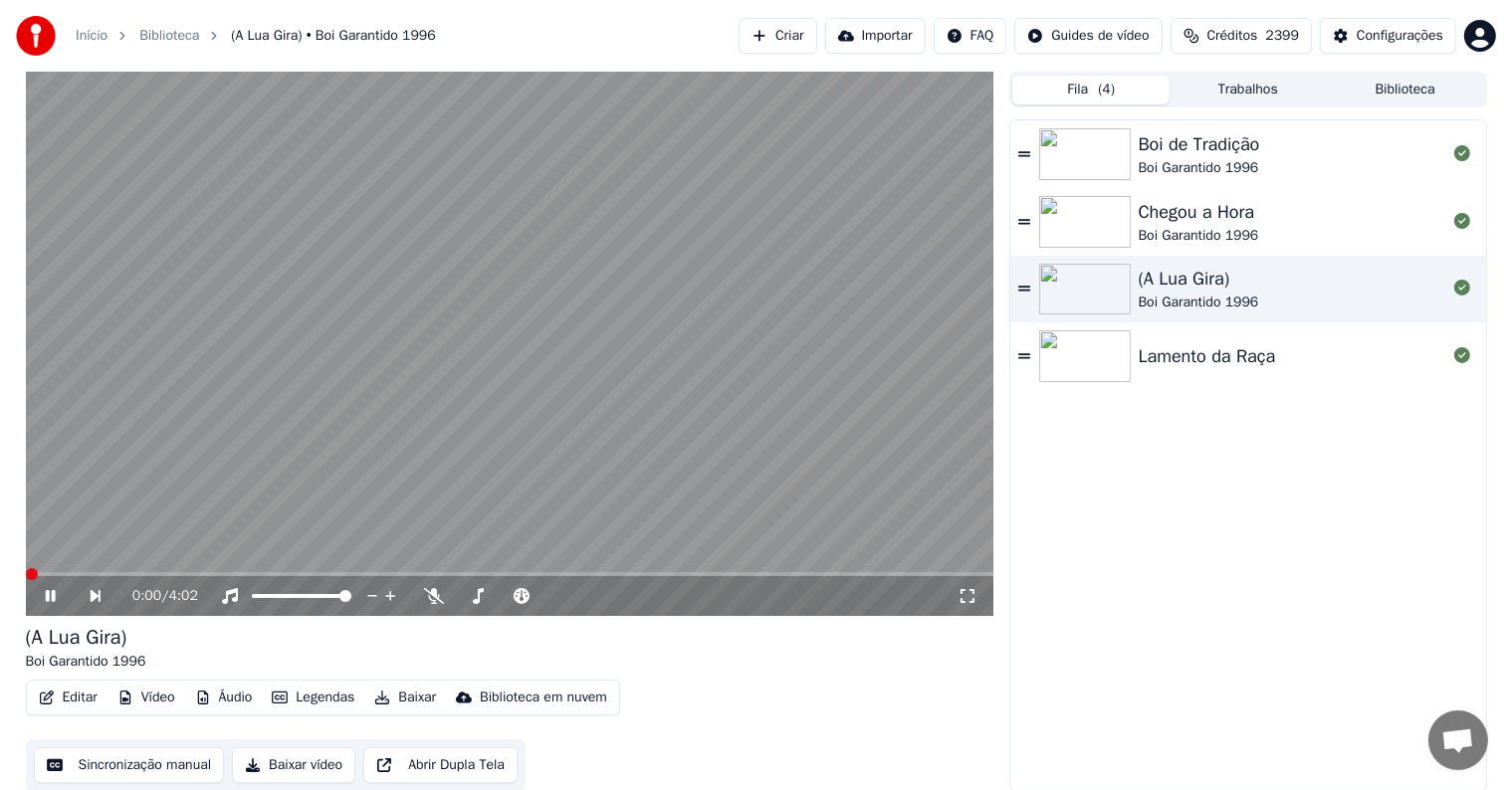 click at bounding box center [32, 574] 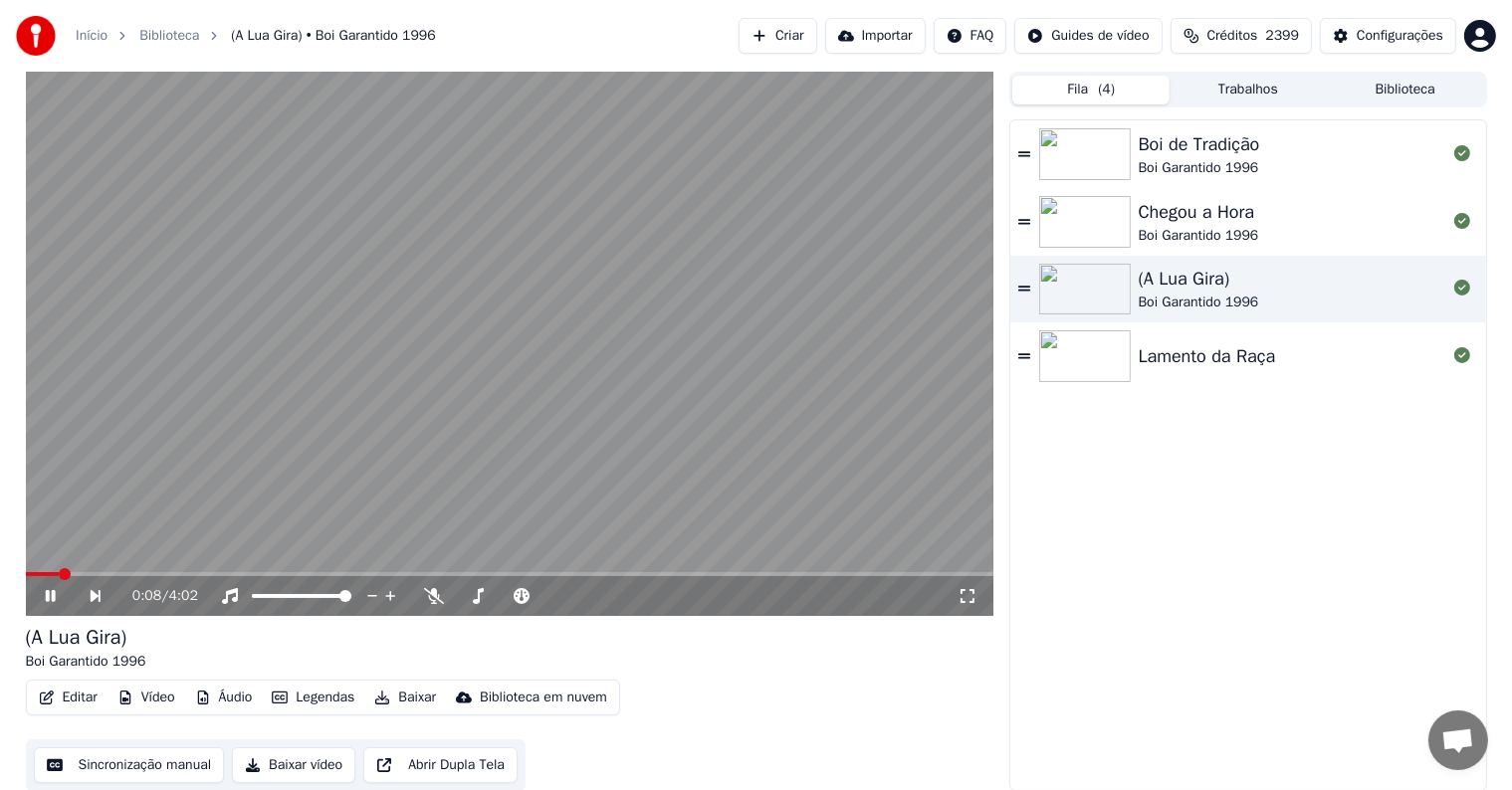 click 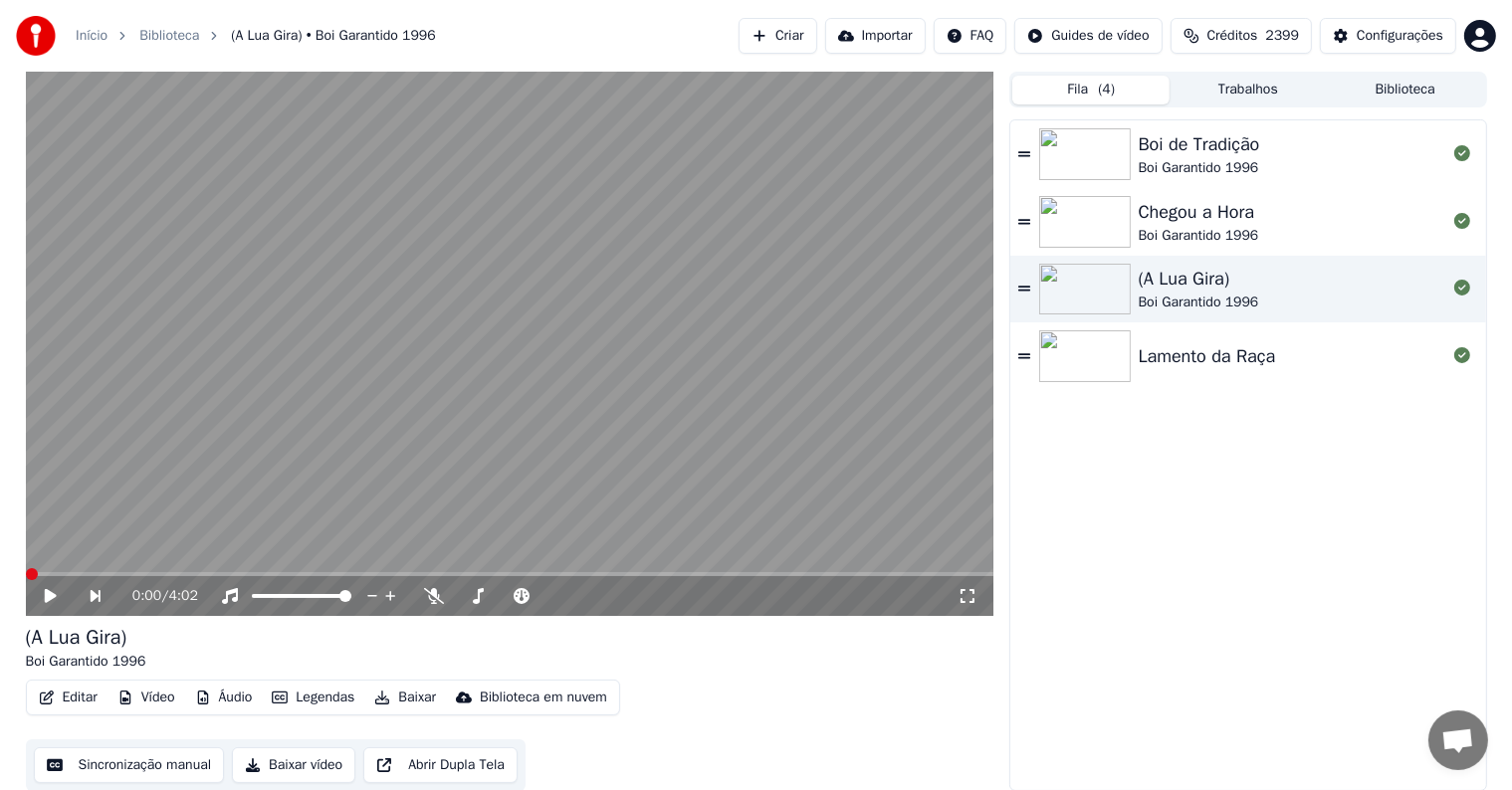 click at bounding box center (32, 574) 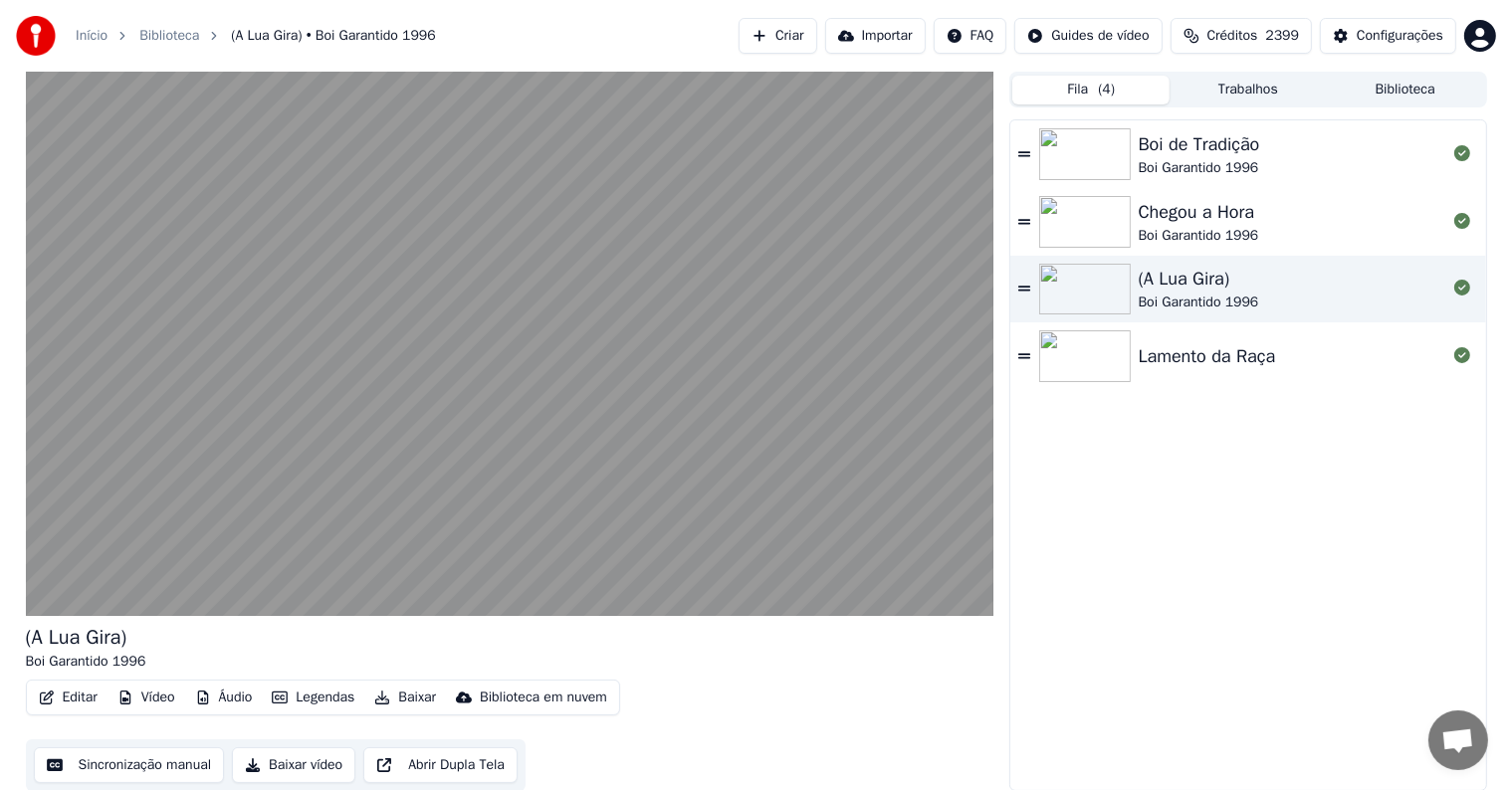 click at bounding box center (510, 343) 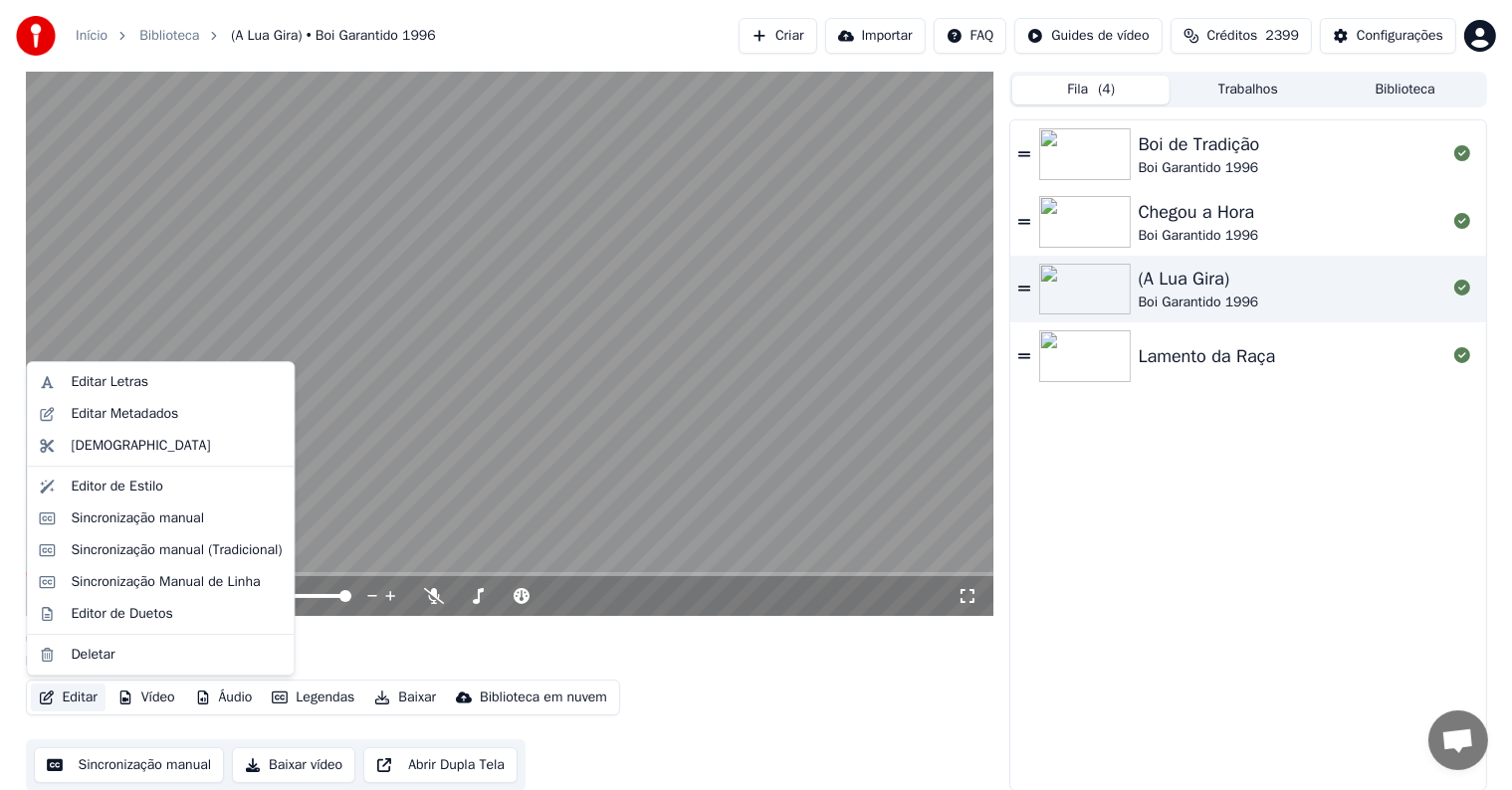 click on "Editar" at bounding box center (68, 697) 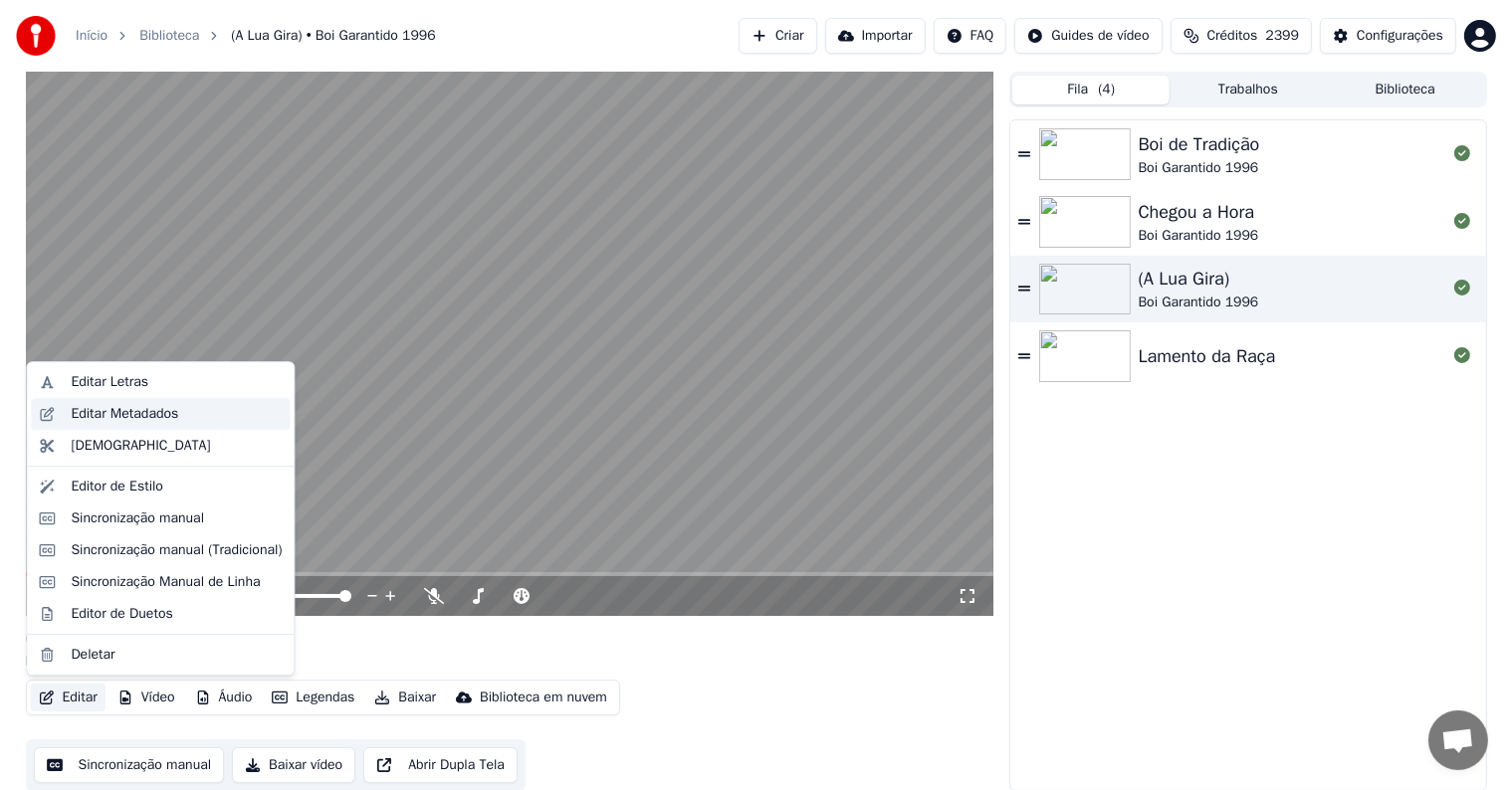 click on "Editar Metadados" at bounding box center (124, 414) 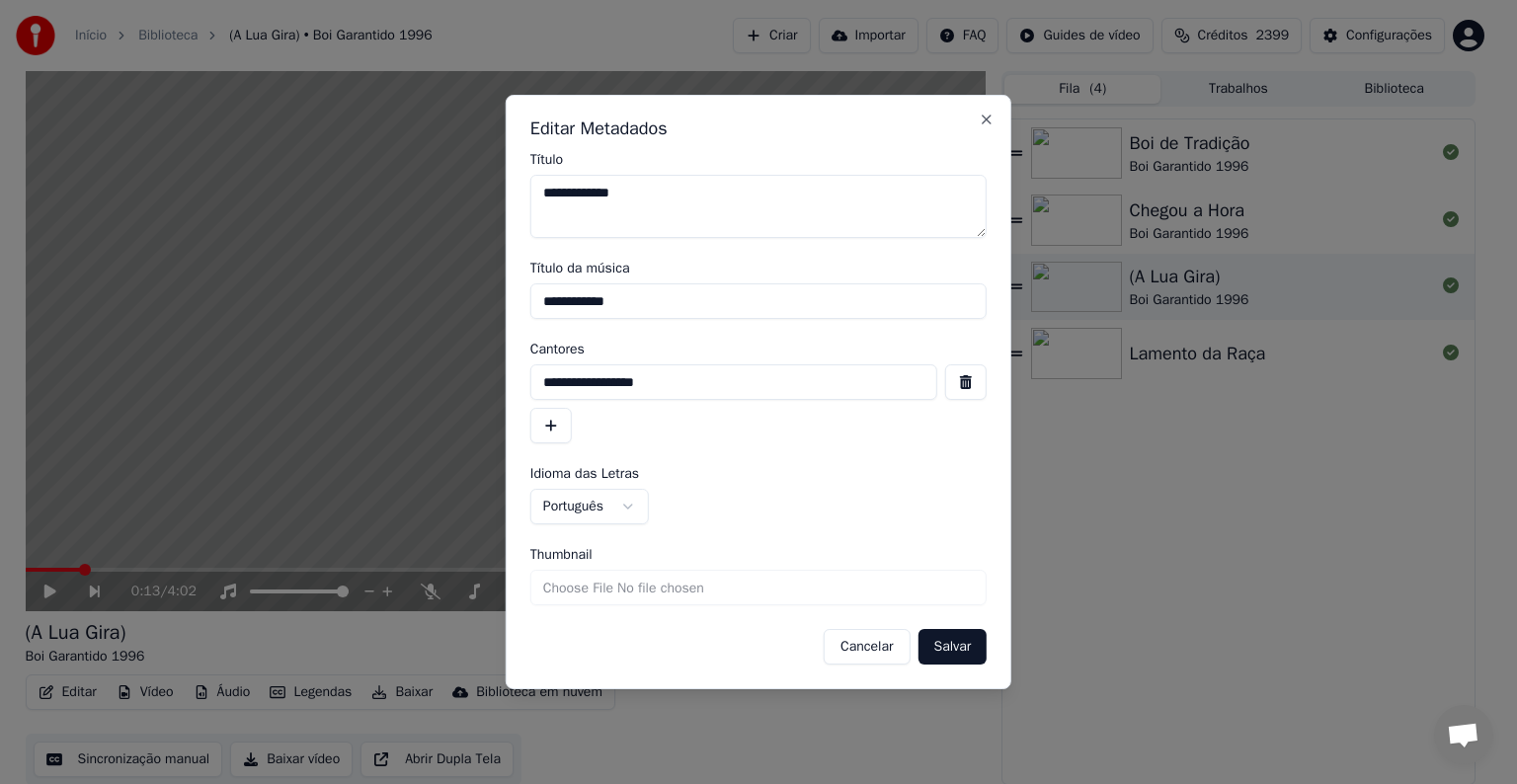 drag, startPoint x: 636, startPoint y: 302, endPoint x: 516, endPoint y: 303, distance: 120.0042 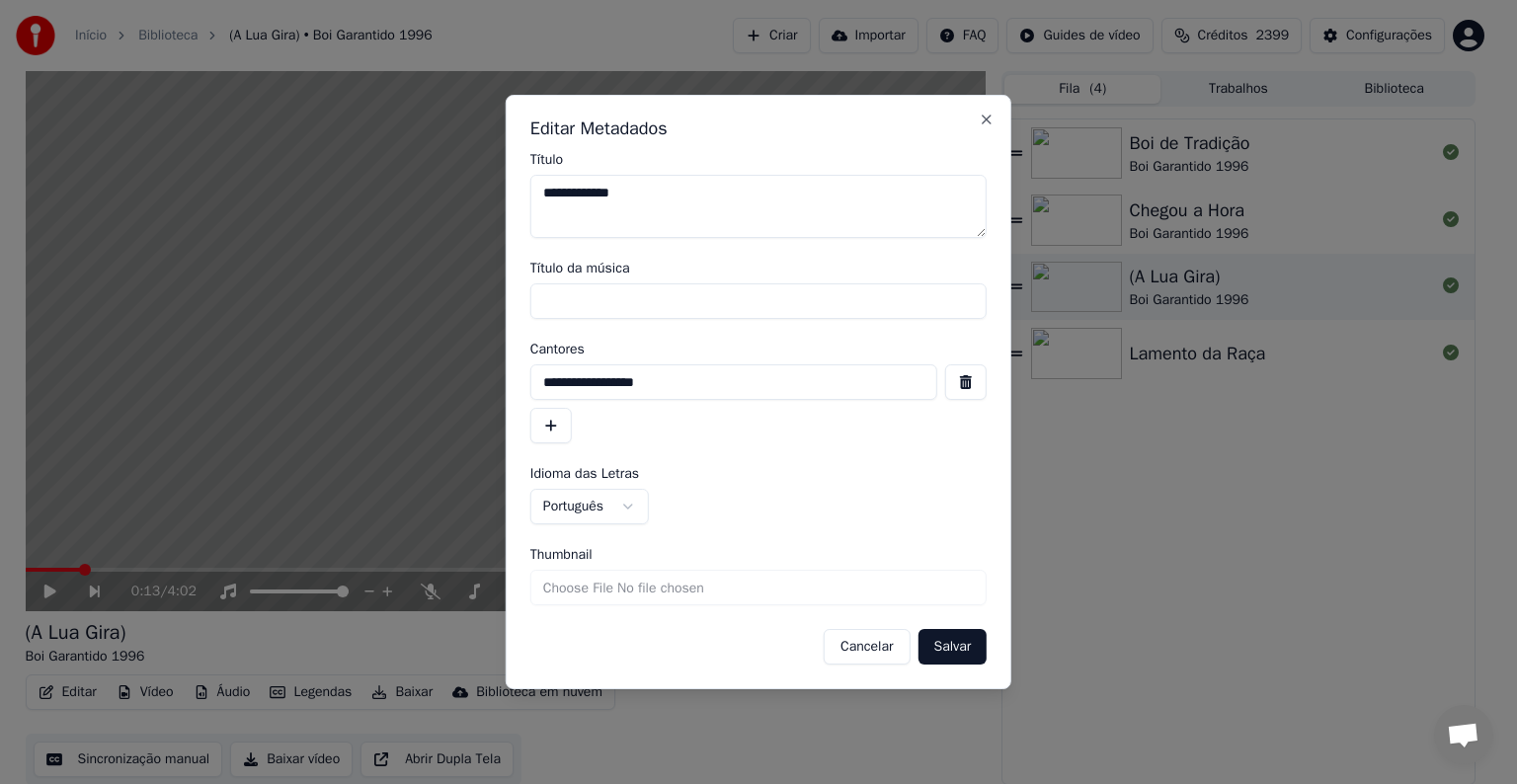 type 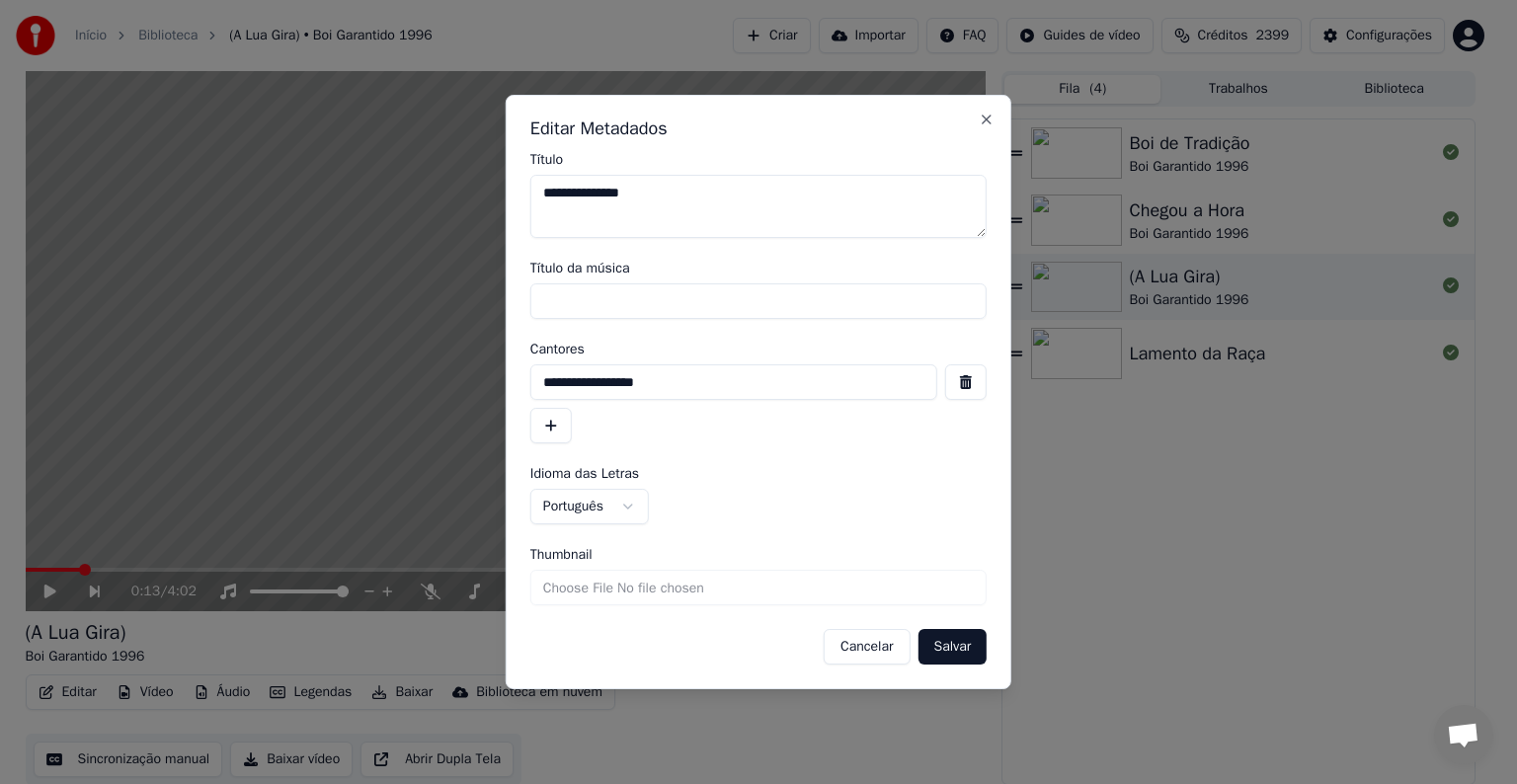 paste on "**********" 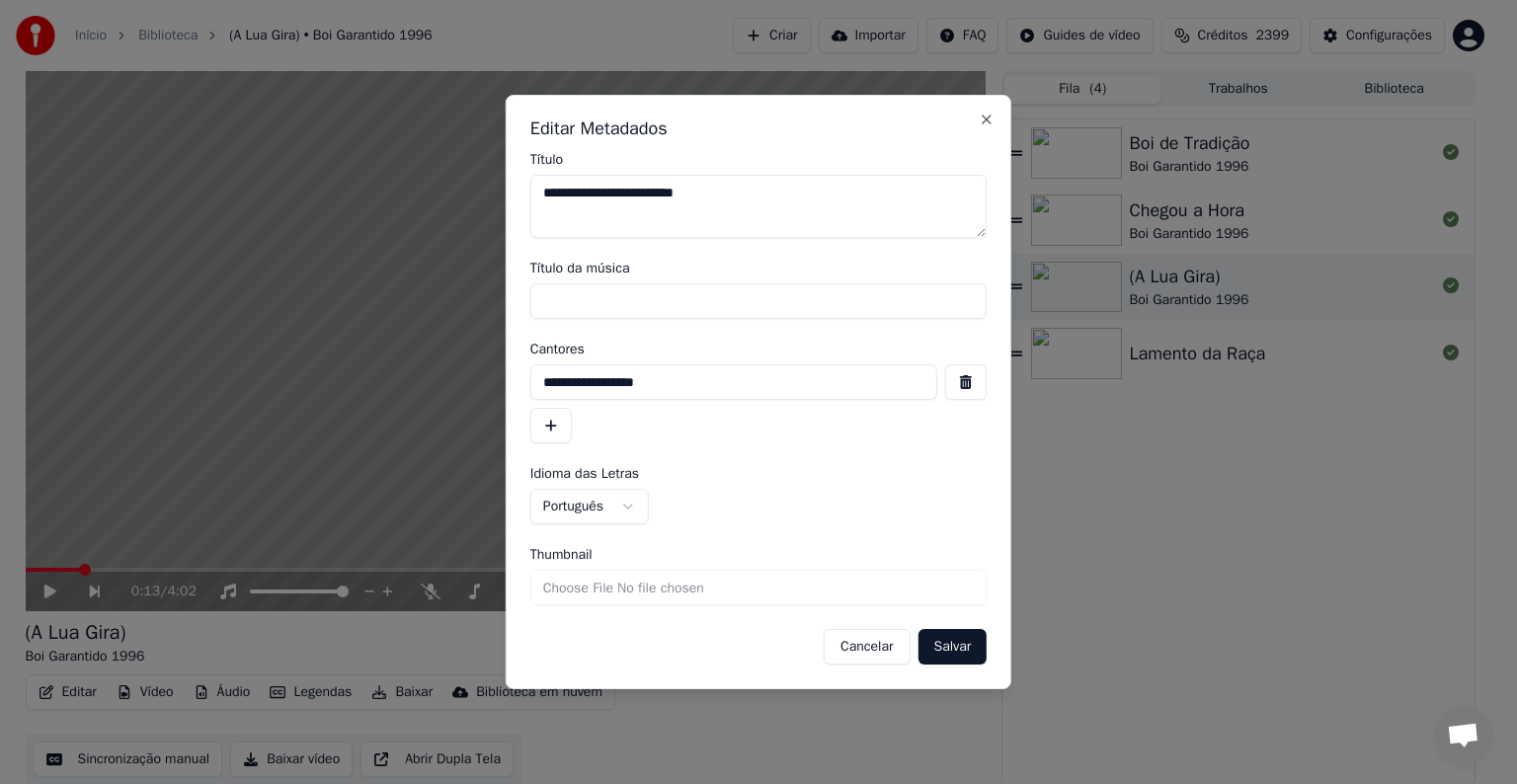 type on "**********" 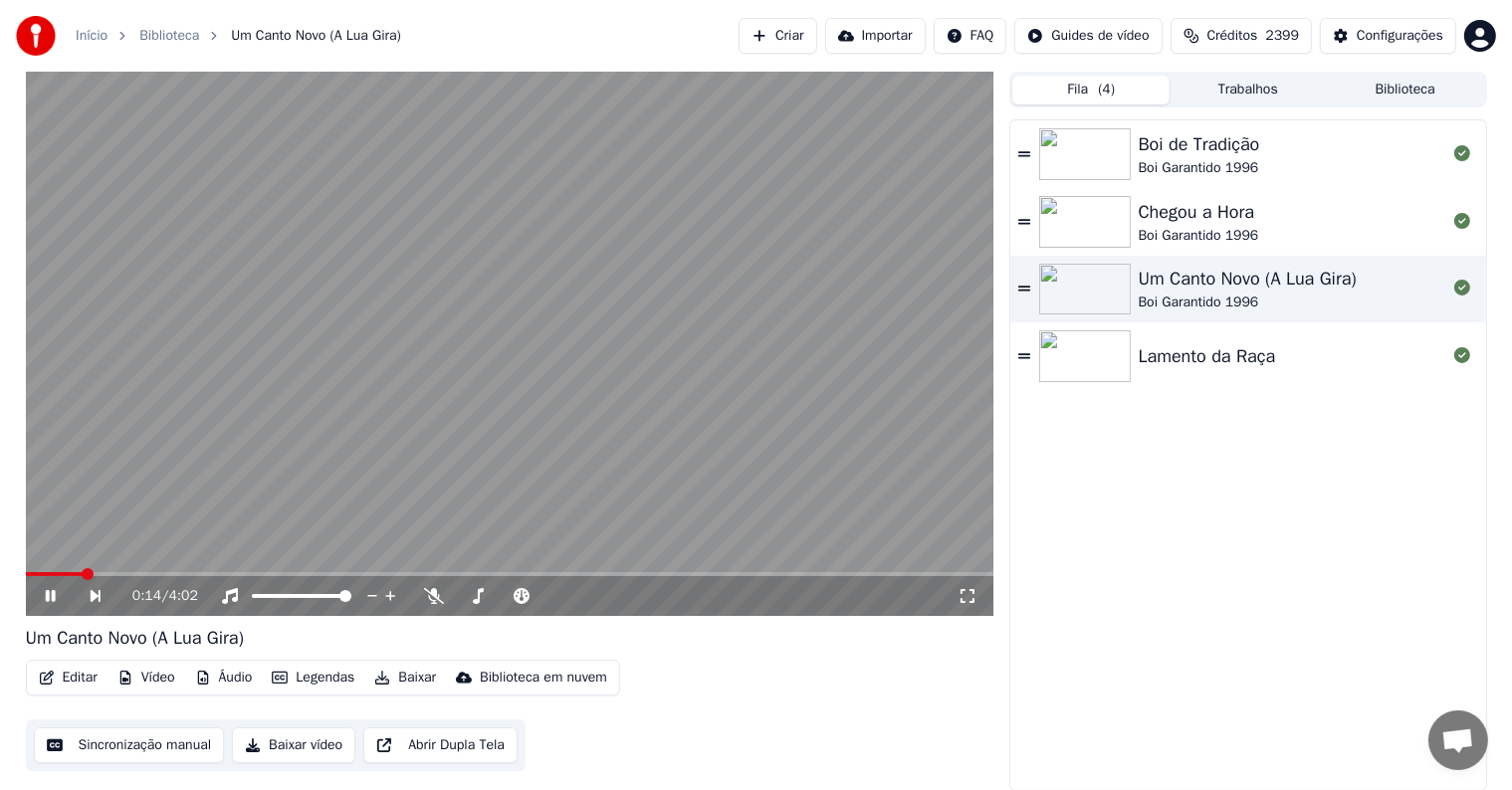 click on "Sincronização manual" at bounding box center (129, 745) 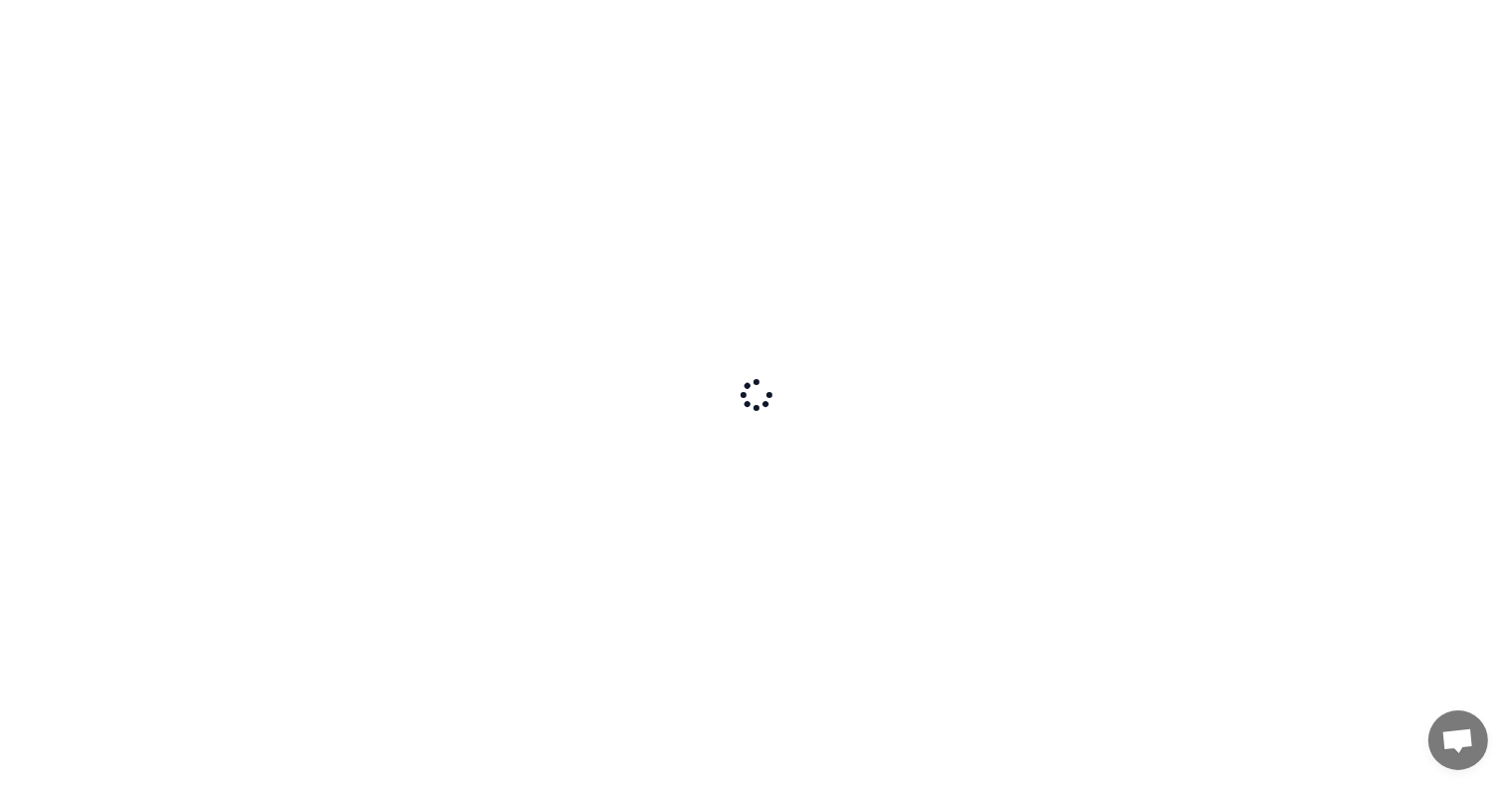 scroll, scrollTop: 0, scrollLeft: 0, axis: both 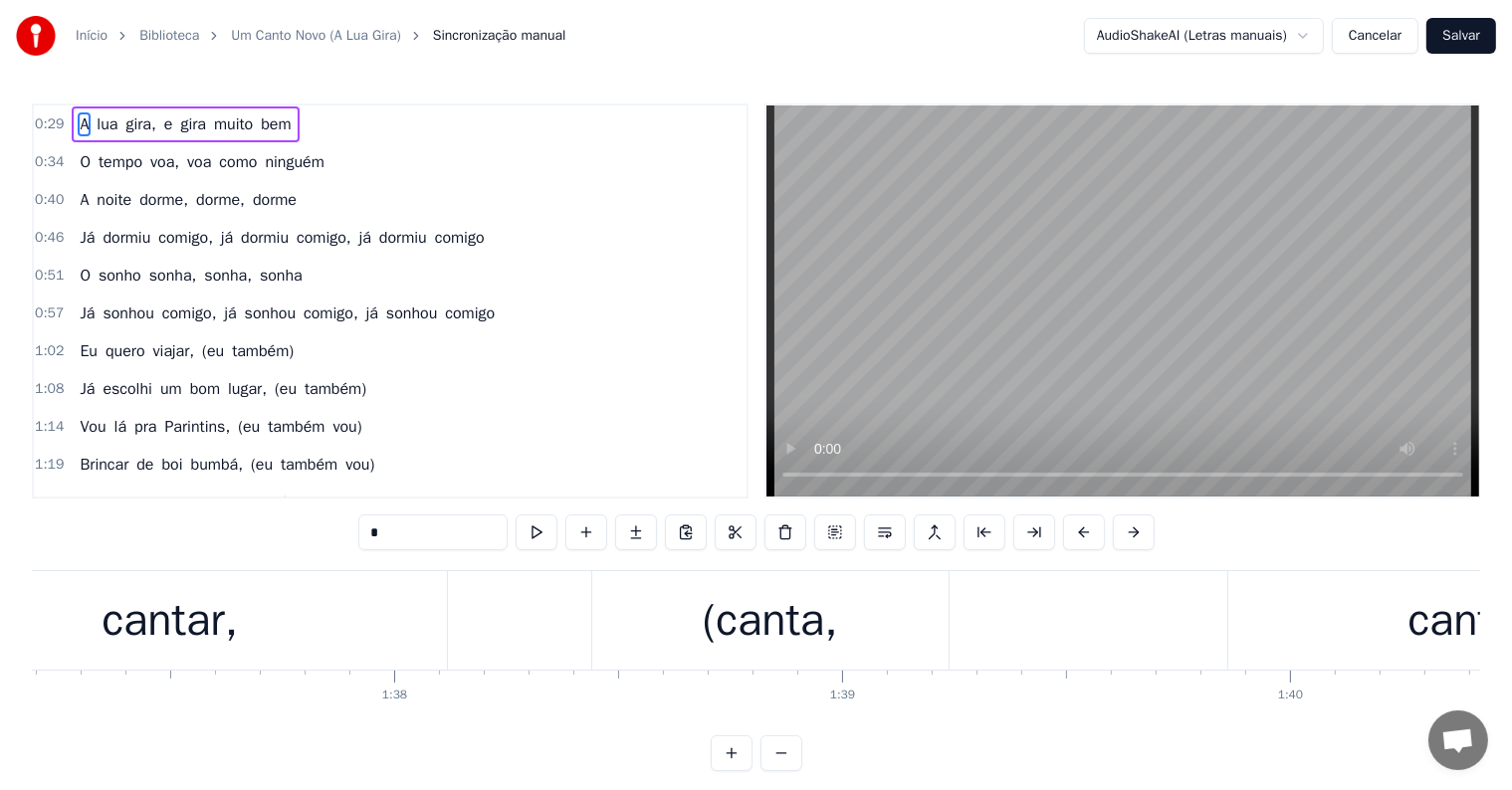 click on "cantar," at bounding box center (169, 621) 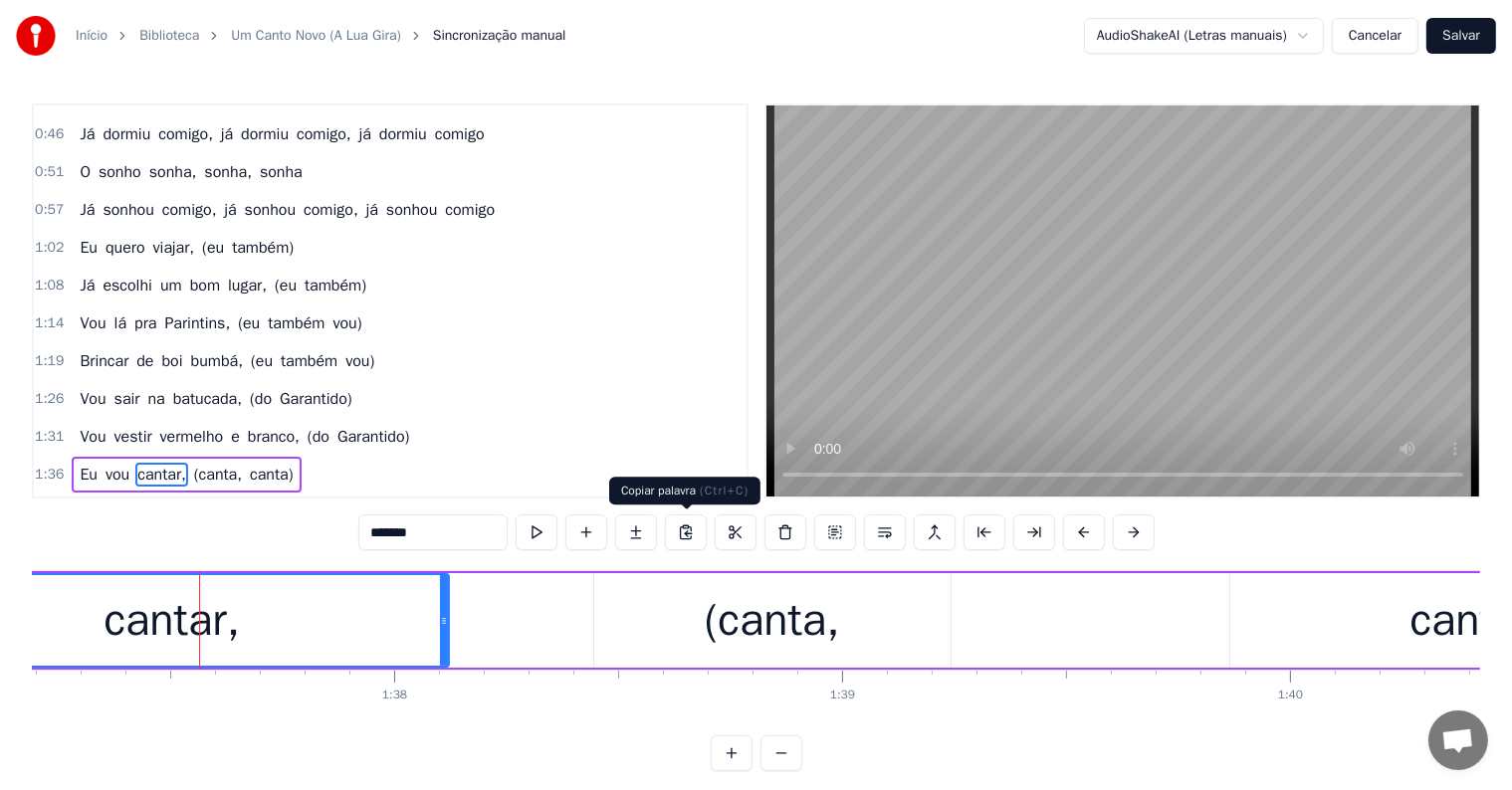 scroll, scrollTop: 262, scrollLeft: 0, axis: vertical 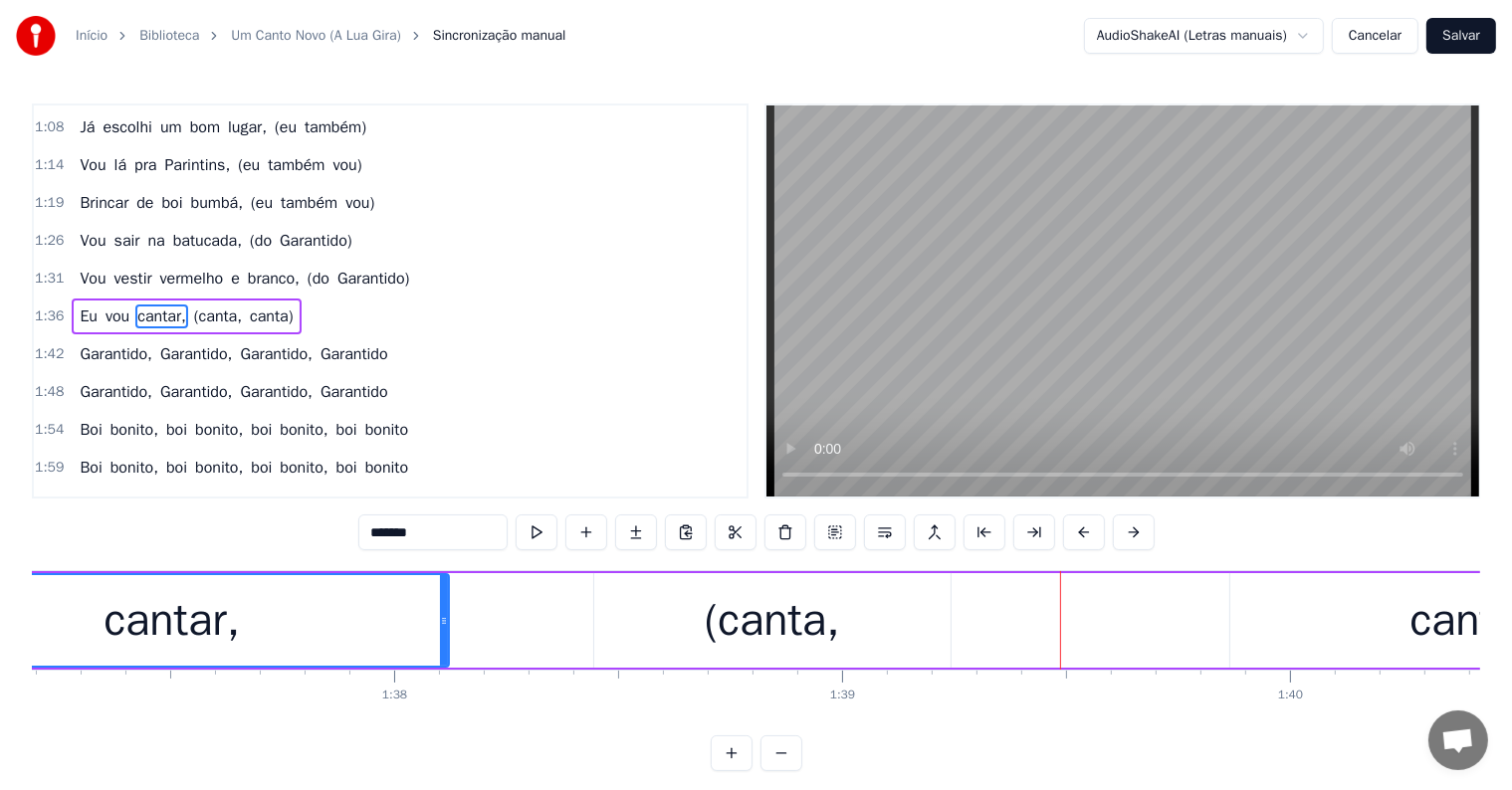 click on "(canta," at bounding box center [218, 316] 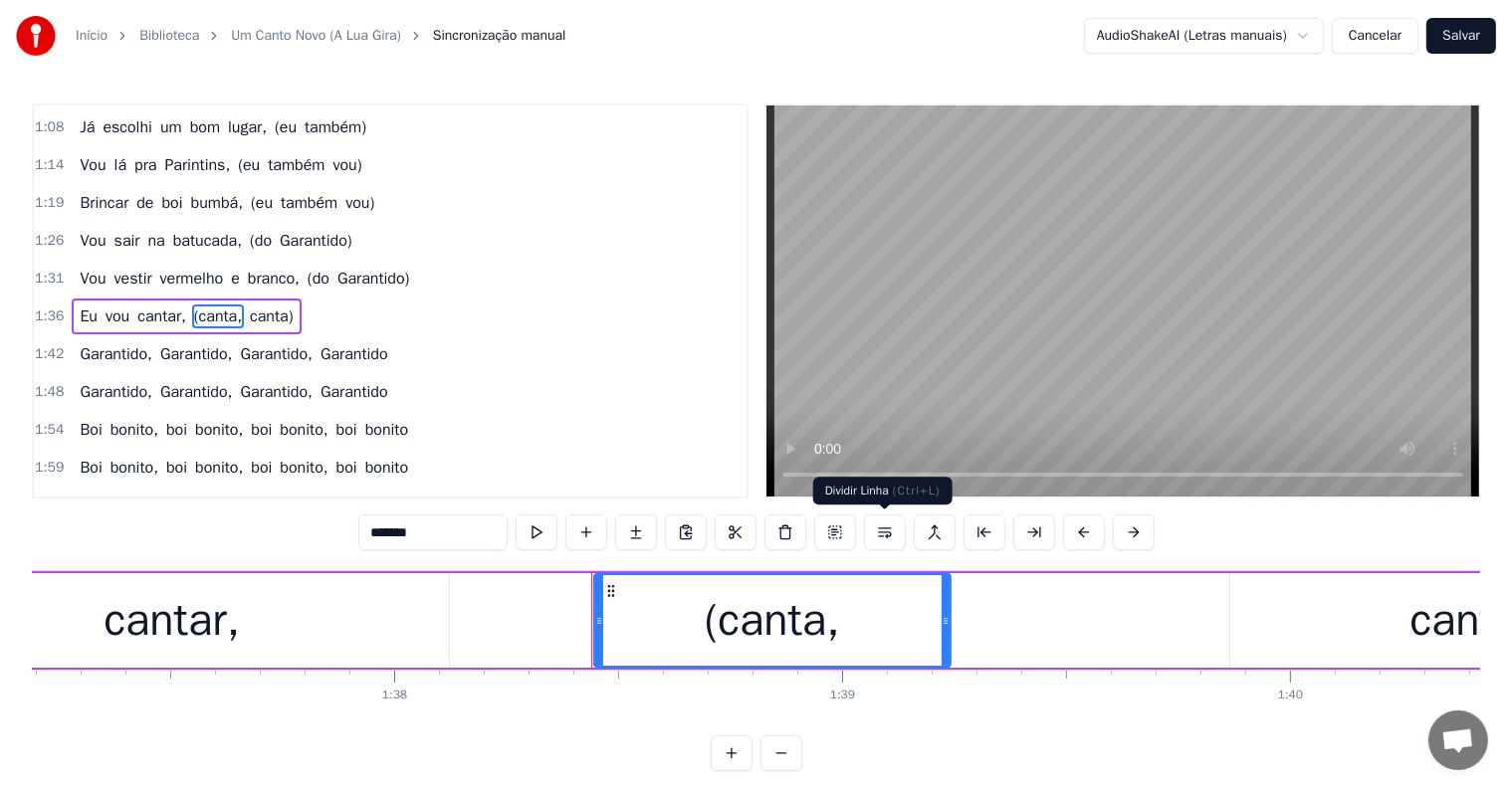 click at bounding box center (885, 532) 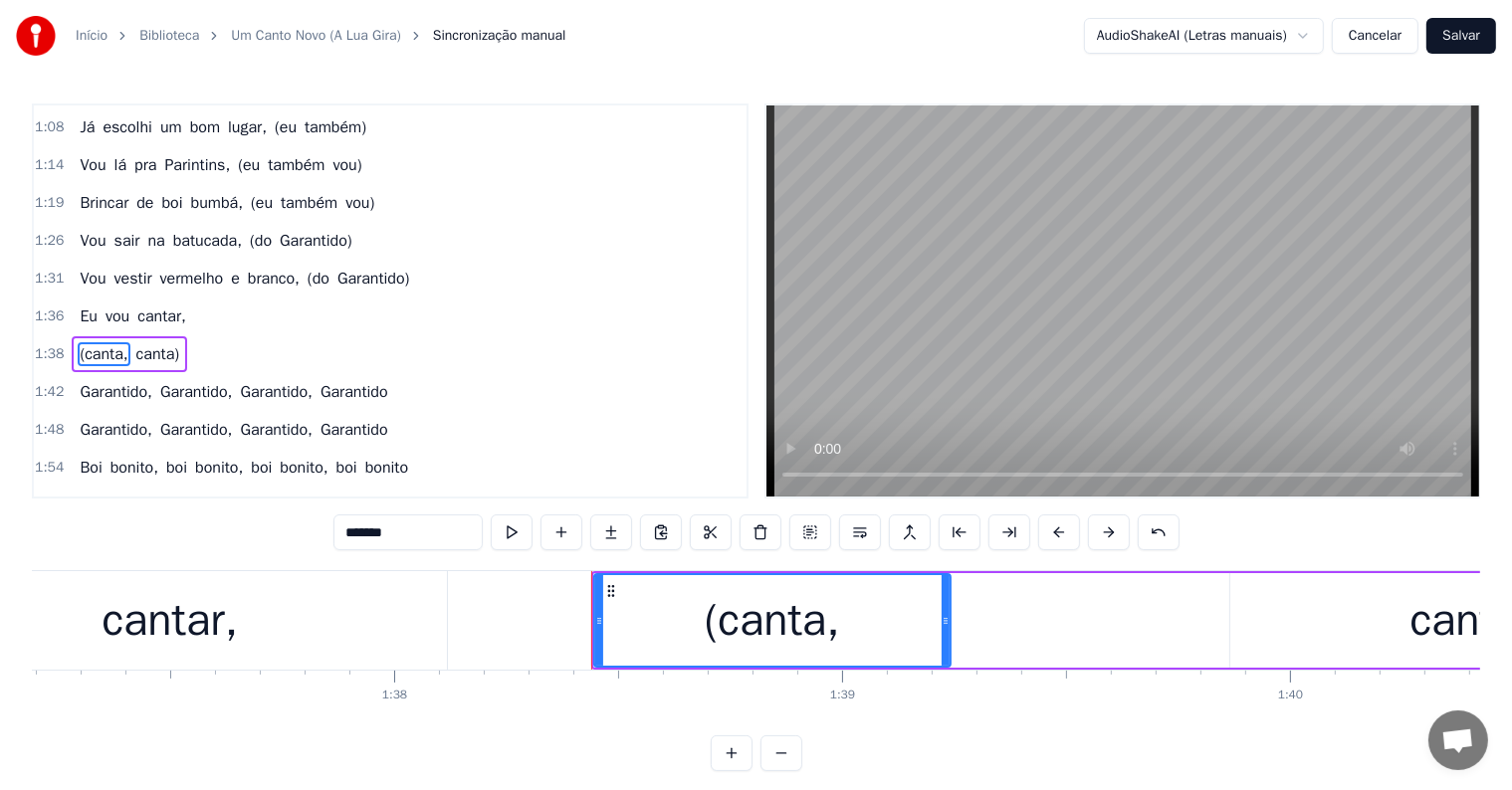 scroll, scrollTop: 298, scrollLeft: 0, axis: vertical 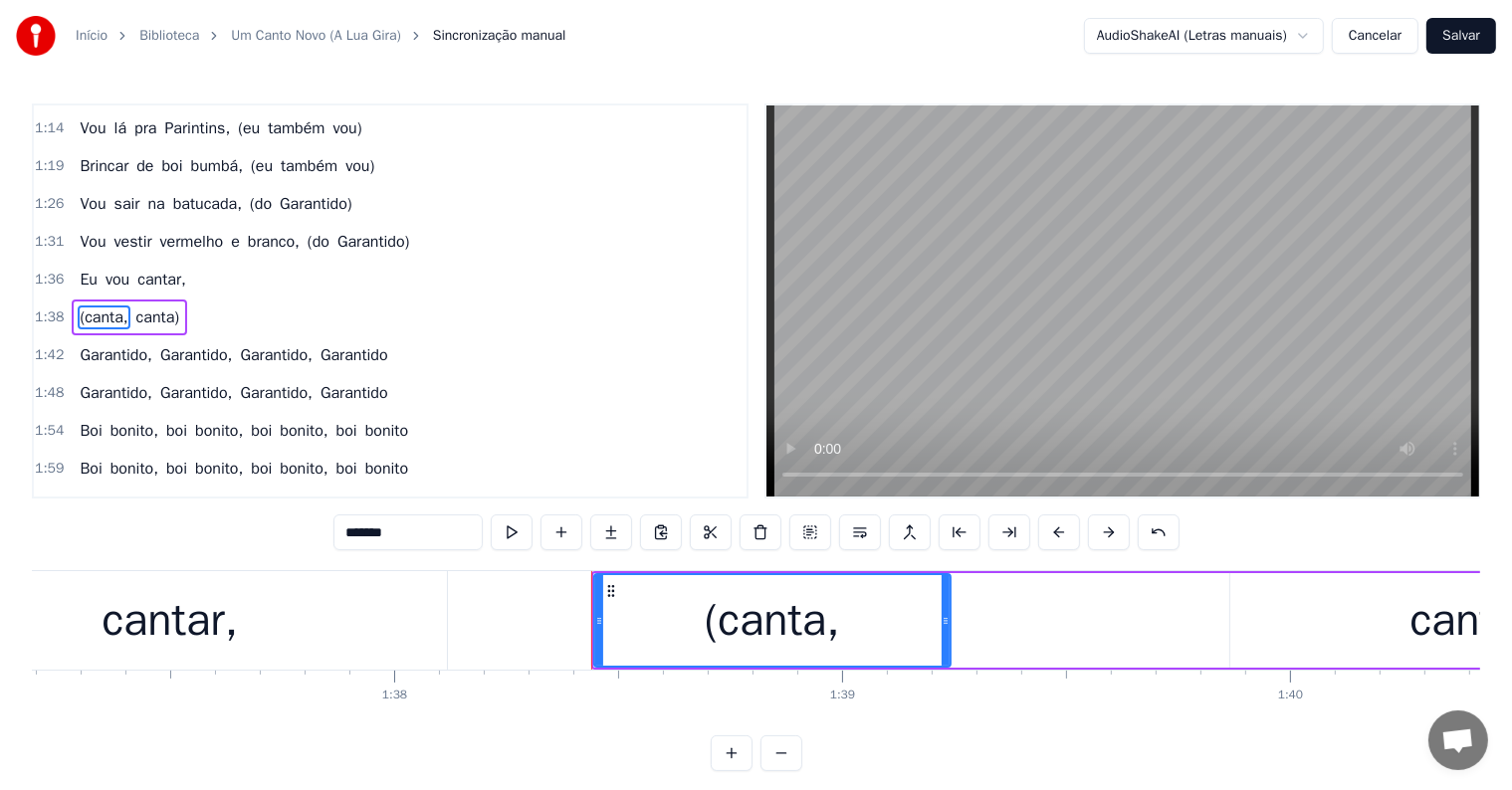click on "Eu" at bounding box center [89, 280] 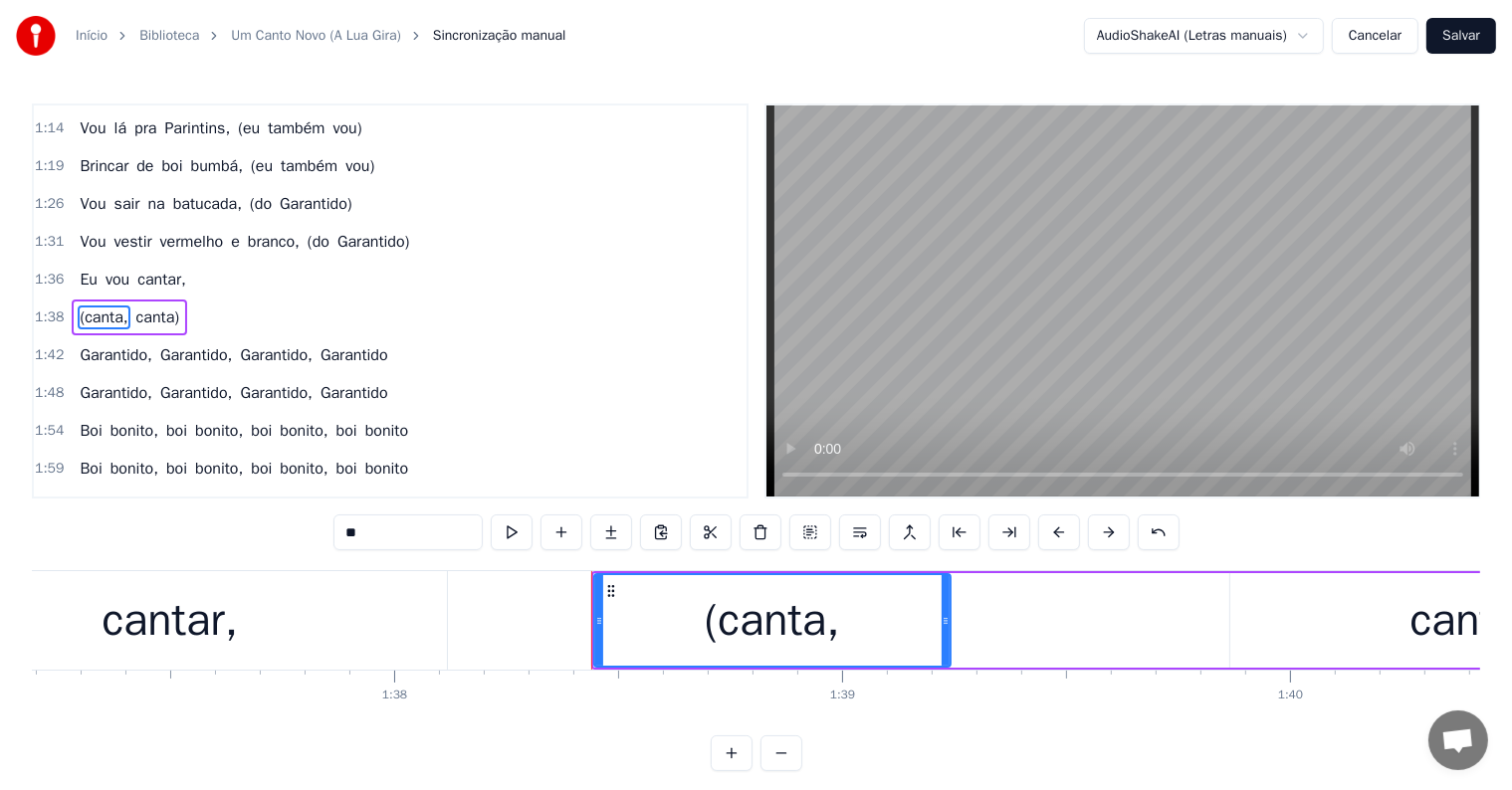 scroll, scrollTop: 296, scrollLeft: 0, axis: vertical 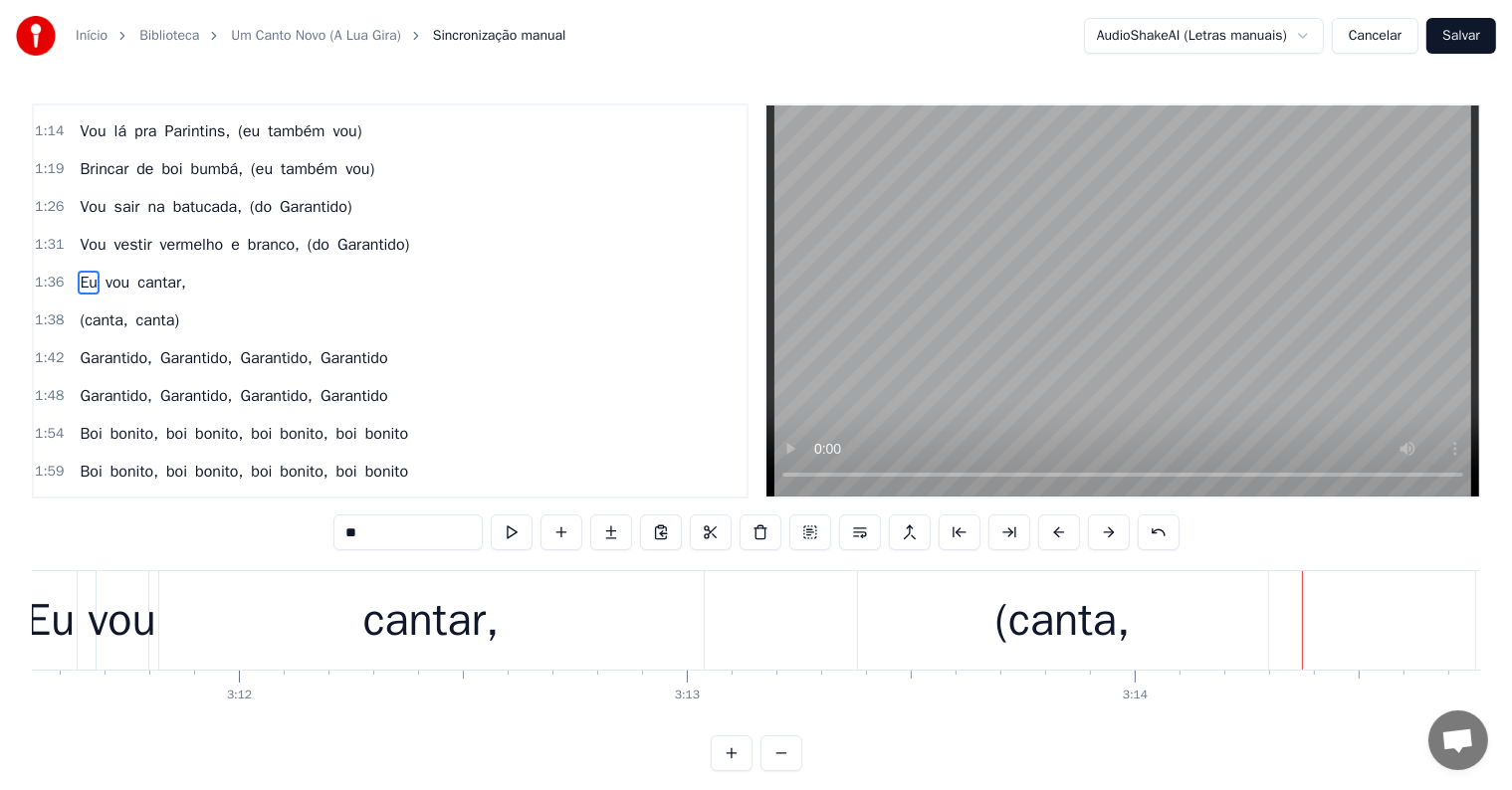 click on "Eu" at bounding box center [50, 621] 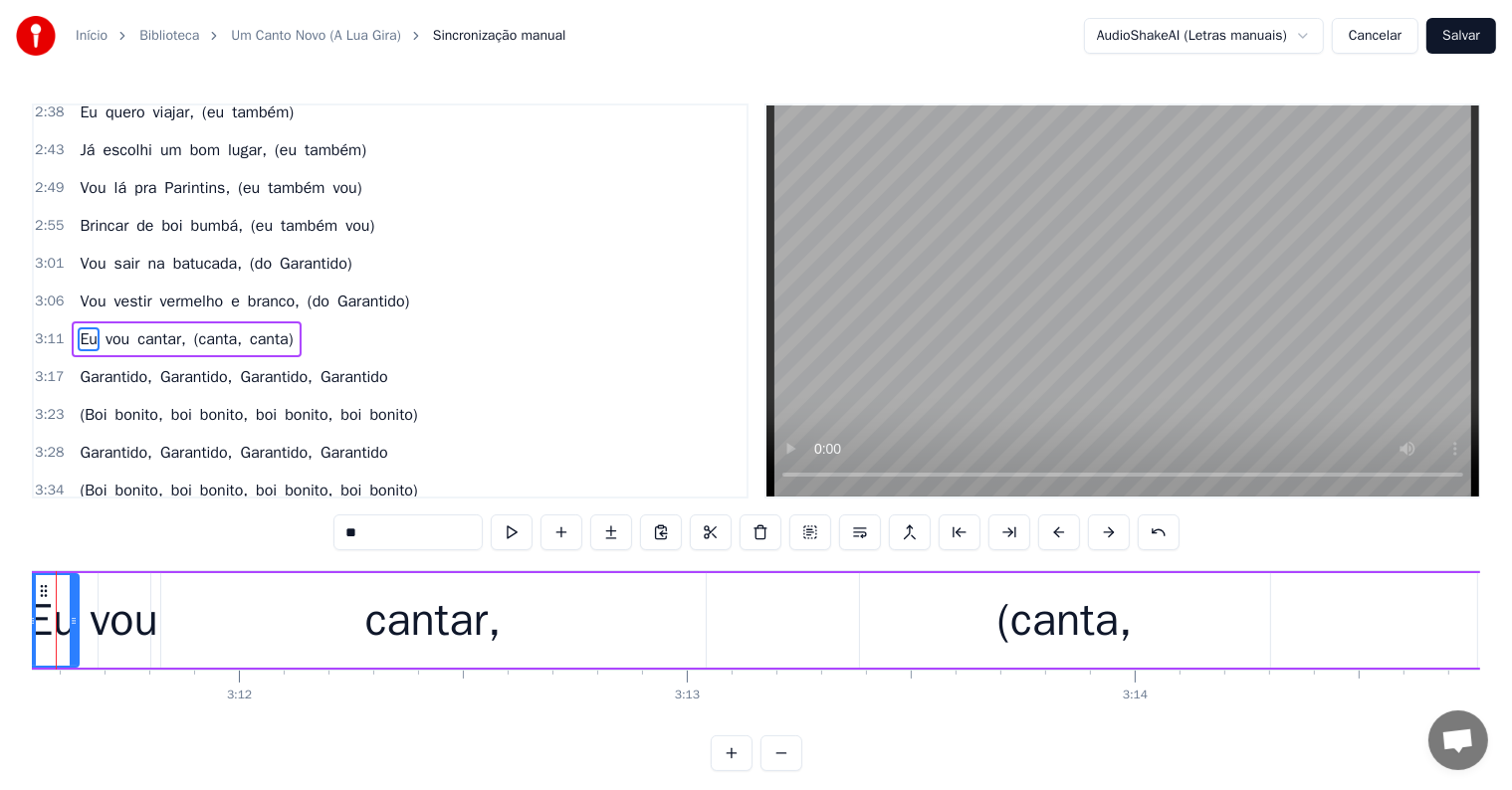 scroll, scrollTop: 920, scrollLeft: 0, axis: vertical 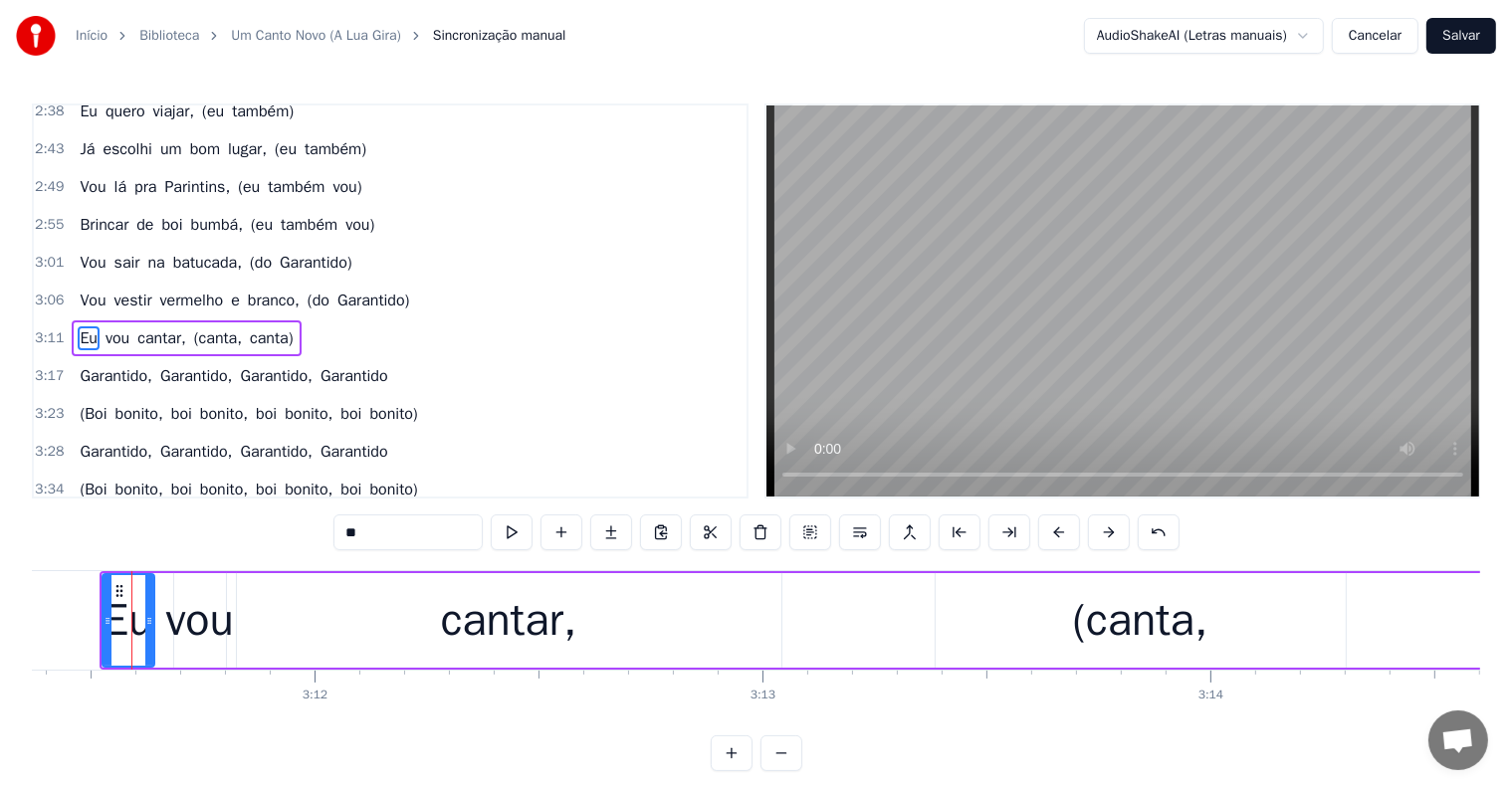 click on "(do" at bounding box center [319, 300] 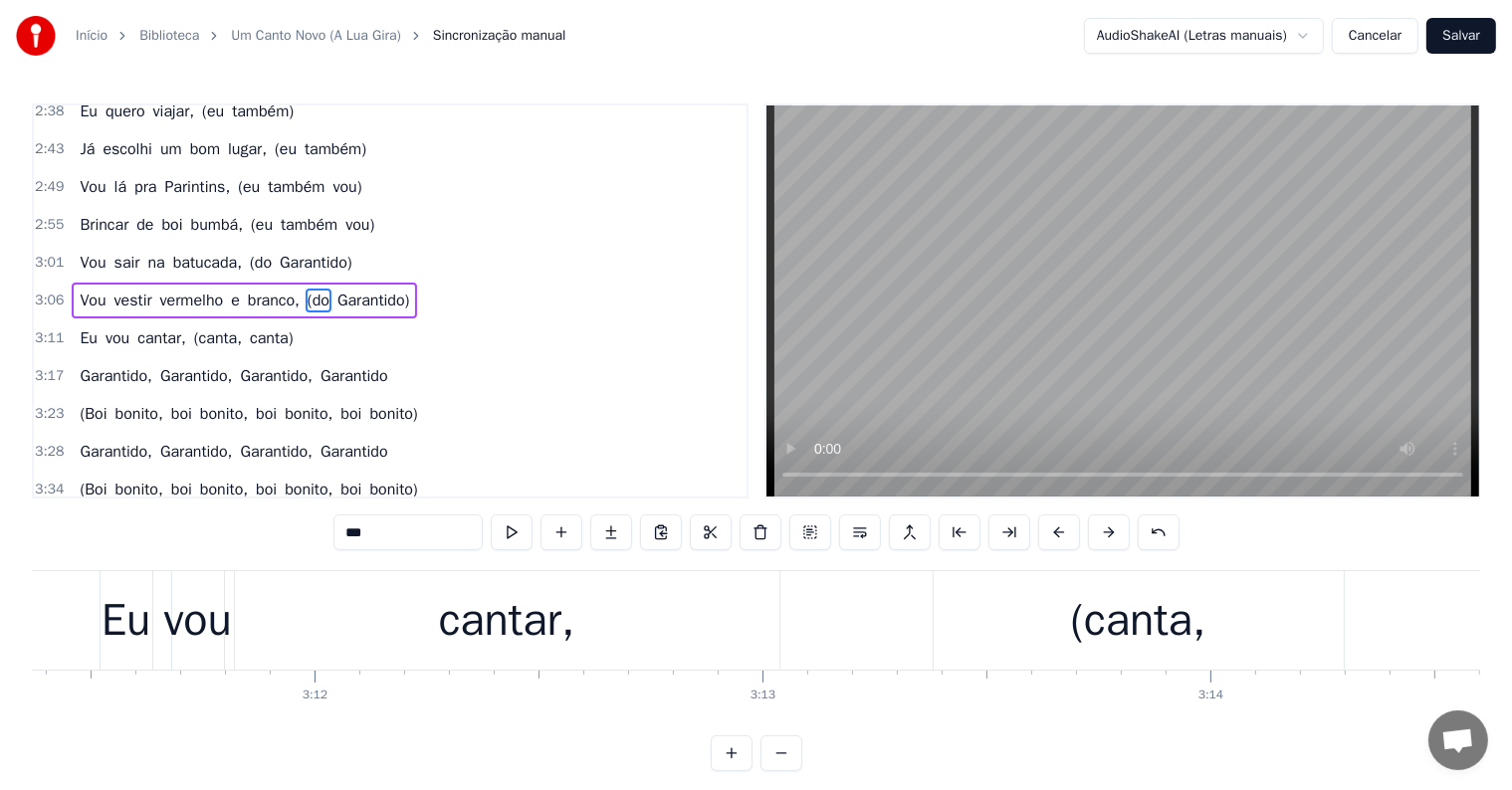 scroll, scrollTop: 884, scrollLeft: 0, axis: vertical 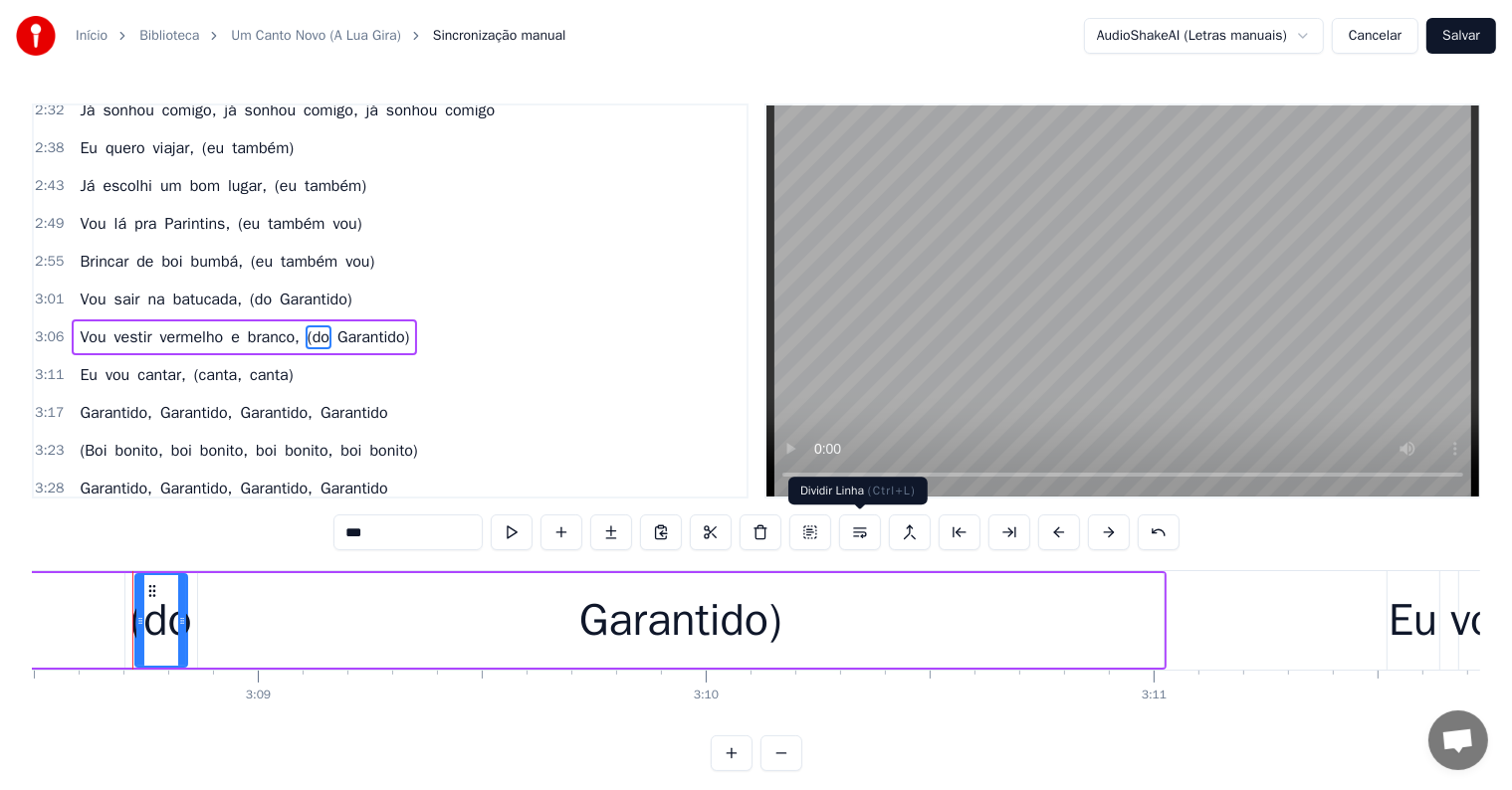 click at bounding box center [860, 532] 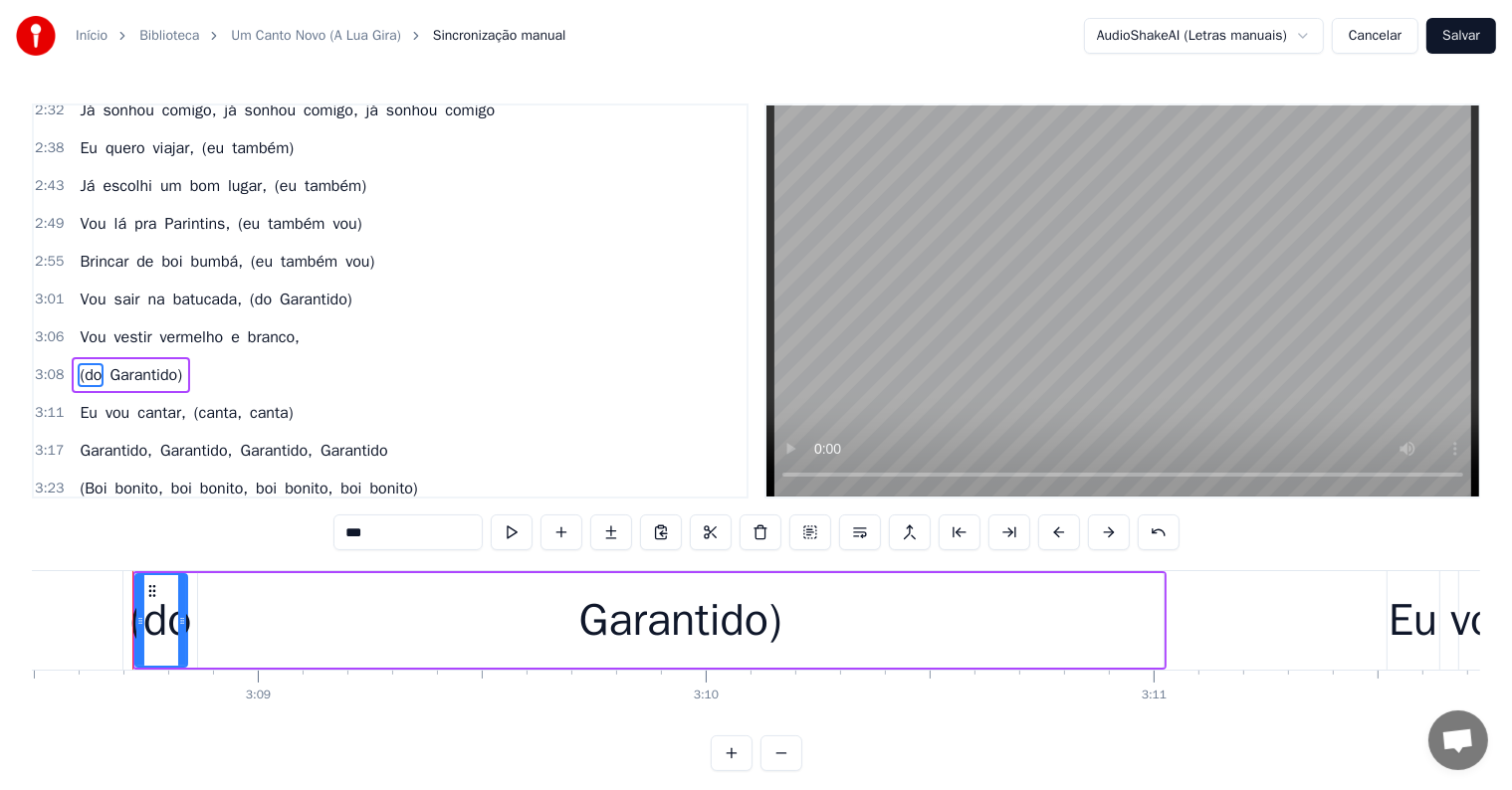 scroll, scrollTop: 920, scrollLeft: 0, axis: vertical 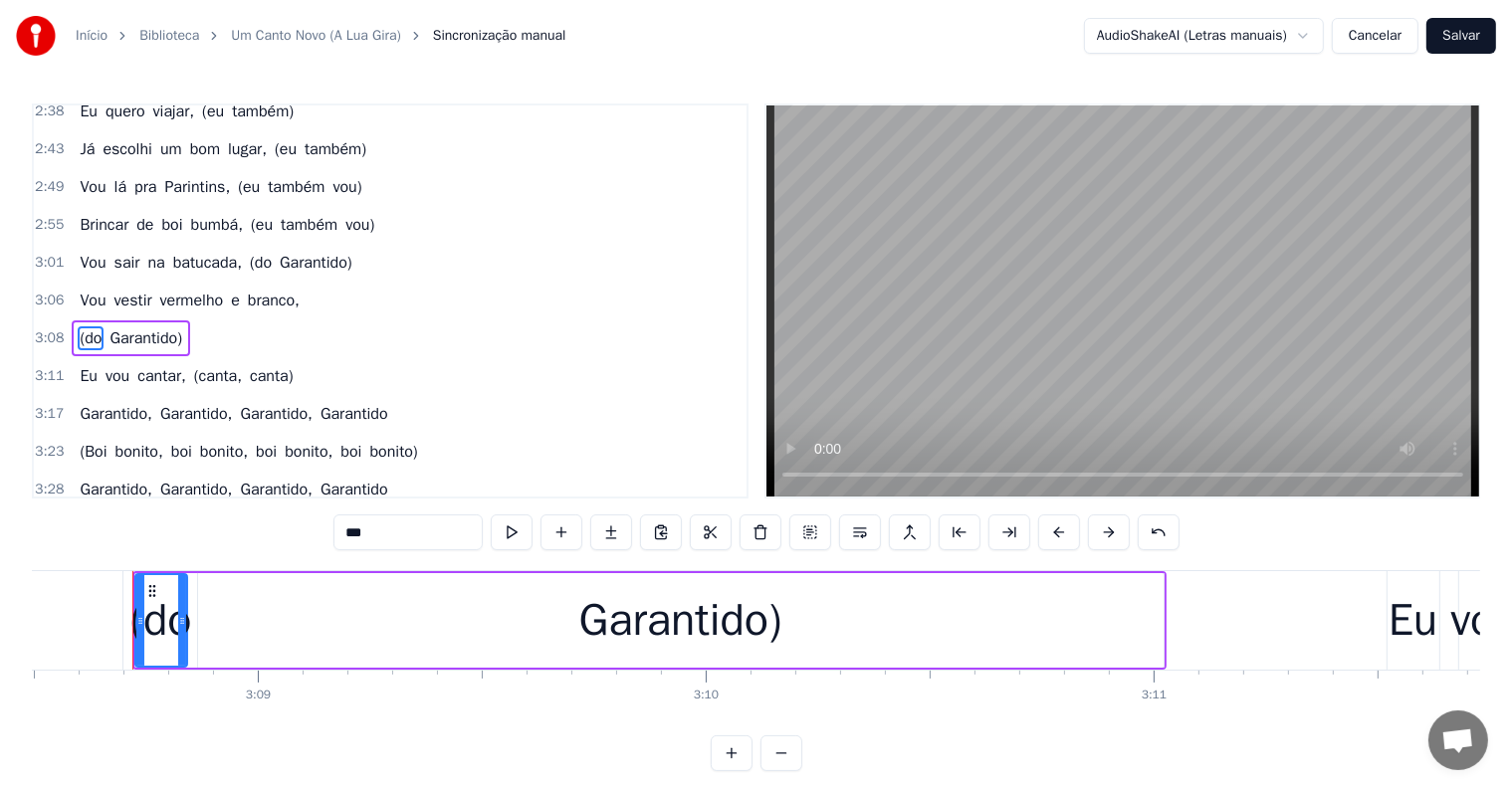 click on "Vou" at bounding box center (93, 300) 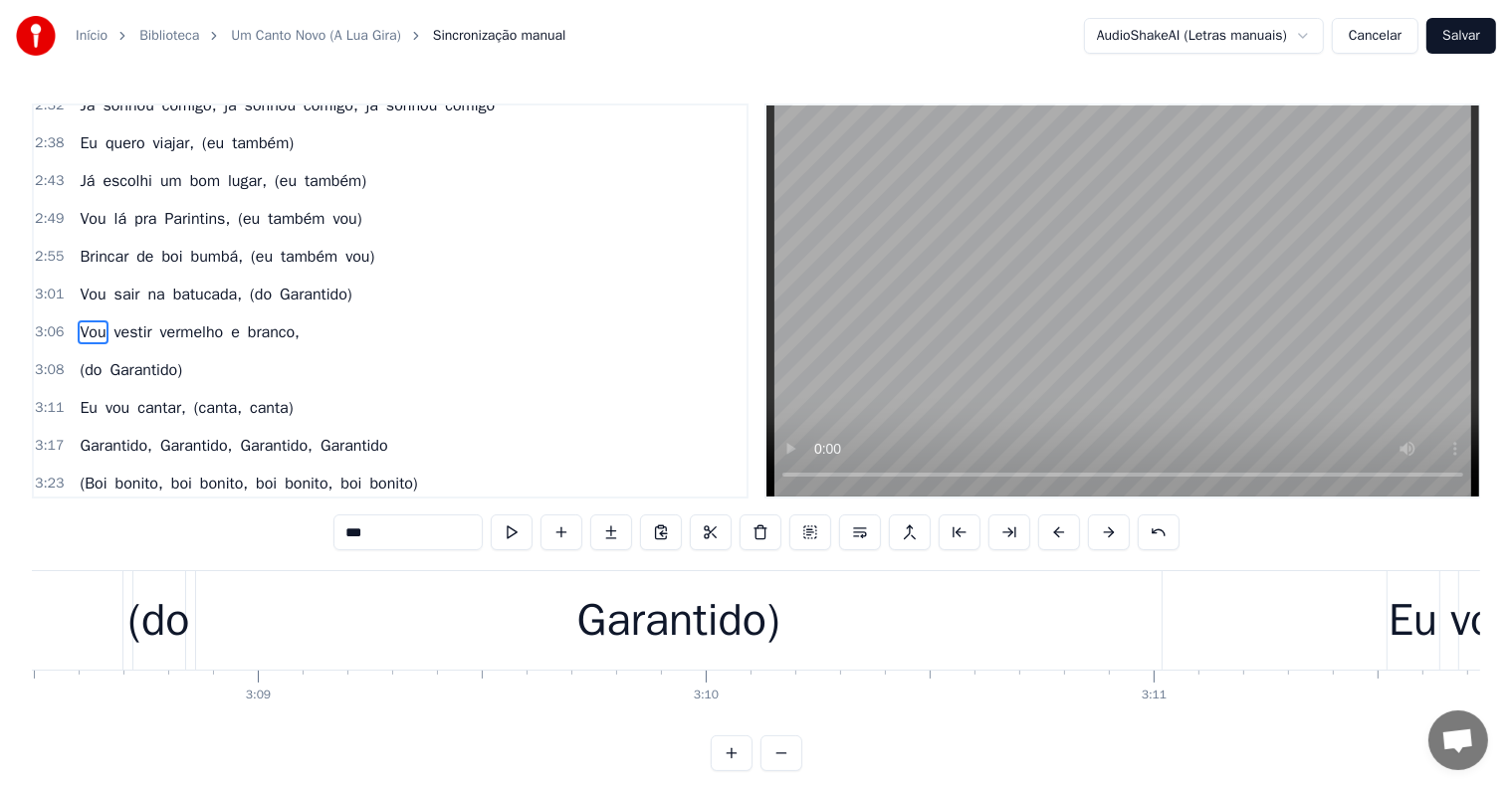 scroll, scrollTop: 884, scrollLeft: 0, axis: vertical 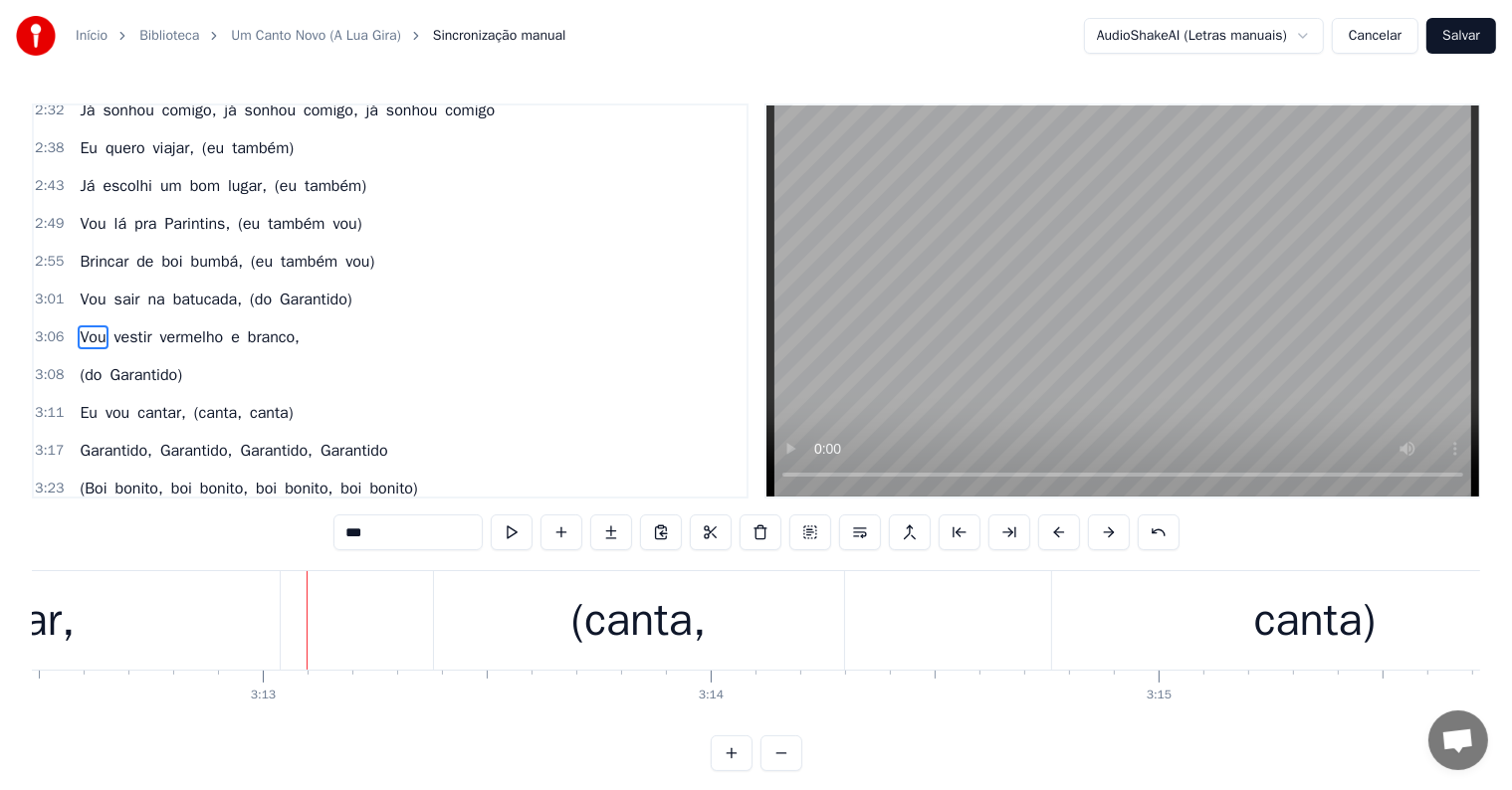 click on "(canta," at bounding box center (218, 413) 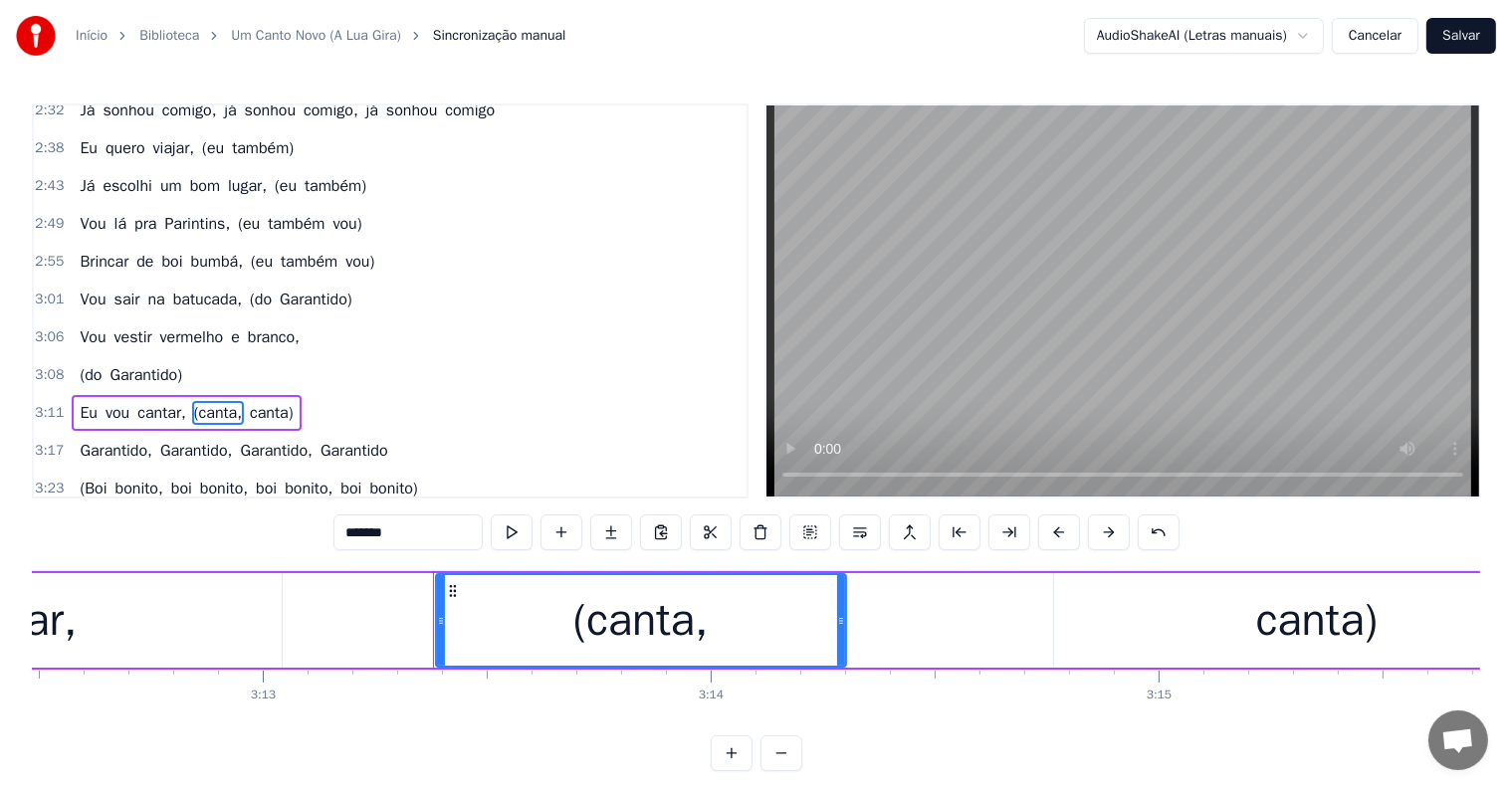 scroll, scrollTop: 957, scrollLeft: 0, axis: vertical 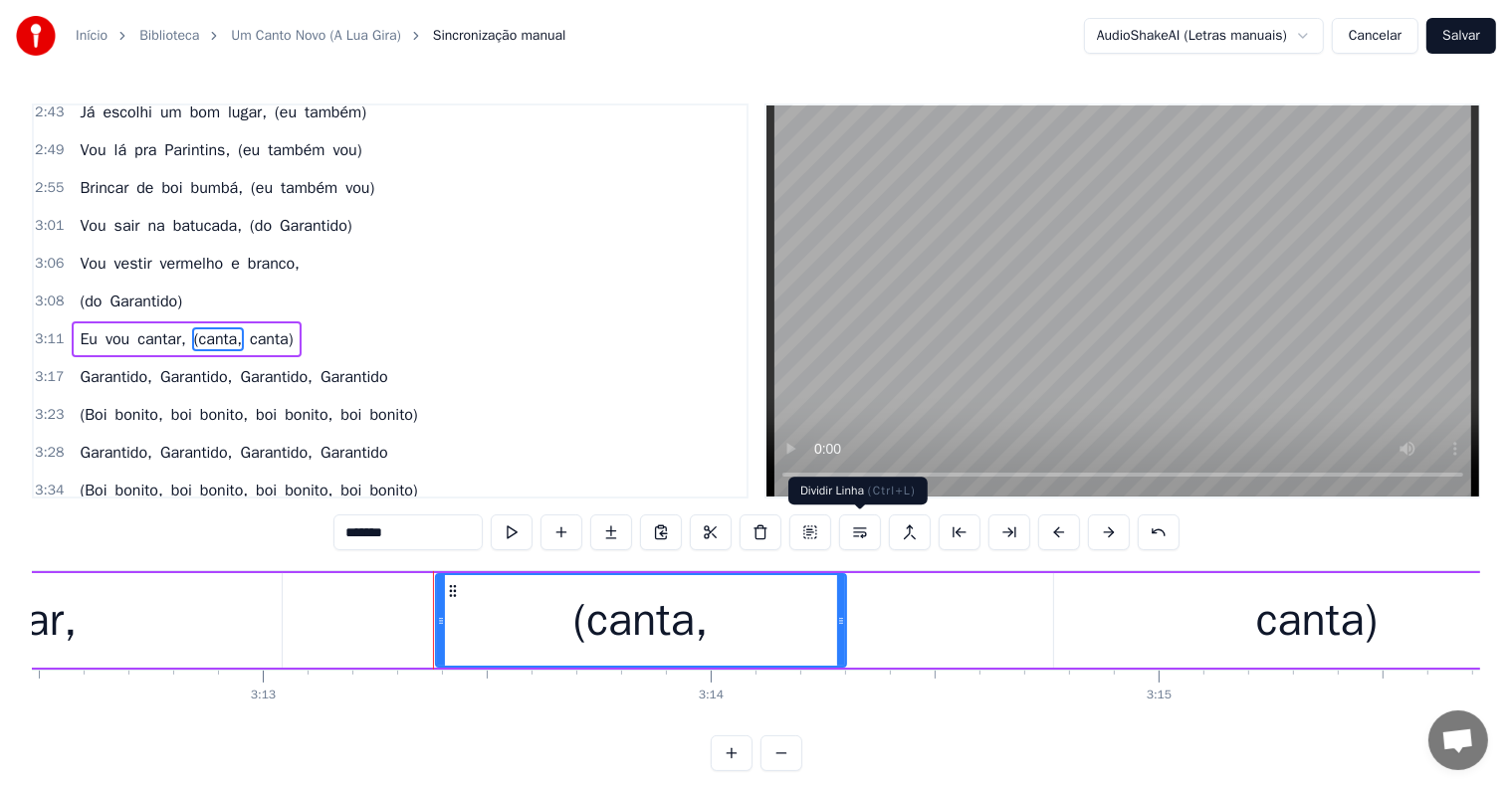 click at bounding box center [860, 532] 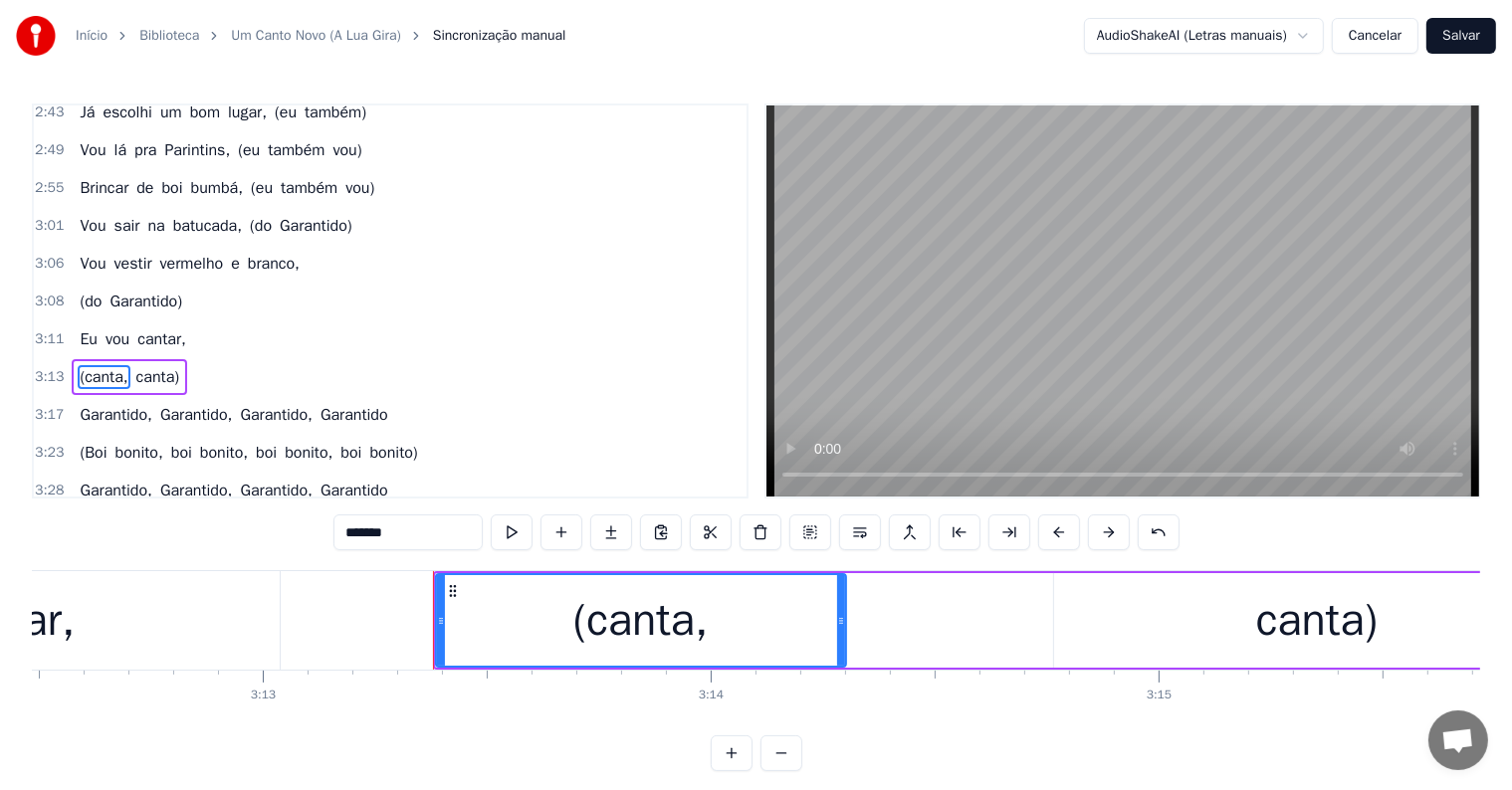 scroll, scrollTop: 994, scrollLeft: 0, axis: vertical 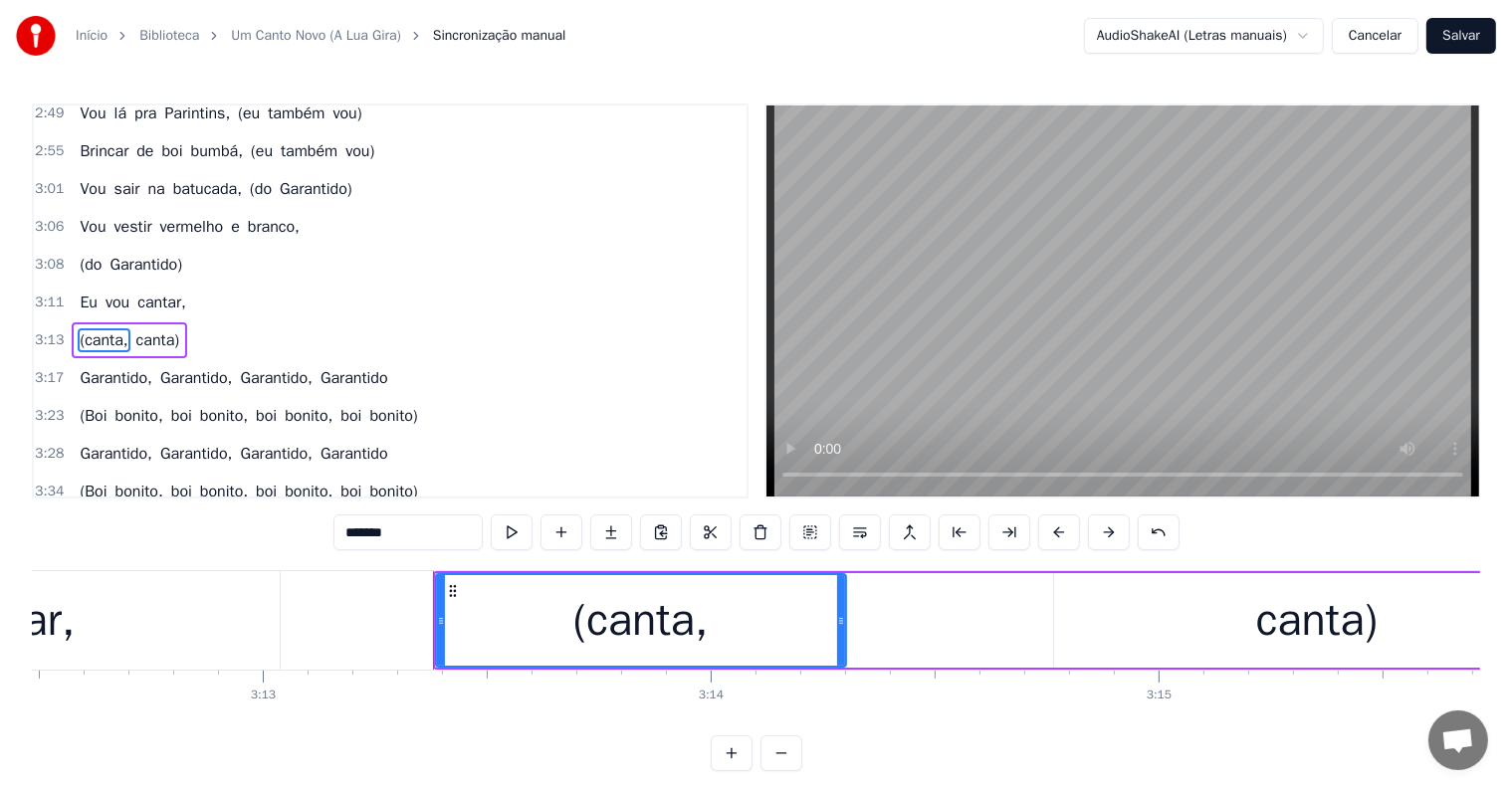 click on "Eu" at bounding box center [89, 302] 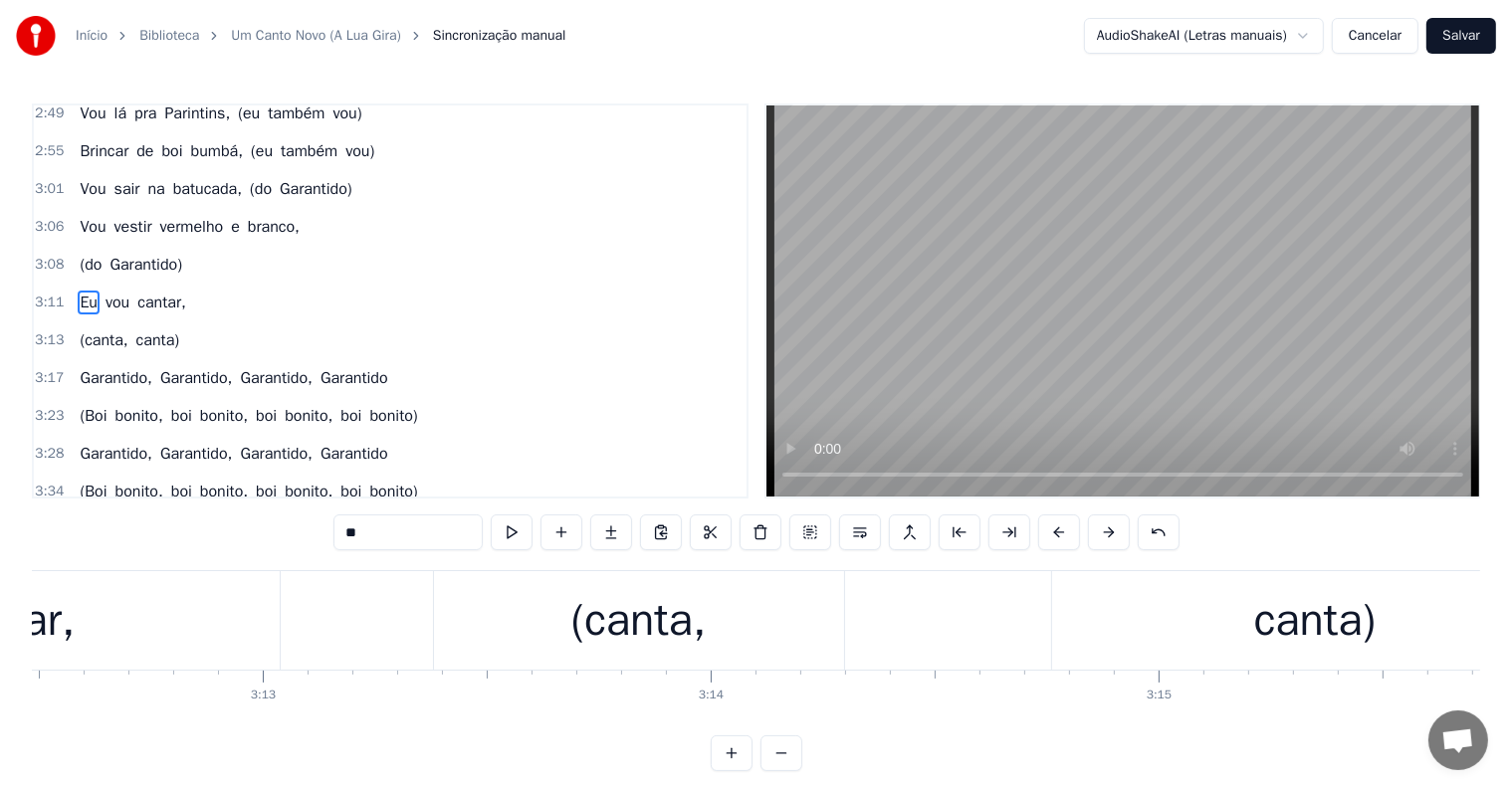 scroll, scrollTop: 957, scrollLeft: 0, axis: vertical 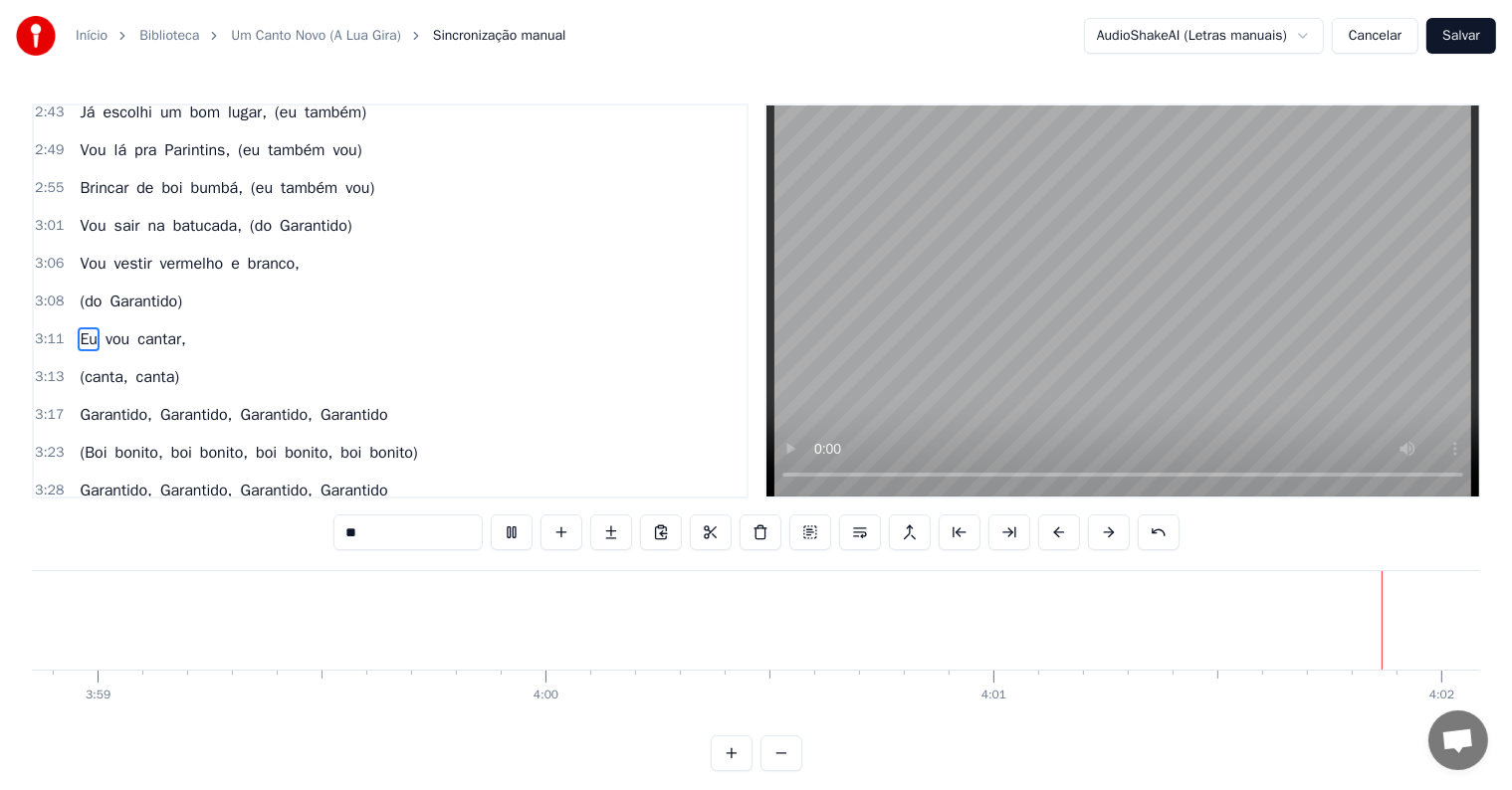 click on "Salvar" at bounding box center [1461, 36] 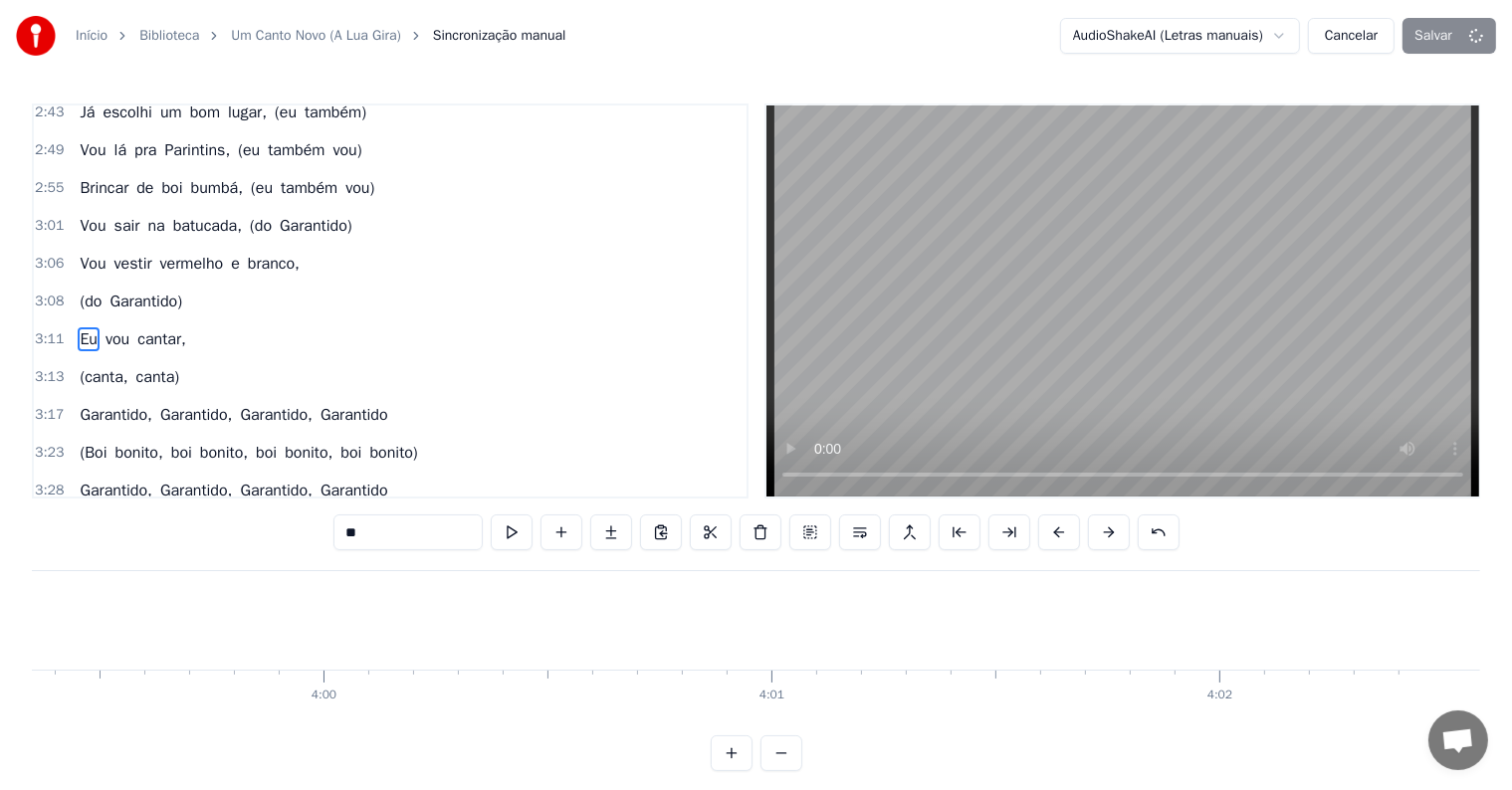 scroll, scrollTop: 0, scrollLeft: 107212, axis: horizontal 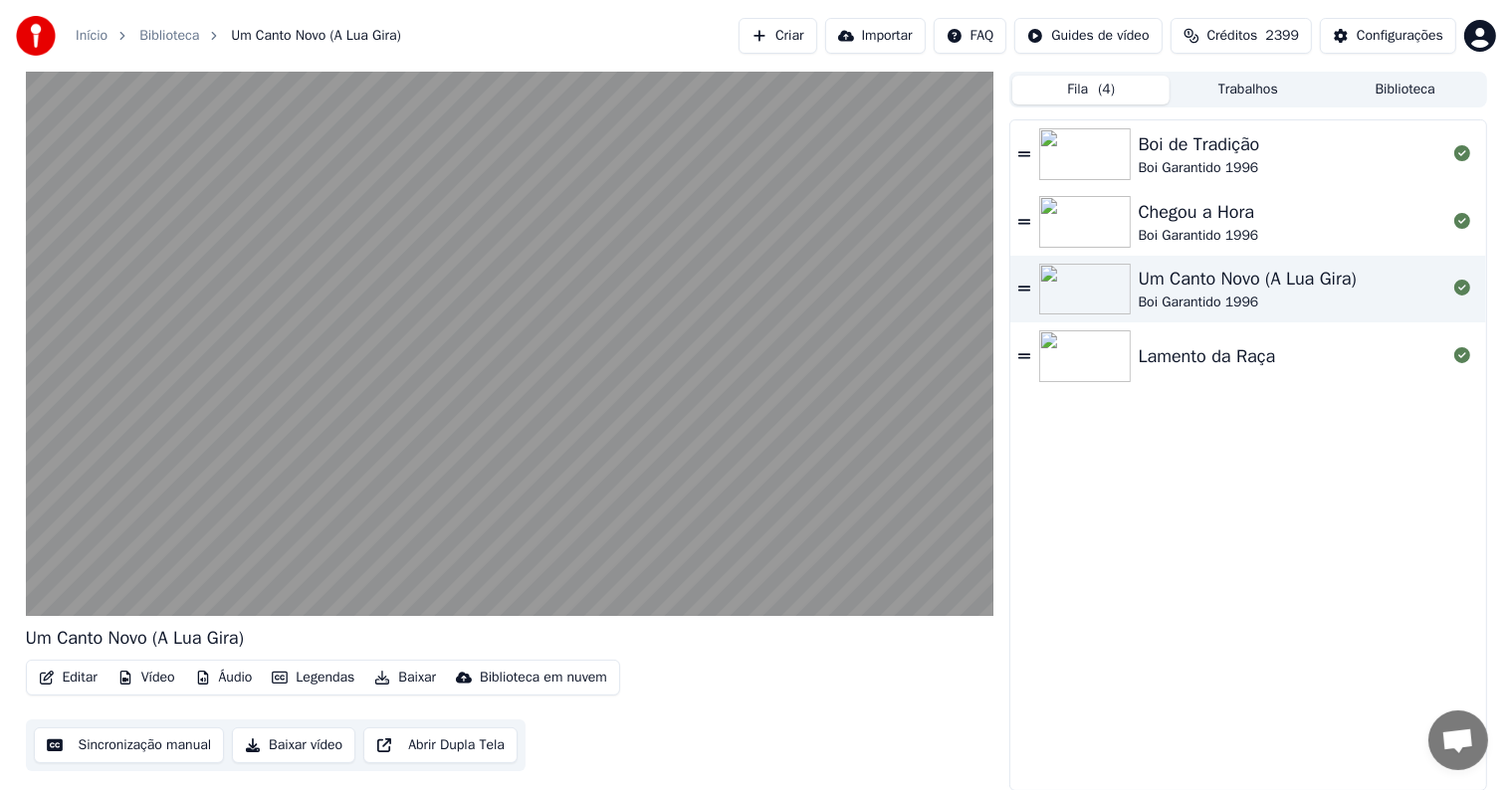 click on "Lamento da Raça" at bounding box center (1207, 356) 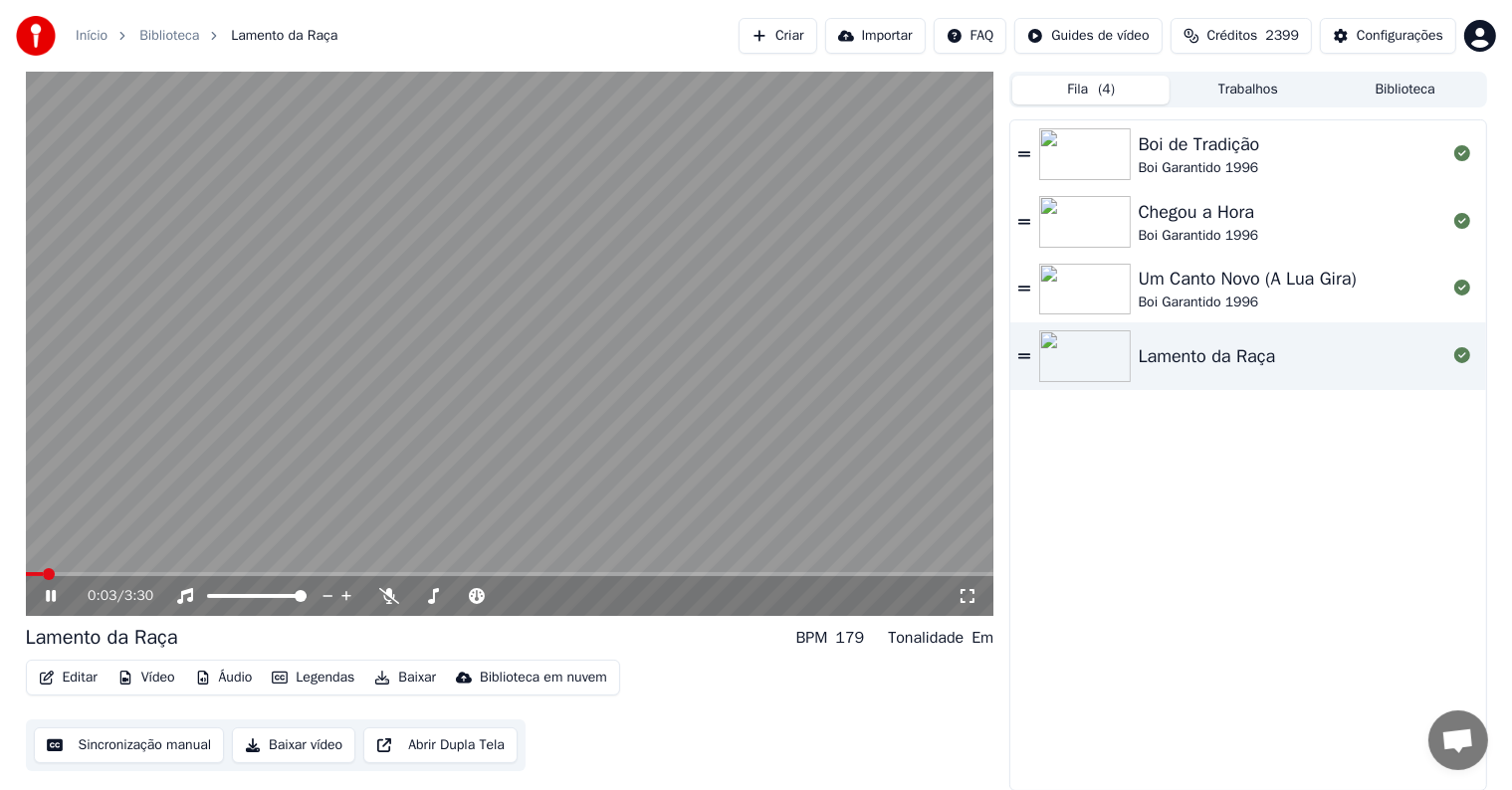 click at bounding box center (510, 343) 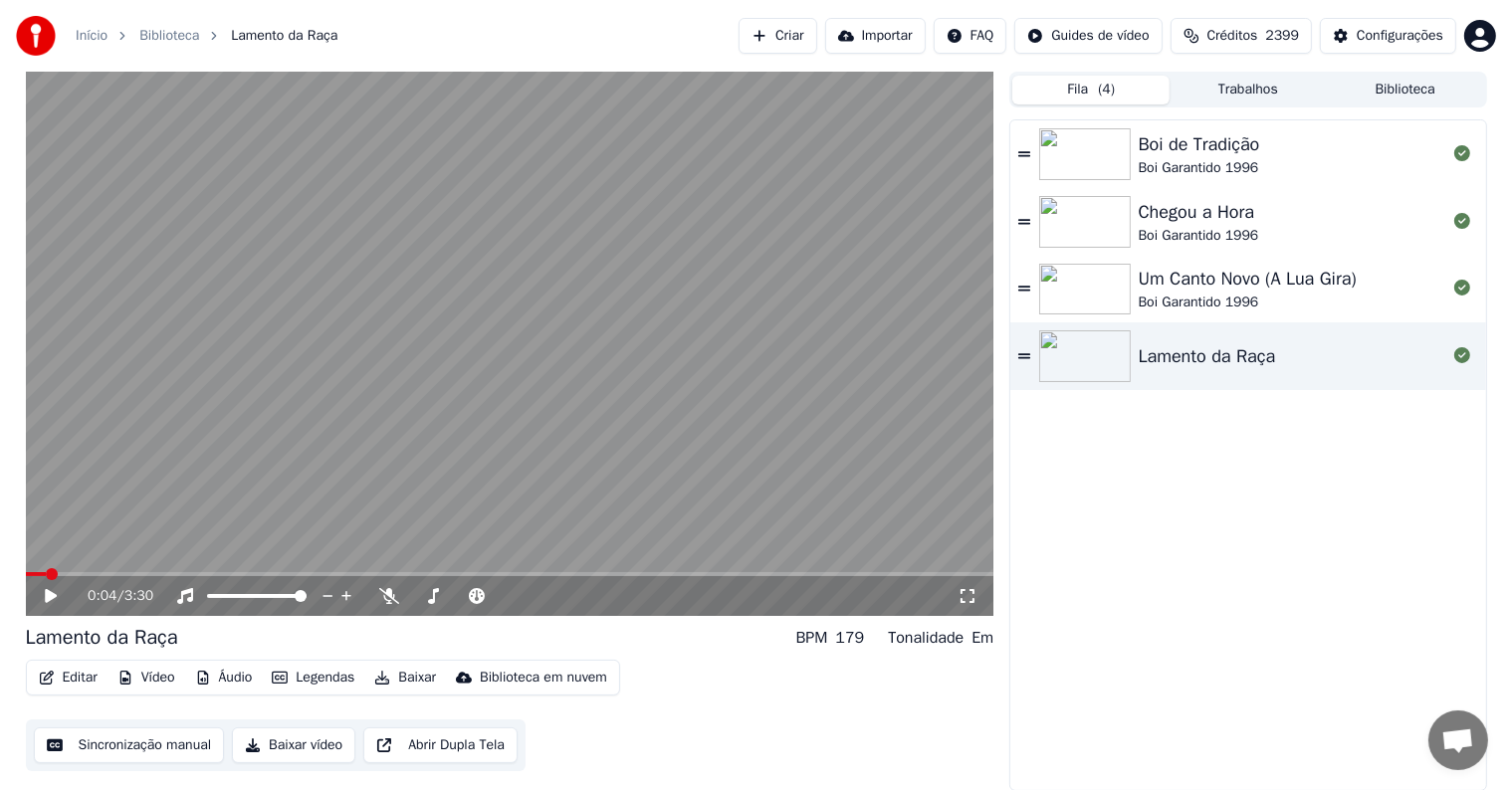 click on "Editar" at bounding box center [68, 678] 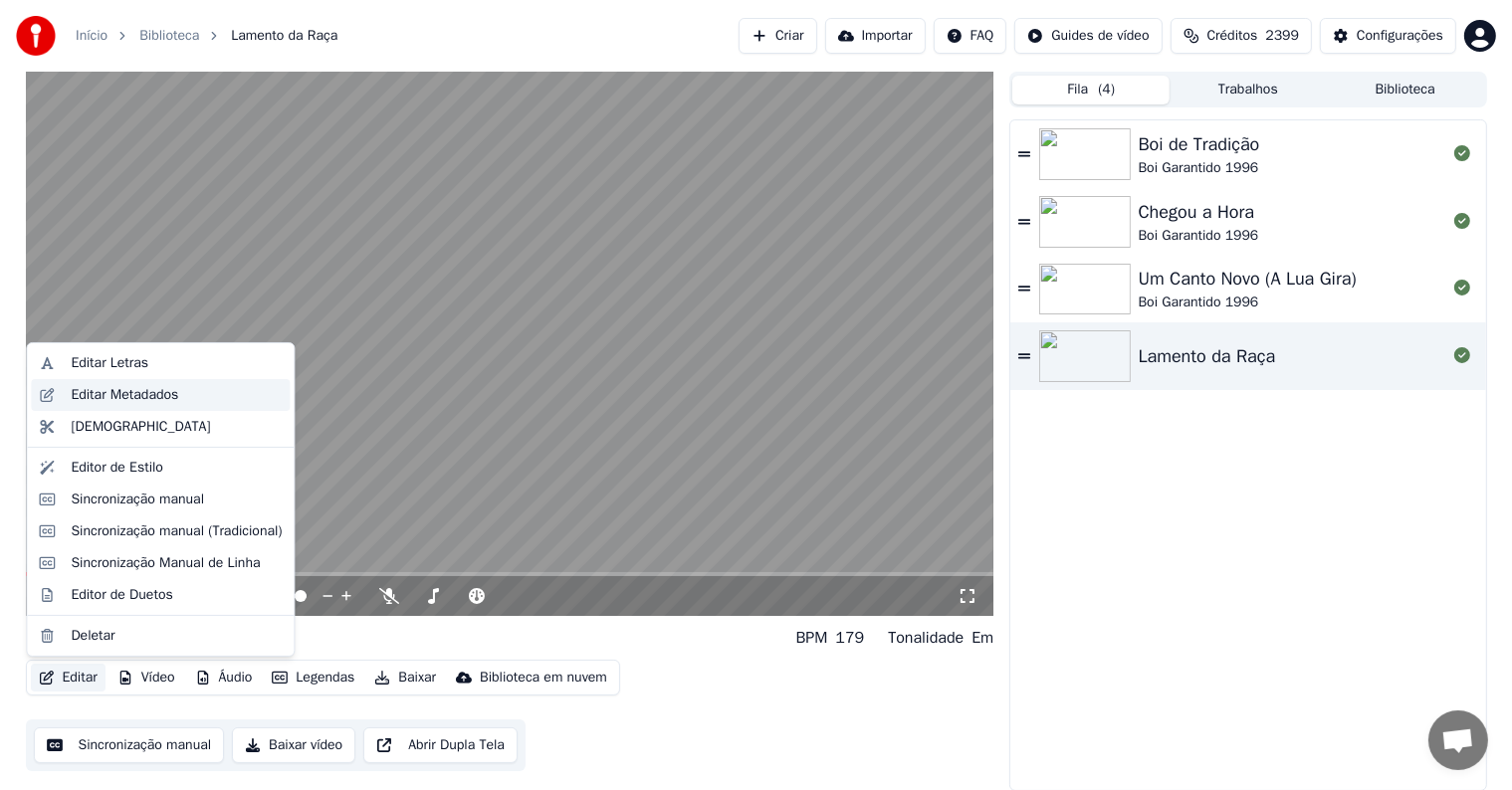click on "Editar Metadados" at bounding box center (124, 395) 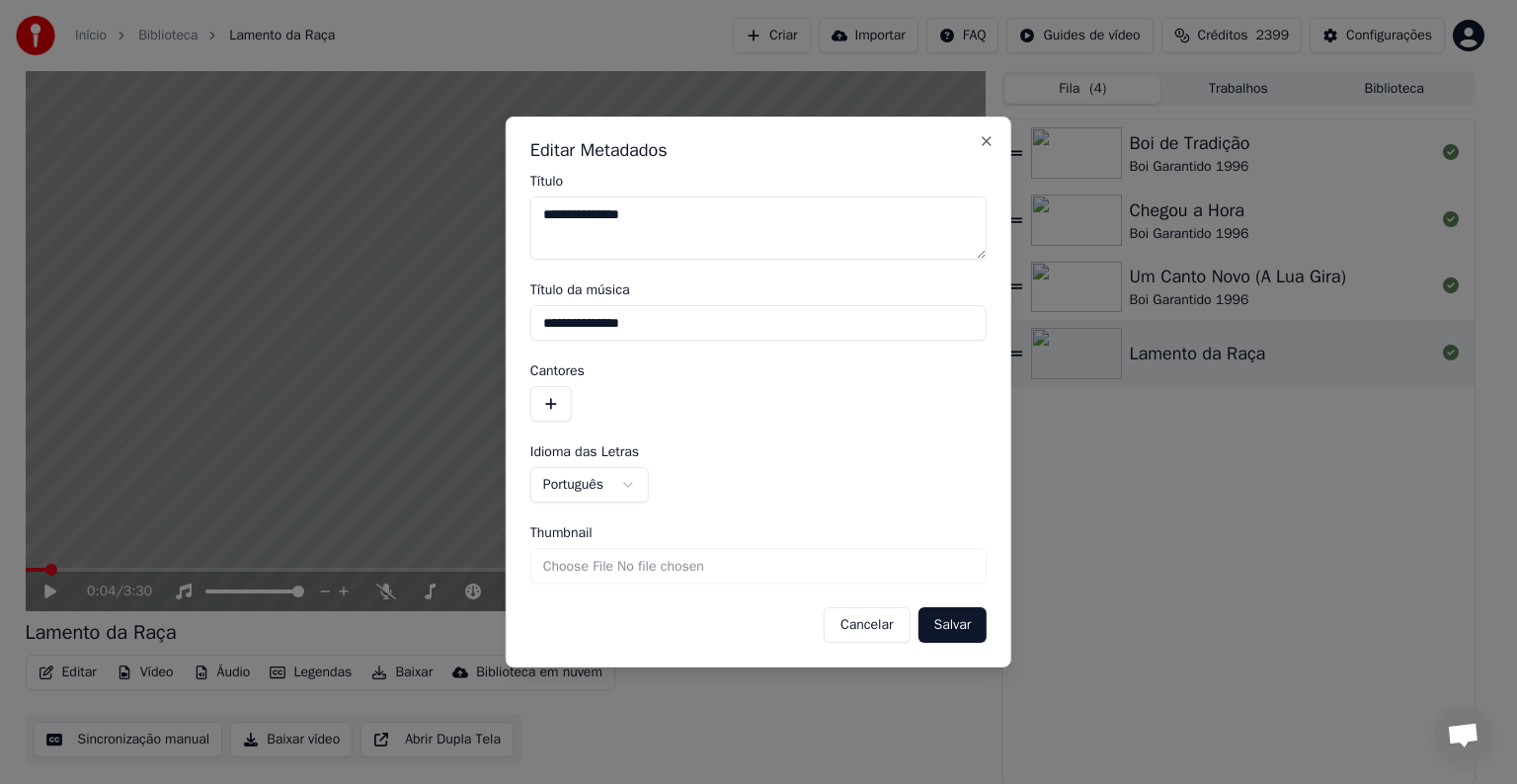 drag, startPoint x: 682, startPoint y: 330, endPoint x: 522, endPoint y: 330, distance: 160 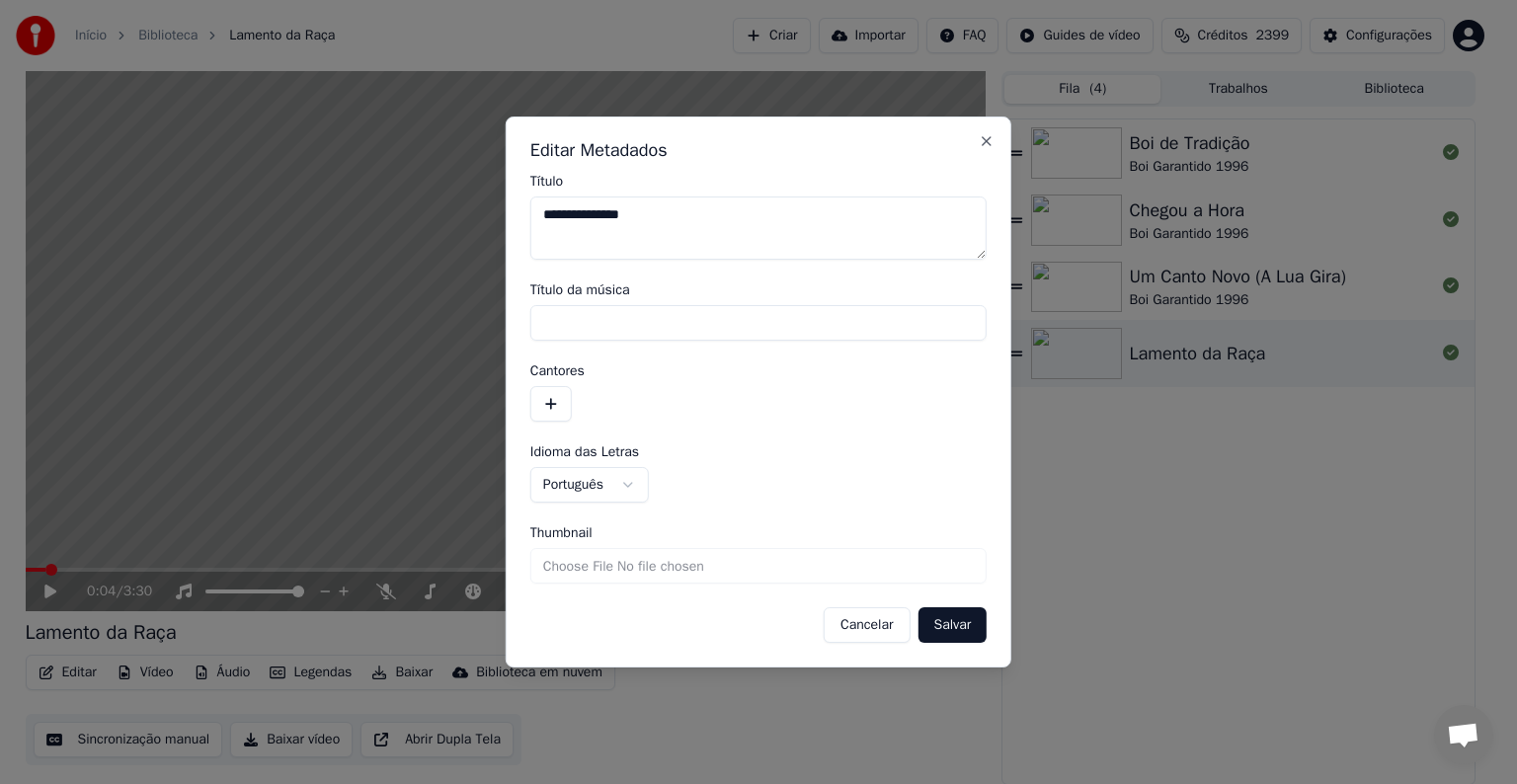 type 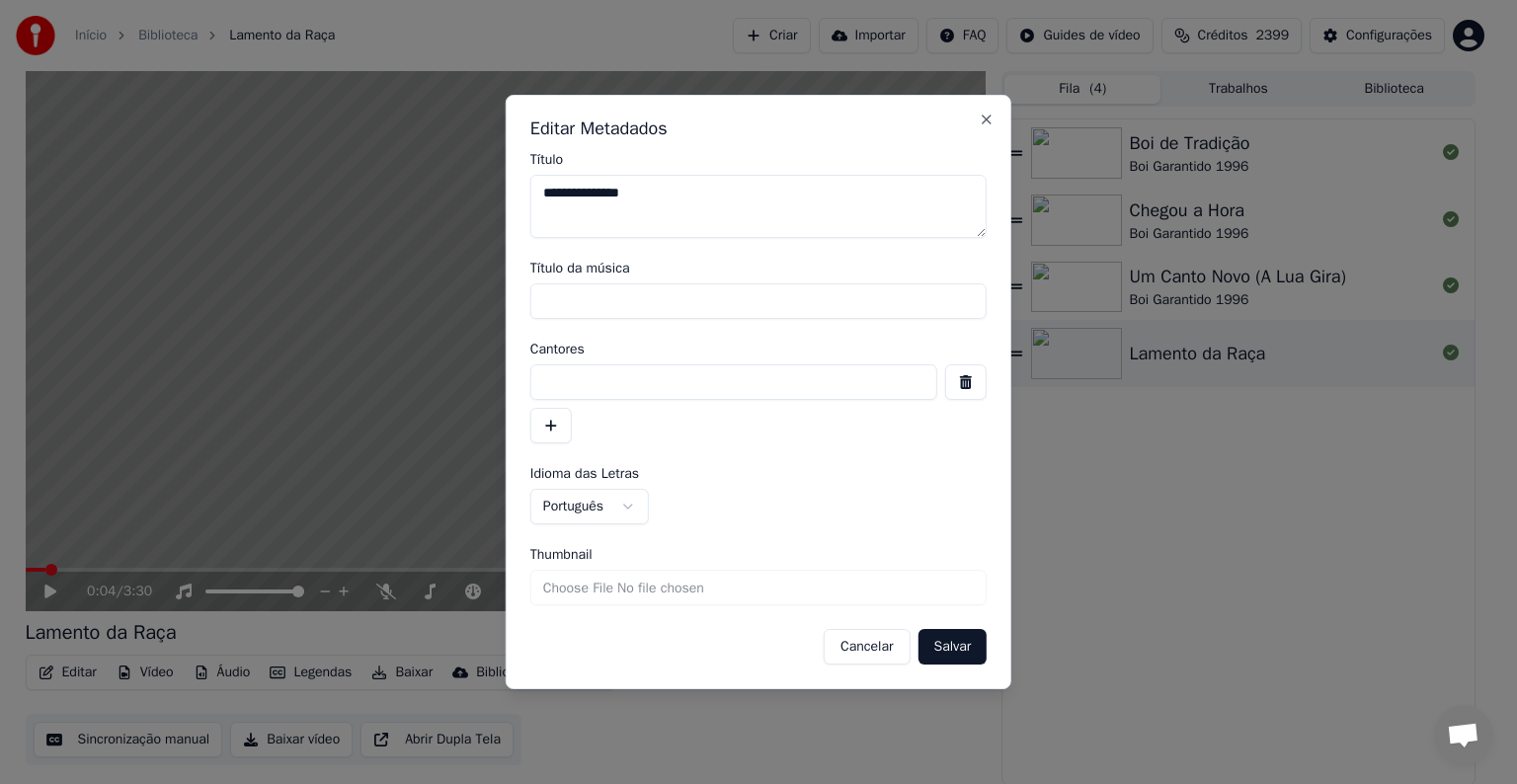 click at bounding box center [734, 382] 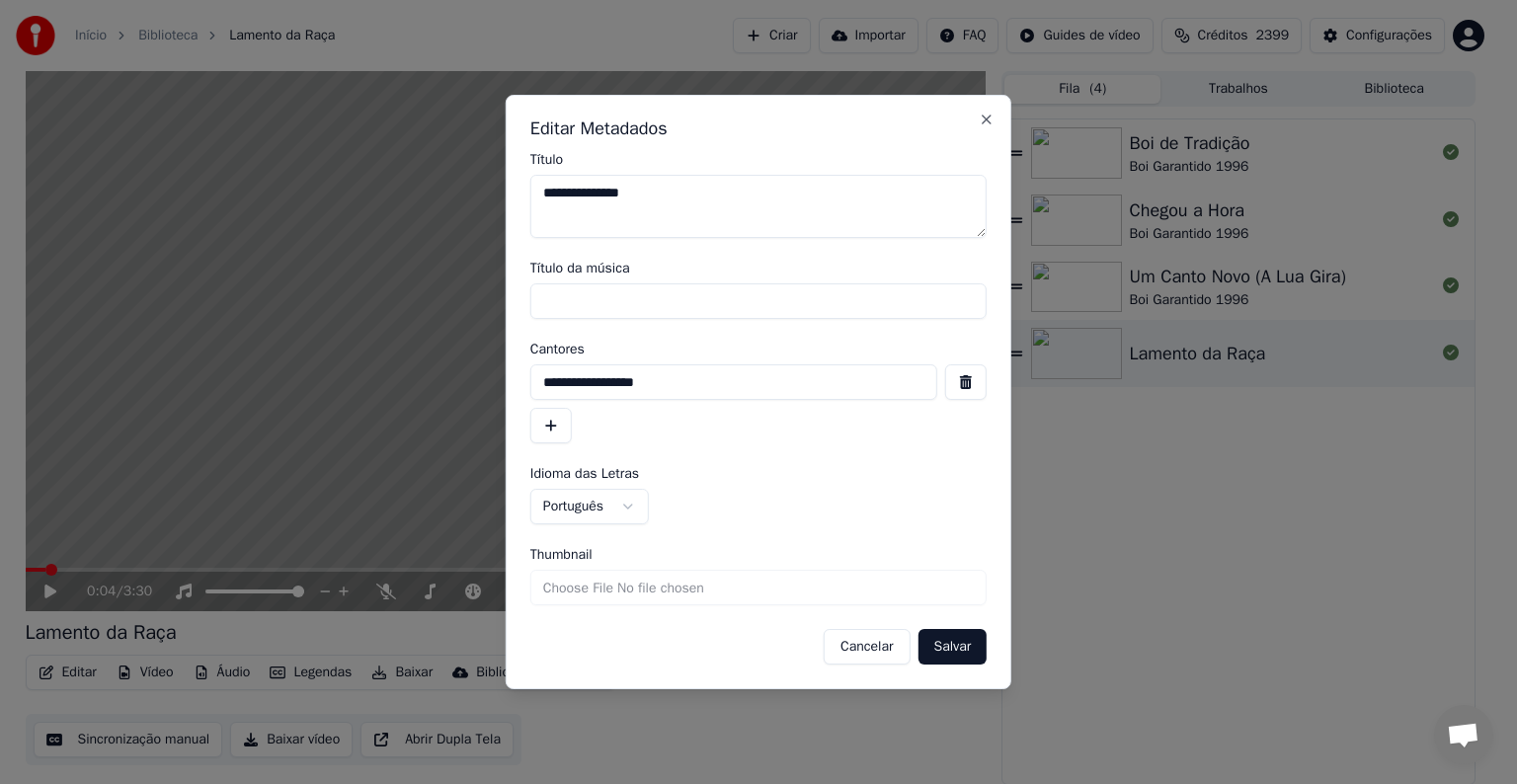 type on "**********" 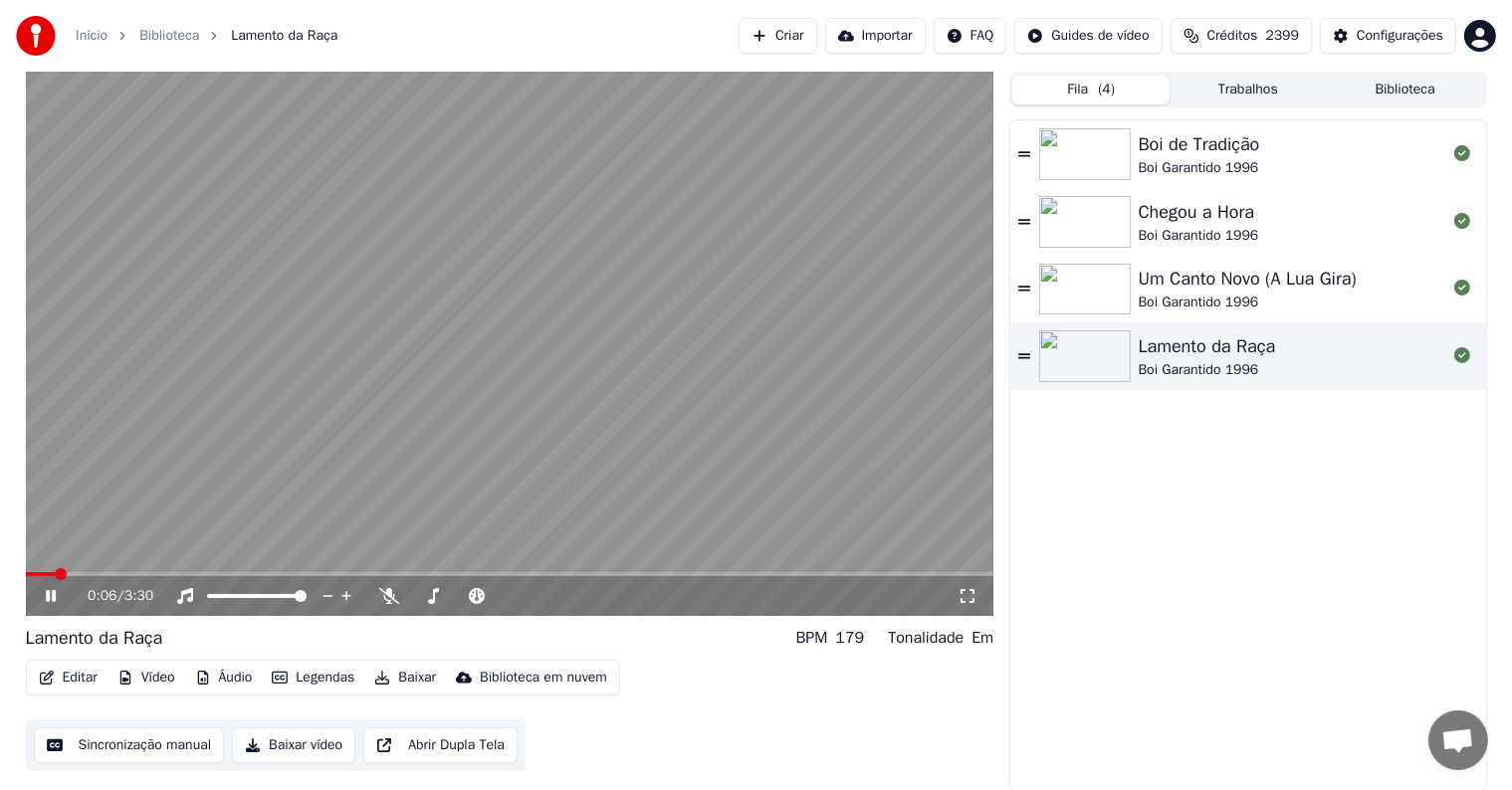 click on "Sincronização manual" at bounding box center (129, 745) 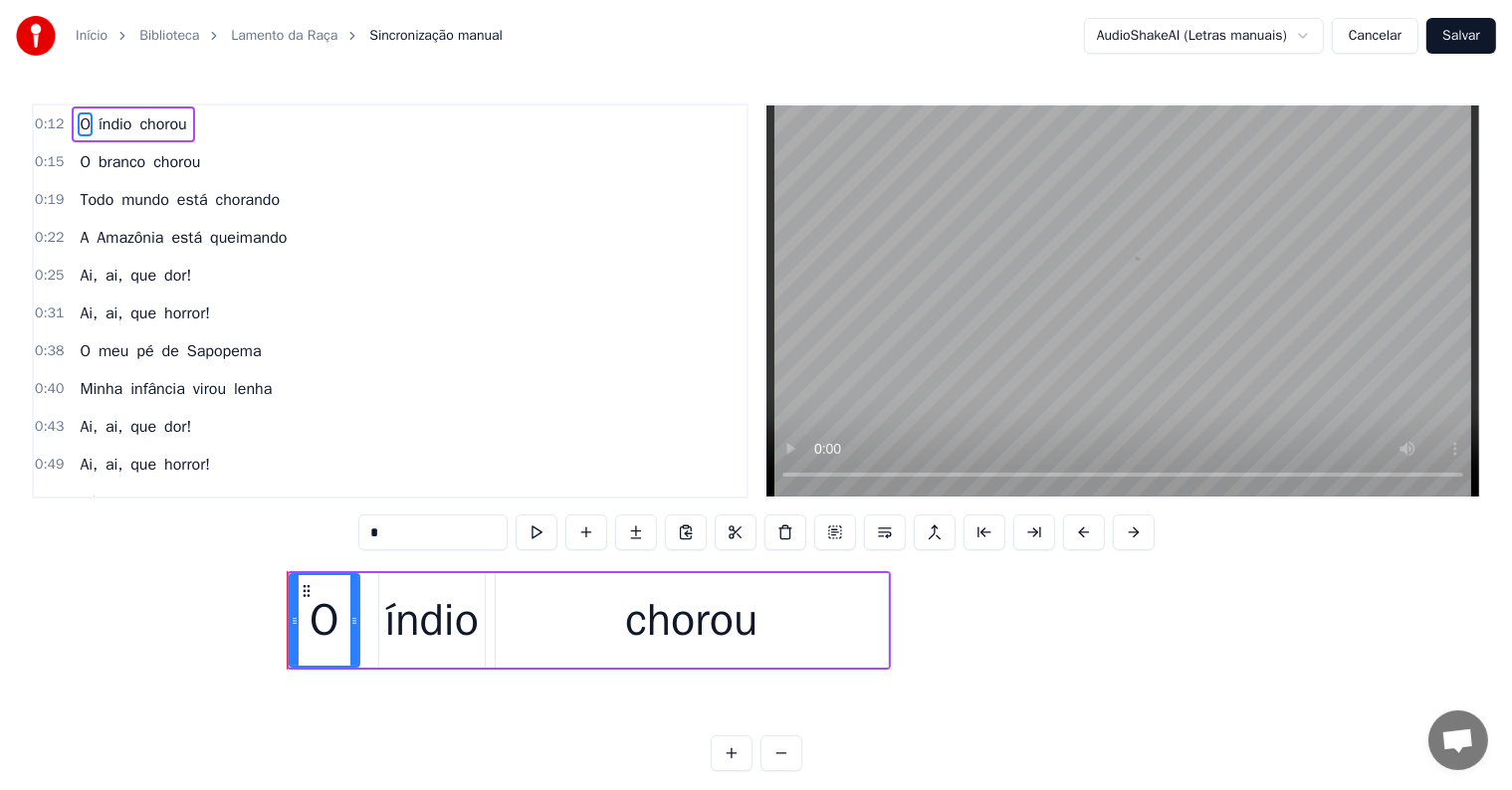 scroll, scrollTop: 0, scrollLeft: 5454, axis: horizontal 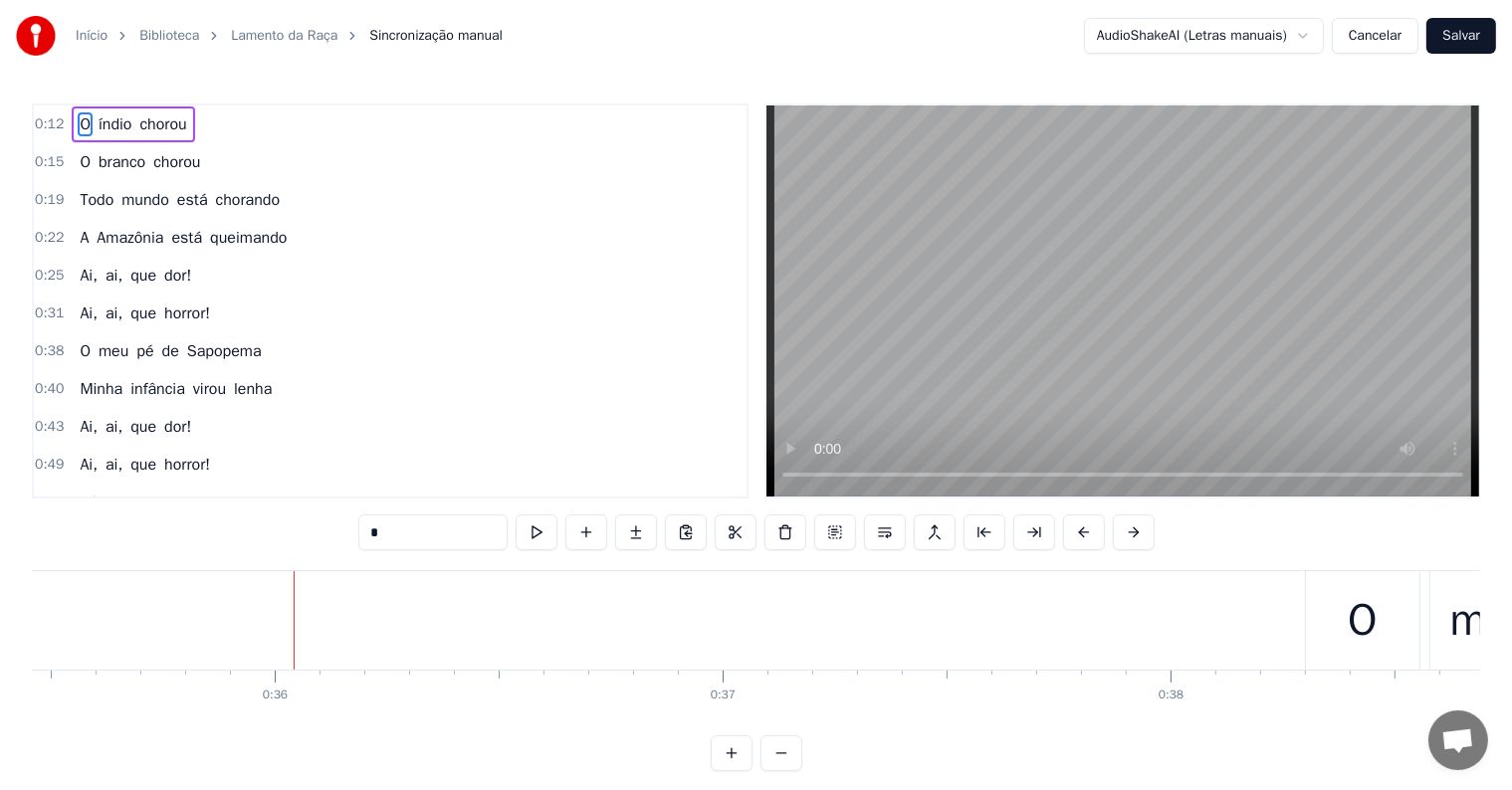 click on "ai," at bounding box center (113, 276) 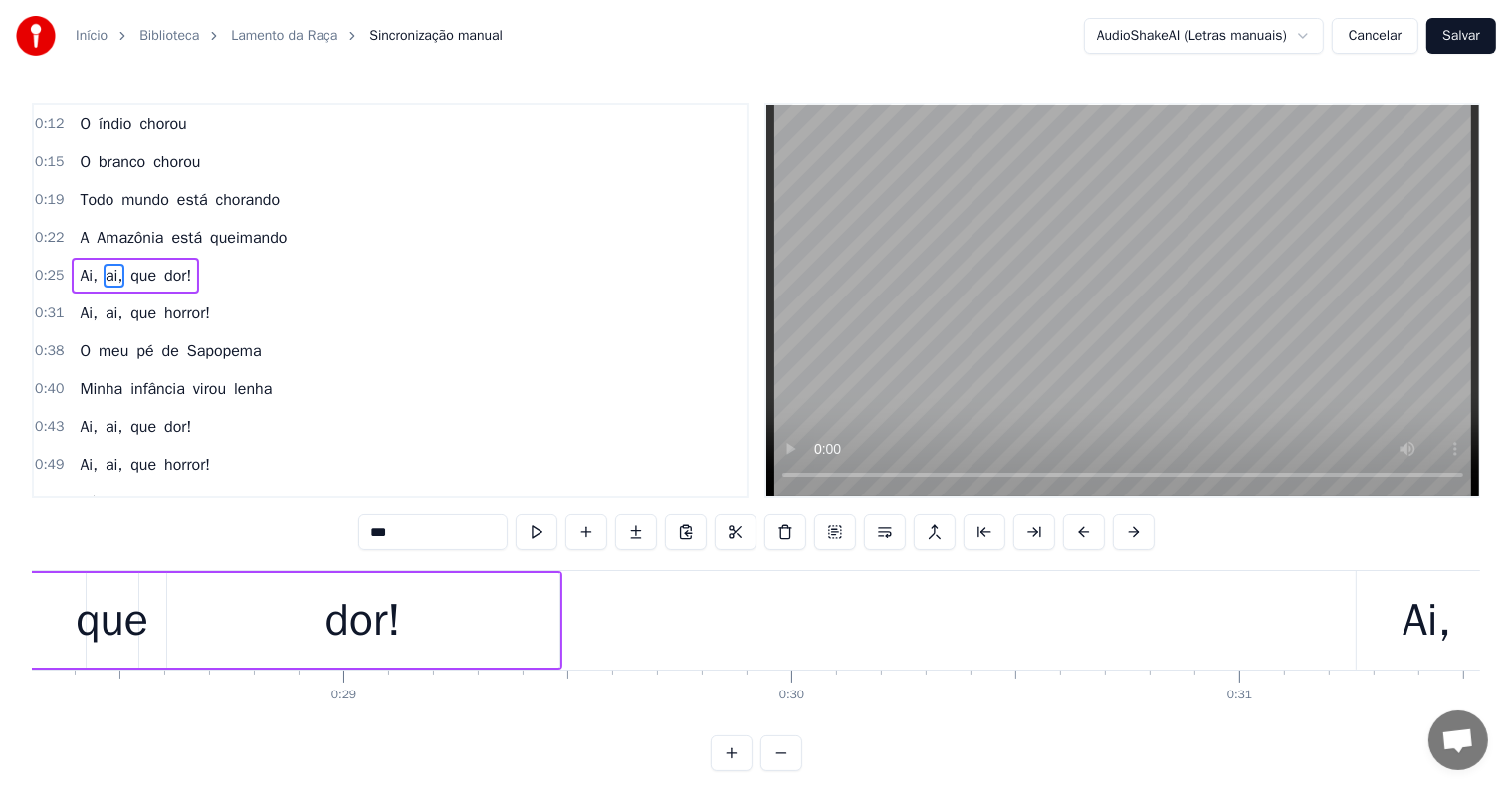 scroll, scrollTop: 0, scrollLeft: 11519, axis: horizontal 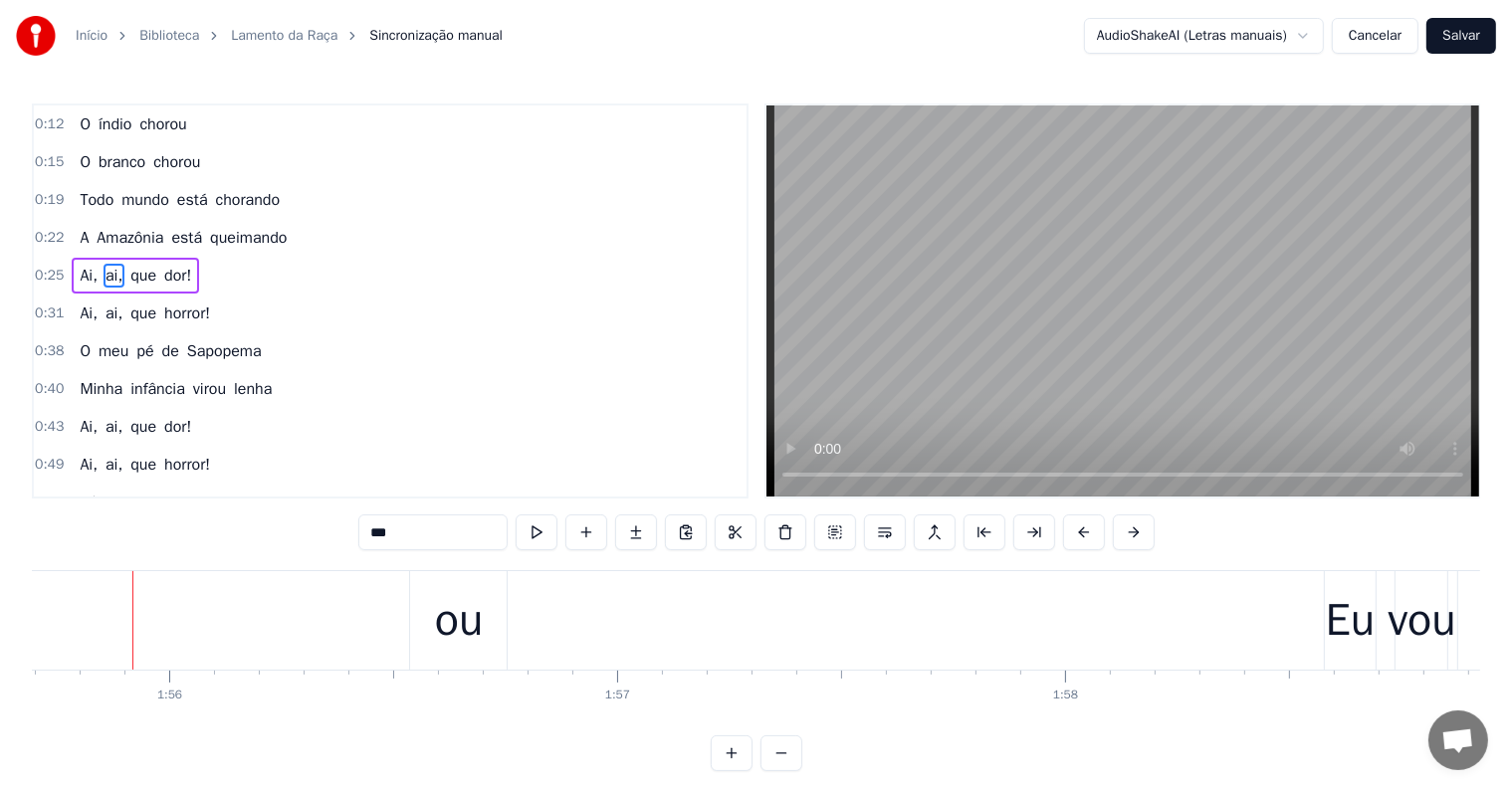 click on "ou" at bounding box center (459, 621) 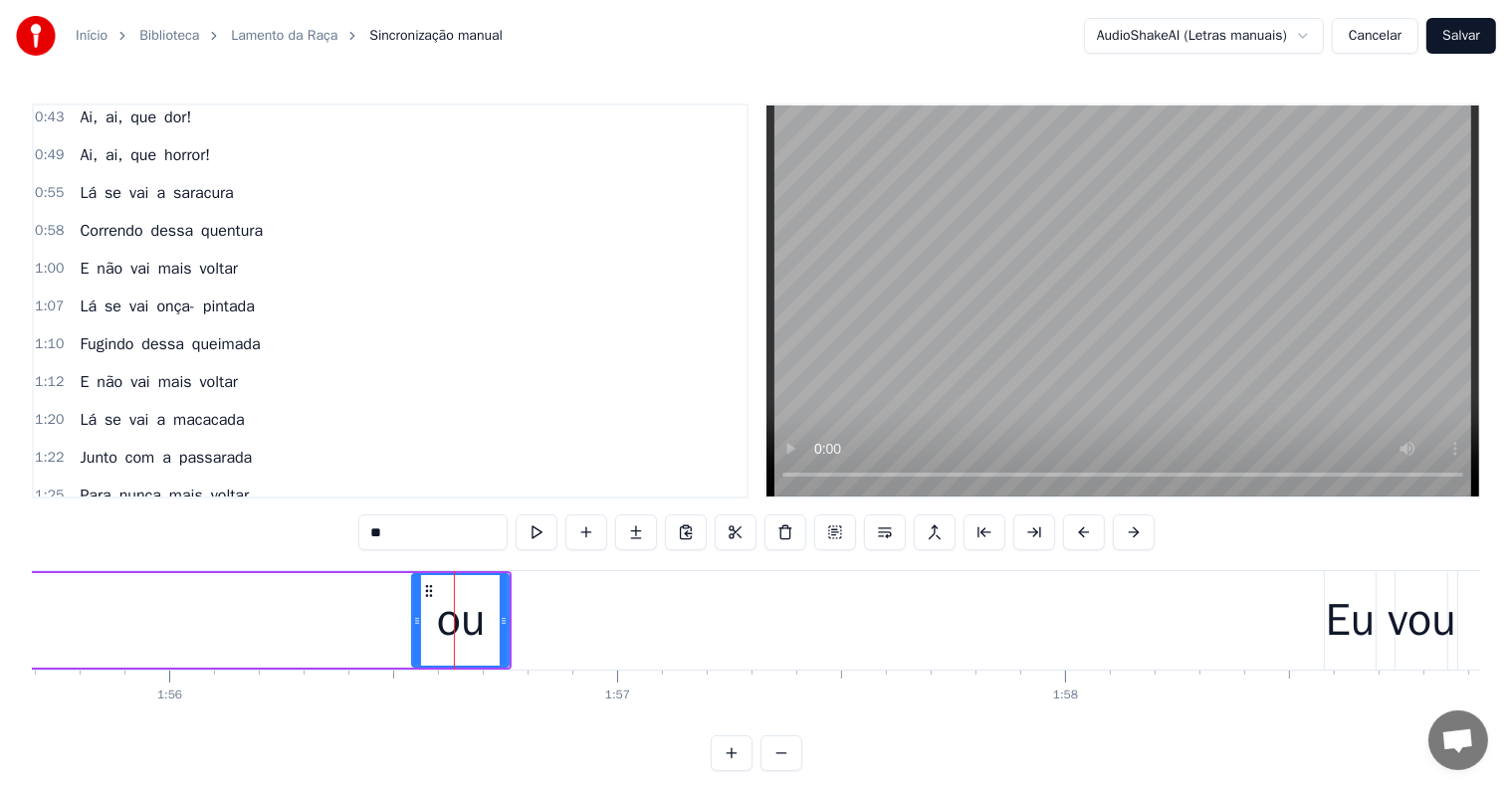 scroll, scrollTop: 591, scrollLeft: 0, axis: vertical 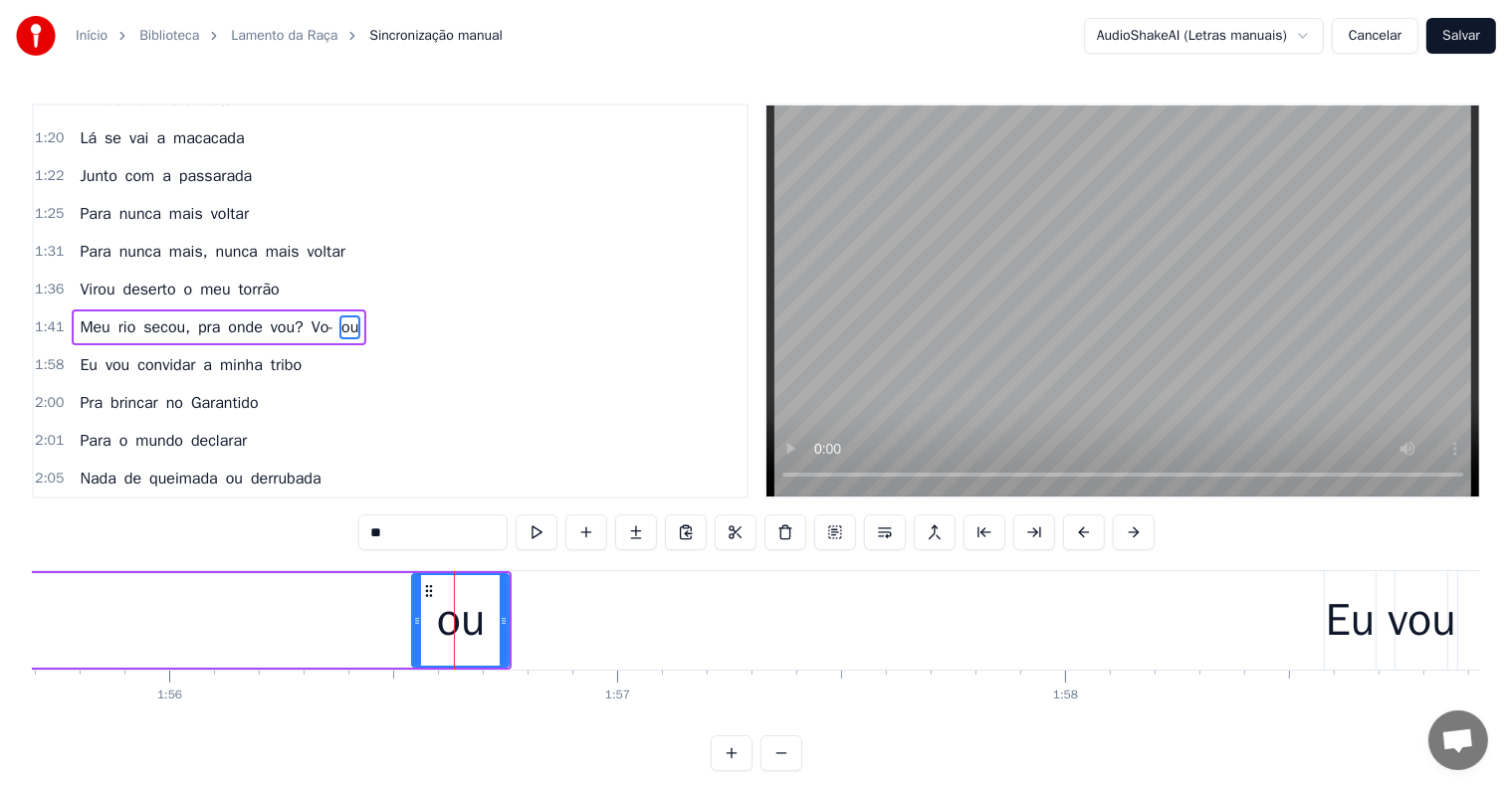 click on "Vo-" at bounding box center (323, 327) 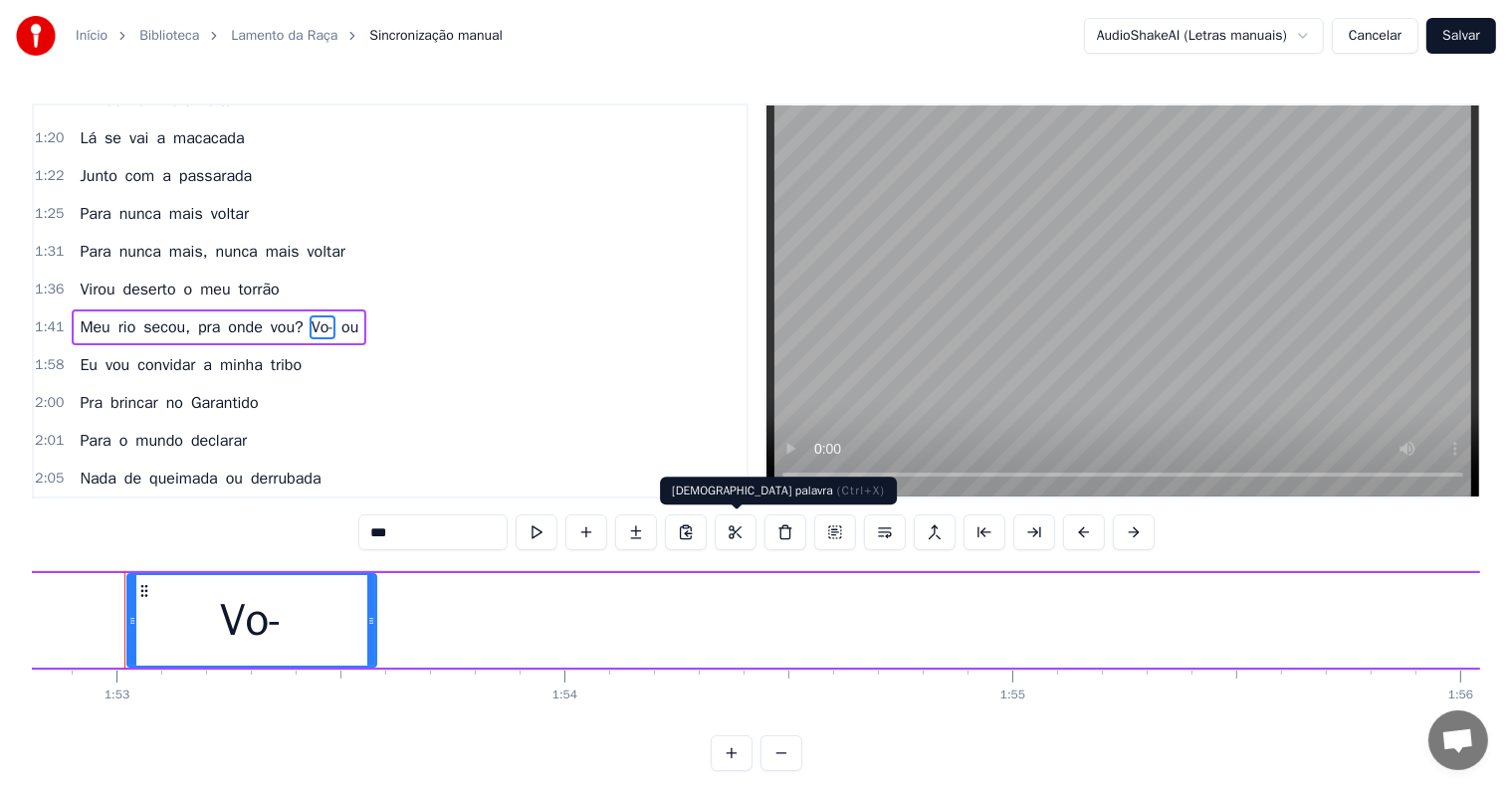 scroll, scrollTop: 0, scrollLeft: 50522, axis: horizontal 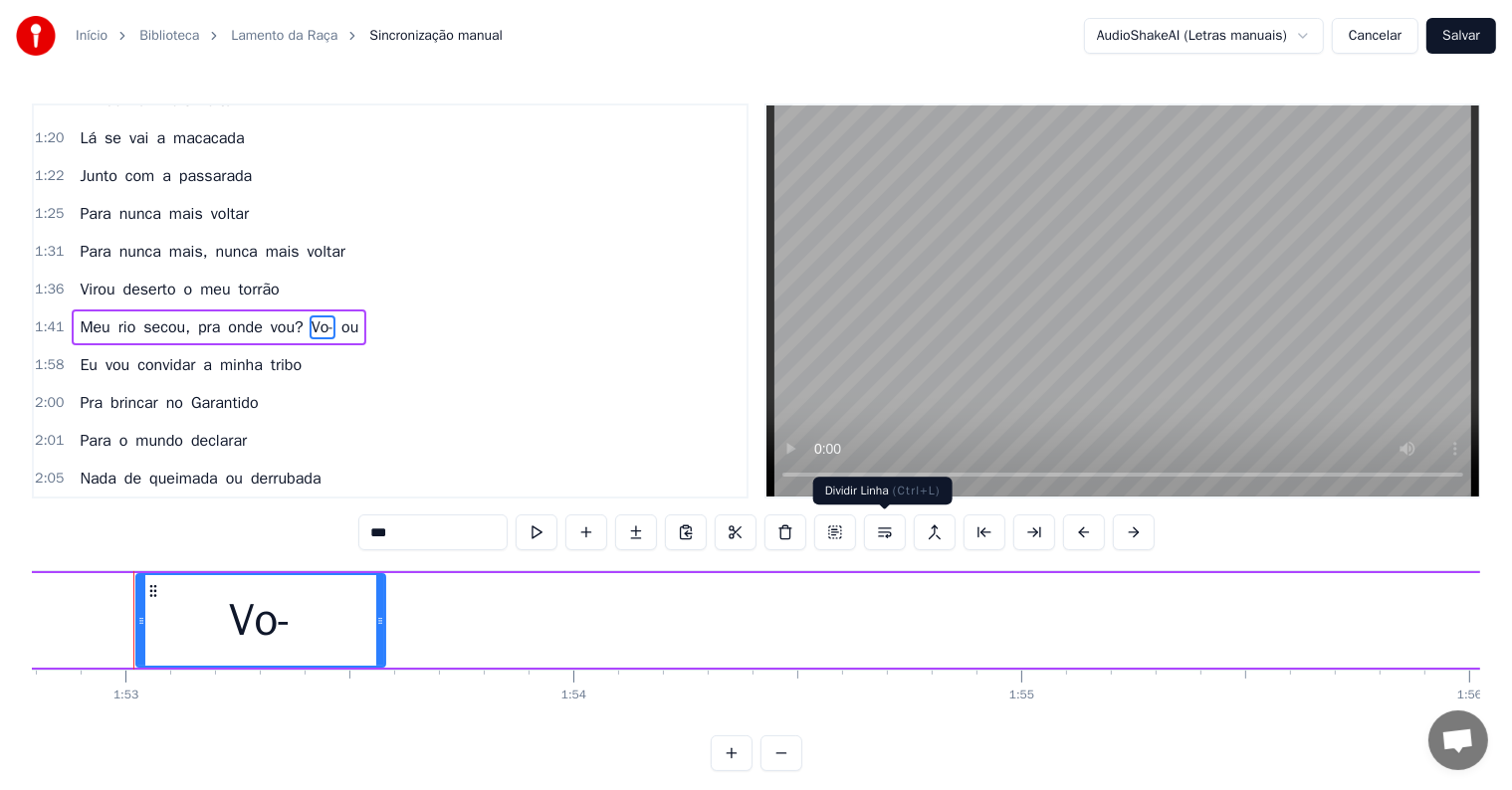 click at bounding box center (885, 532) 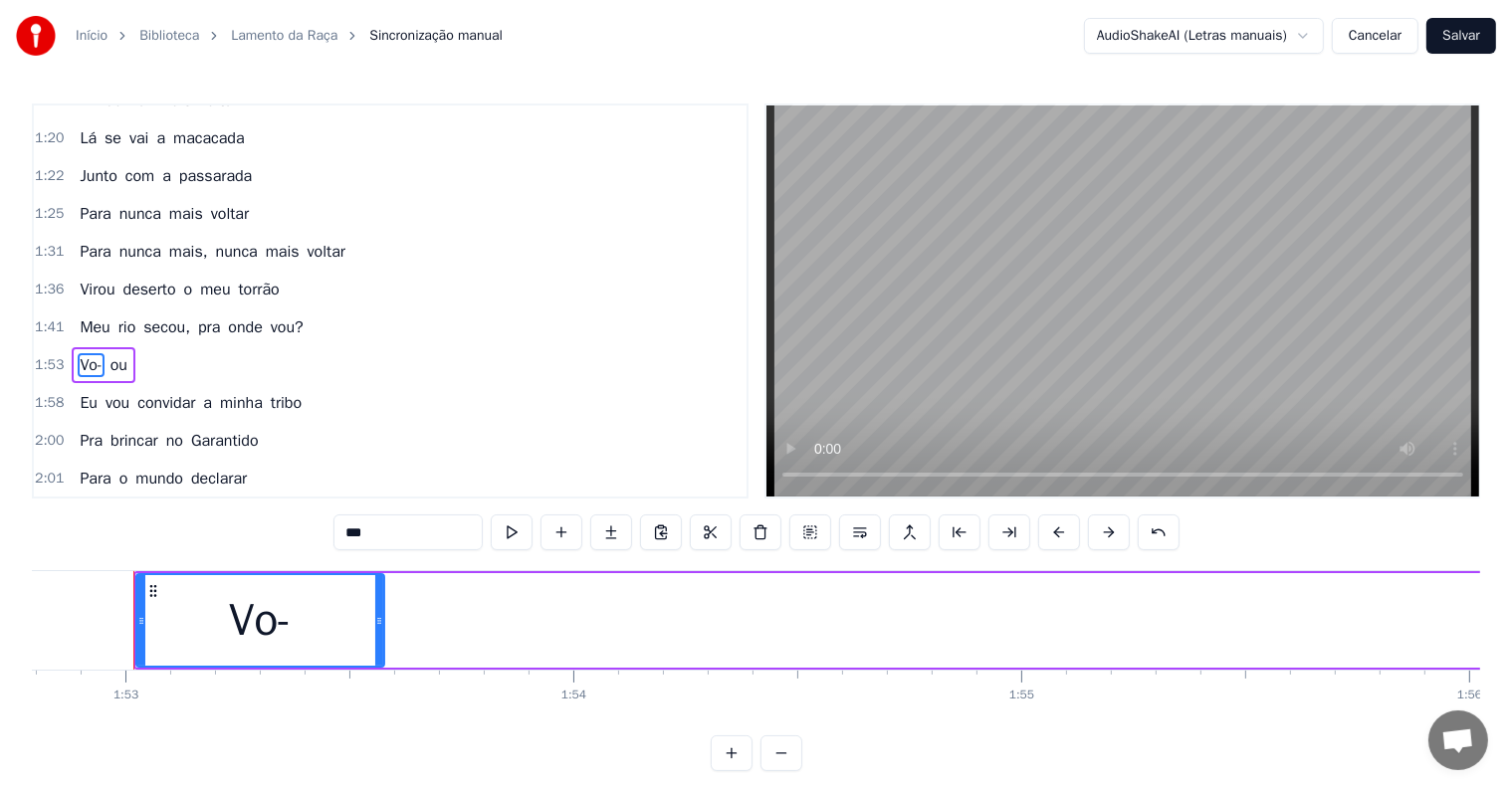 scroll, scrollTop: 628, scrollLeft: 0, axis: vertical 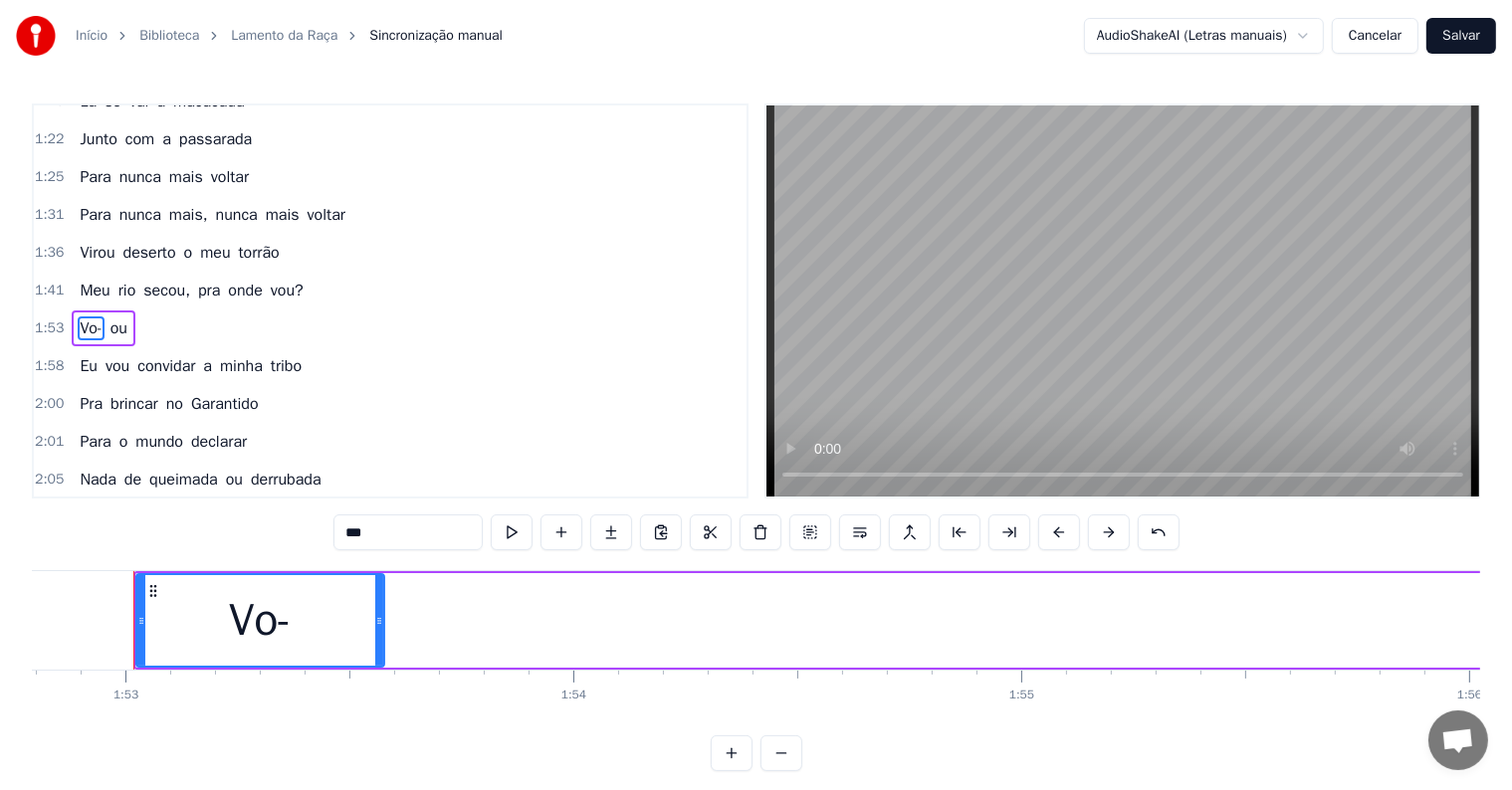 click on "Meu rio secou, [GEOGRAPHIC_DATA] onde vou?" at bounding box center [191, 291] 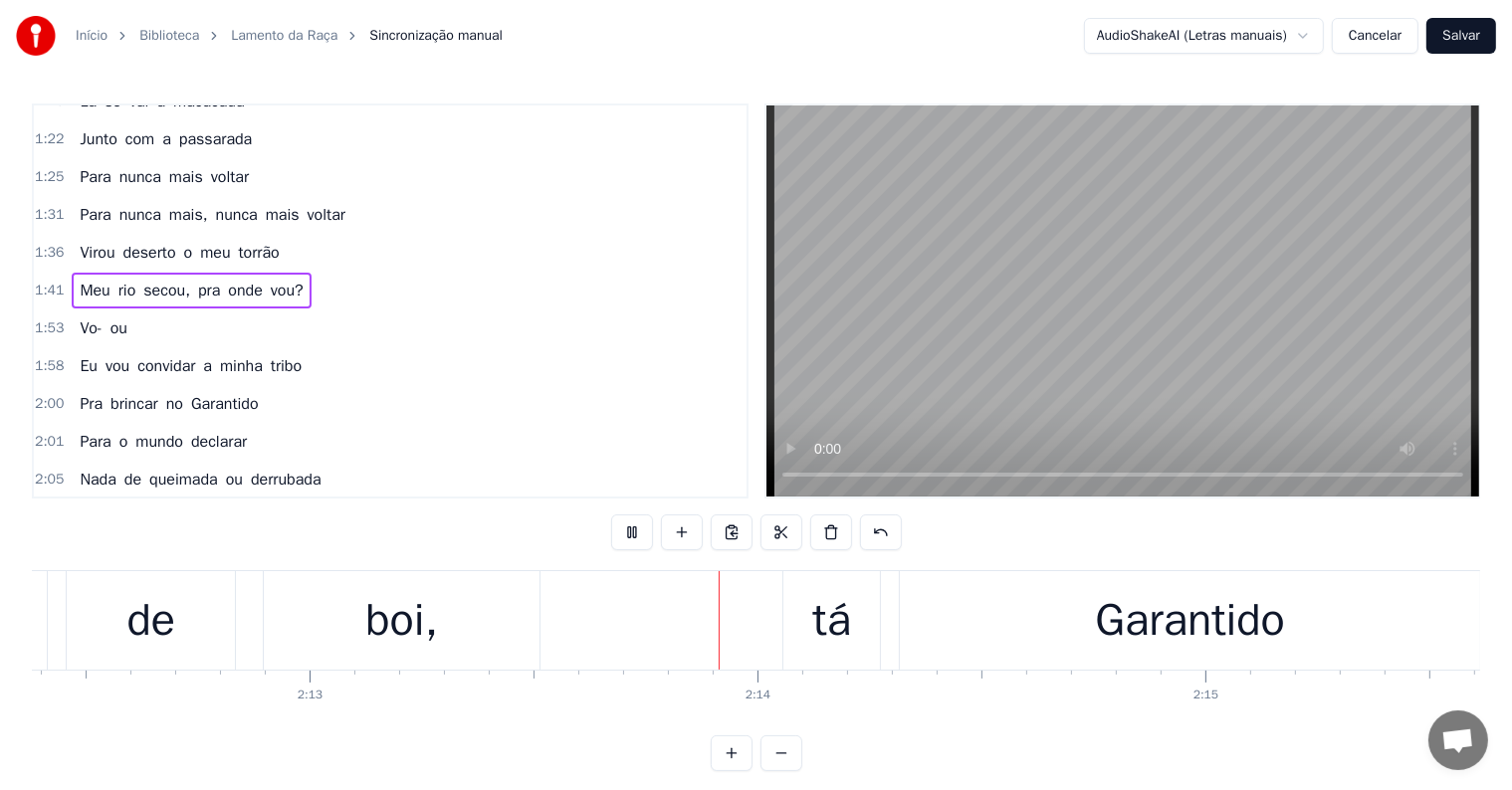 scroll, scrollTop: 0, scrollLeft: 59298, axis: horizontal 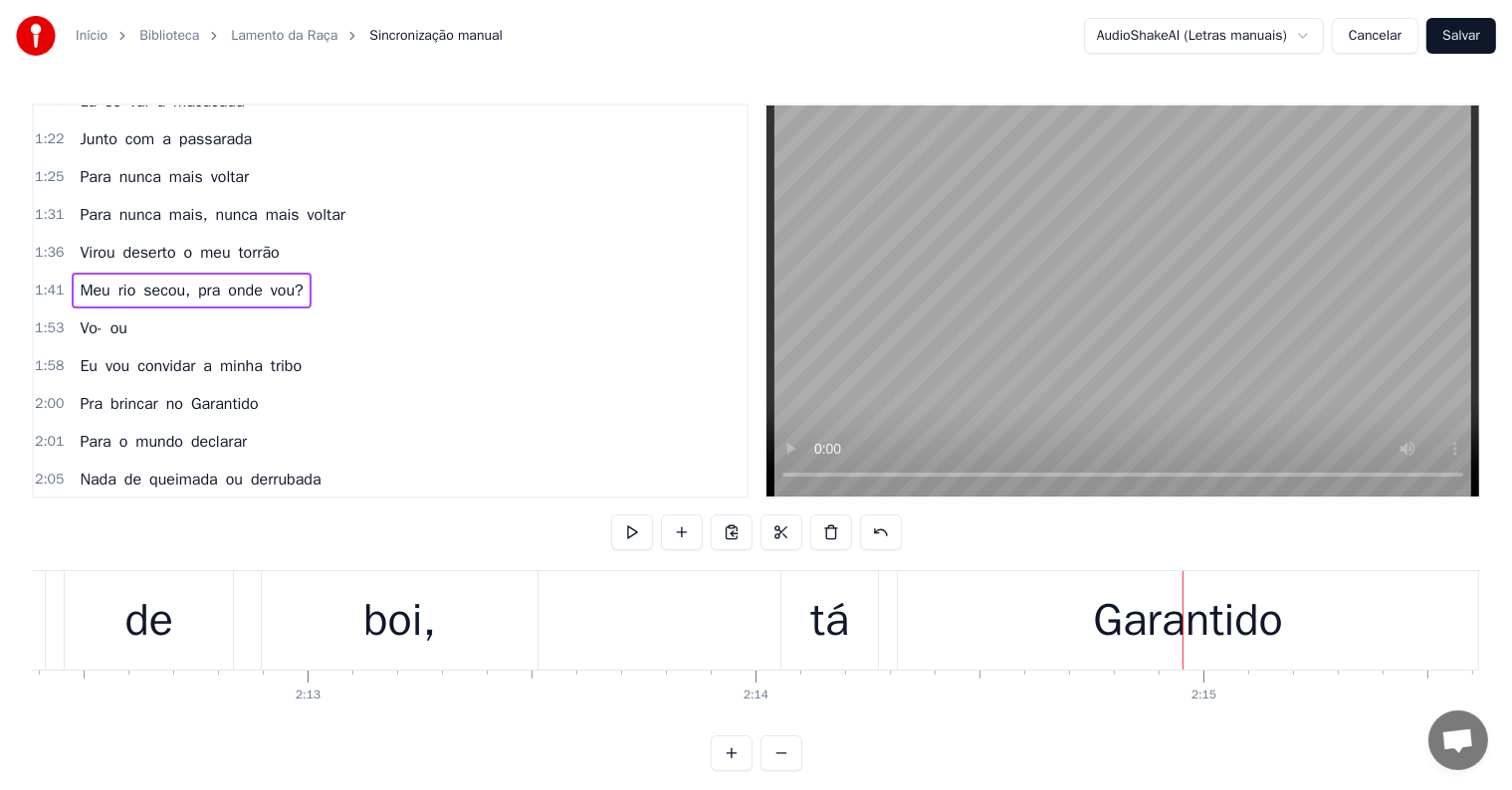 click on "de" at bounding box center (149, 621) 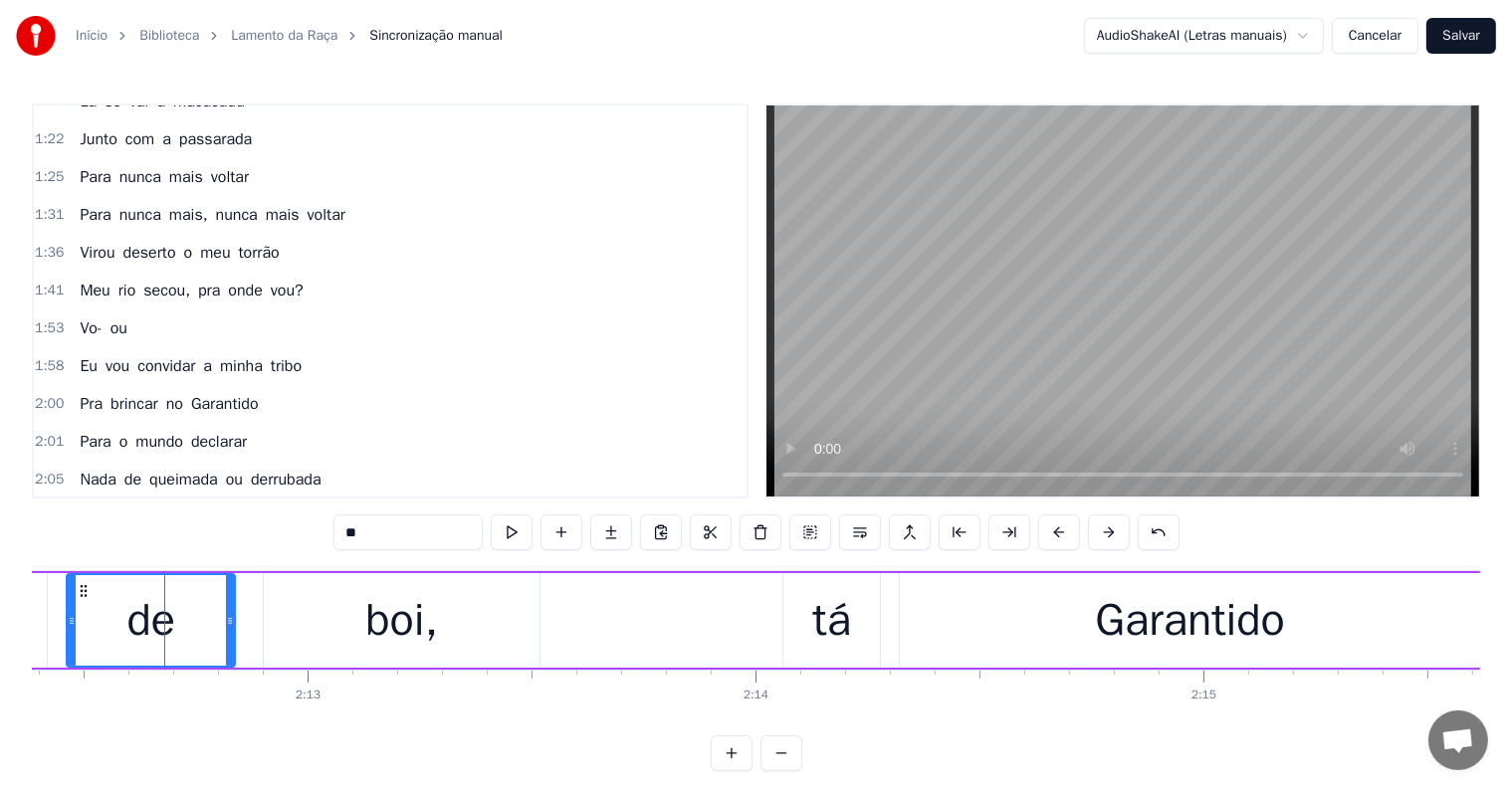 scroll, scrollTop: 884, scrollLeft: 0, axis: vertical 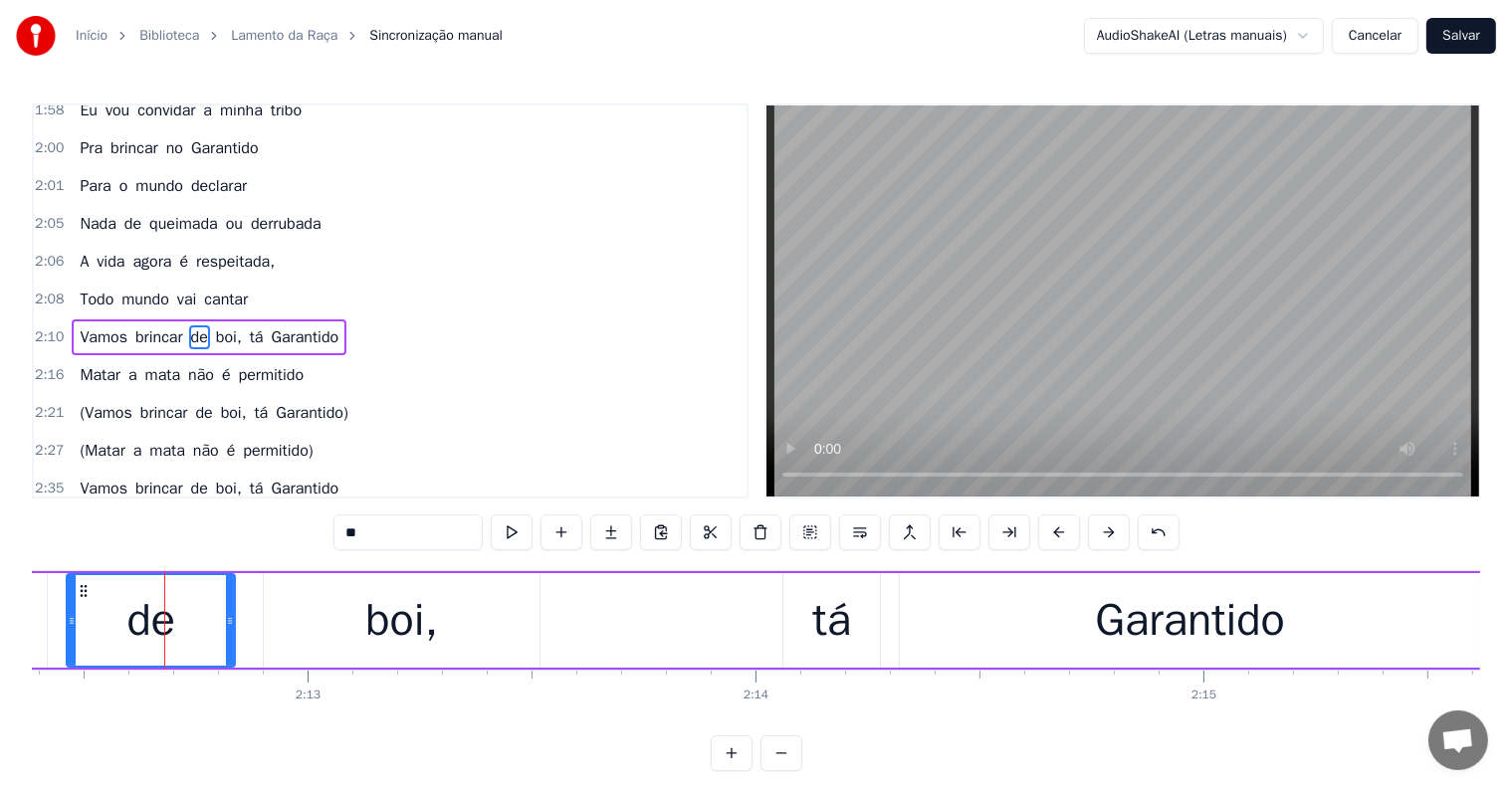click on "brincar" at bounding box center (159, 337) 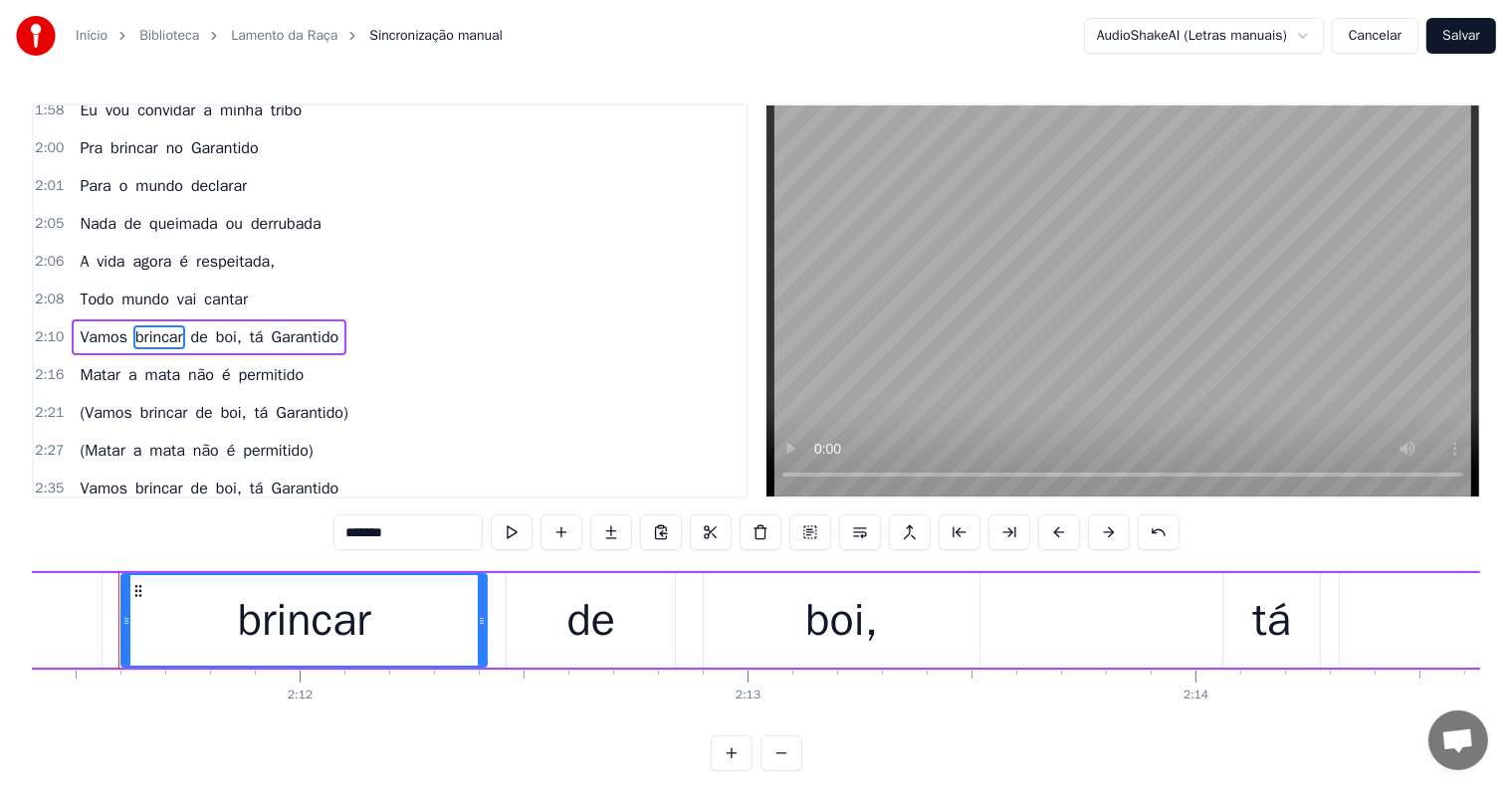 scroll, scrollTop: 0, scrollLeft: 58845, axis: horizontal 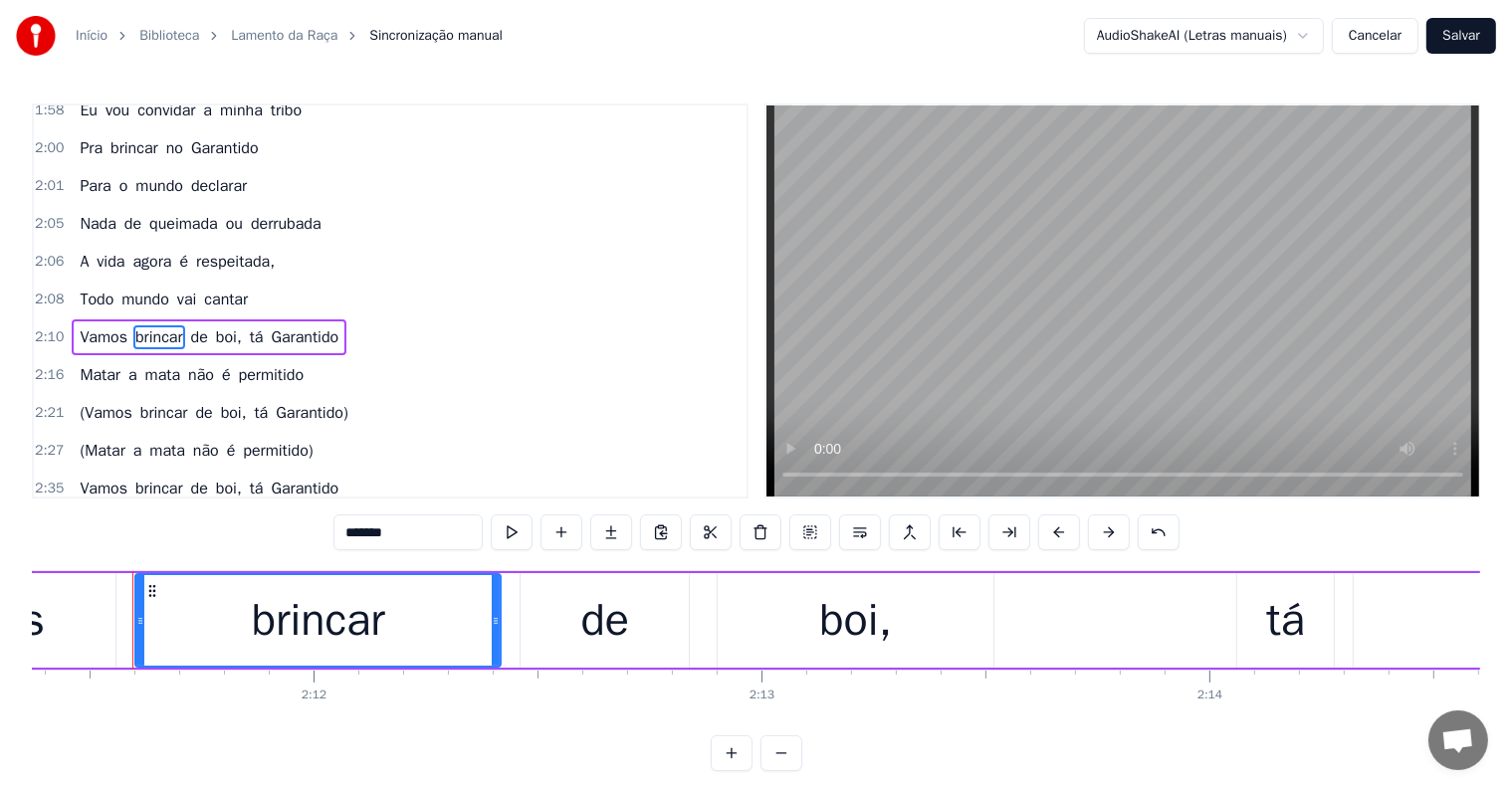 click on "tá" at bounding box center [257, 337] 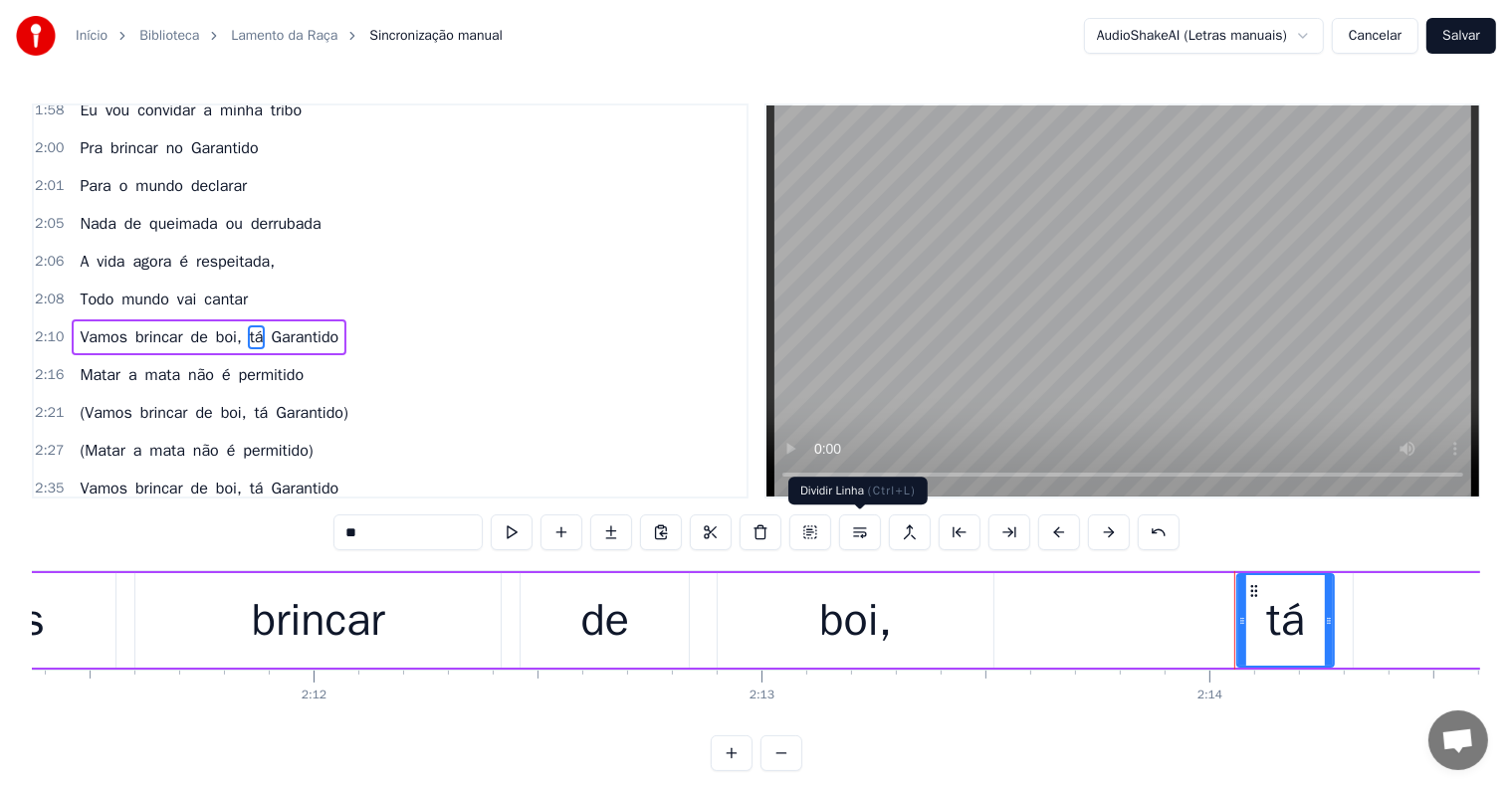 click at bounding box center [860, 532] 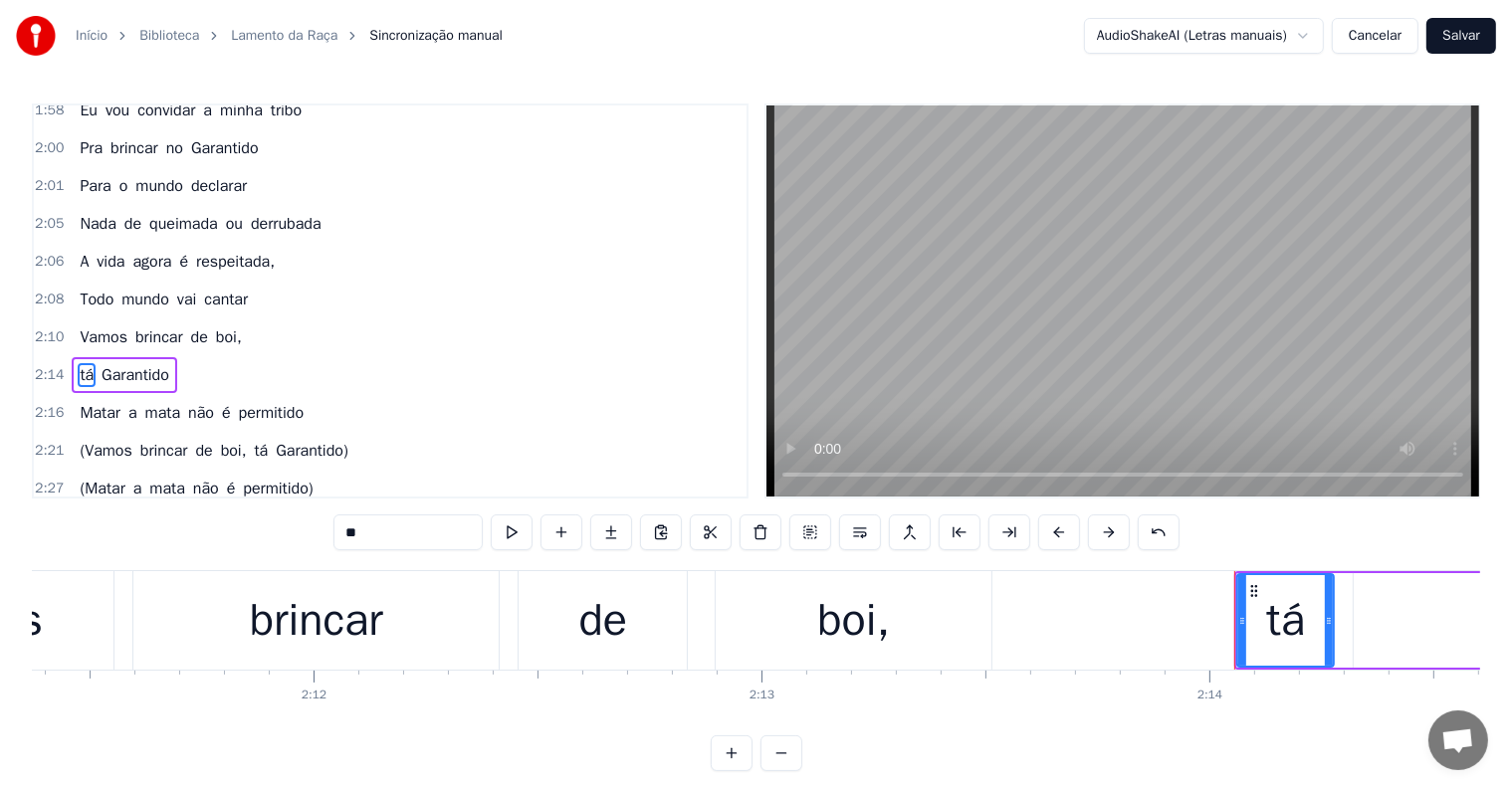 scroll, scrollTop: 920, scrollLeft: 0, axis: vertical 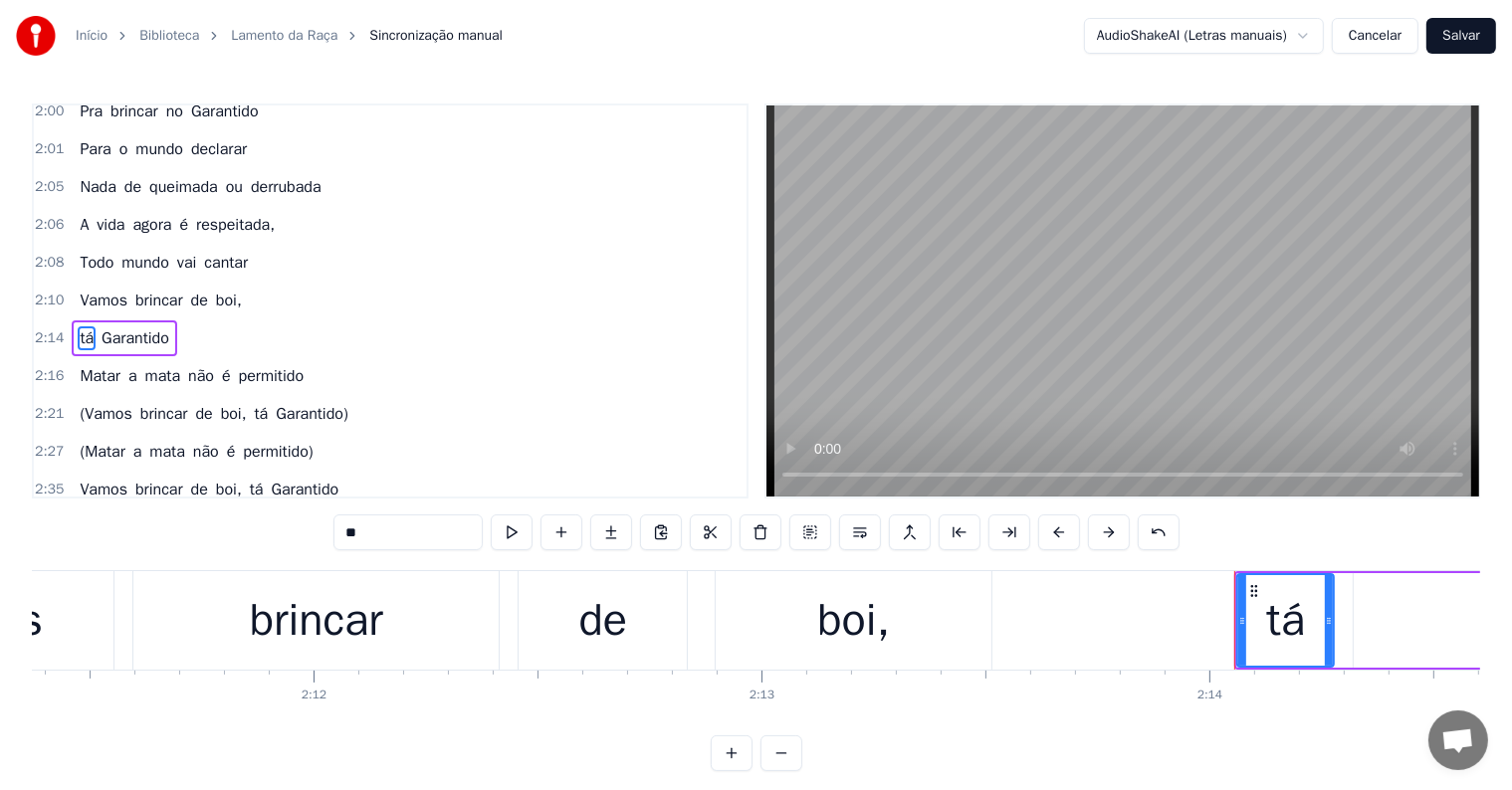 click on "Vamos" at bounding box center (104, 300) 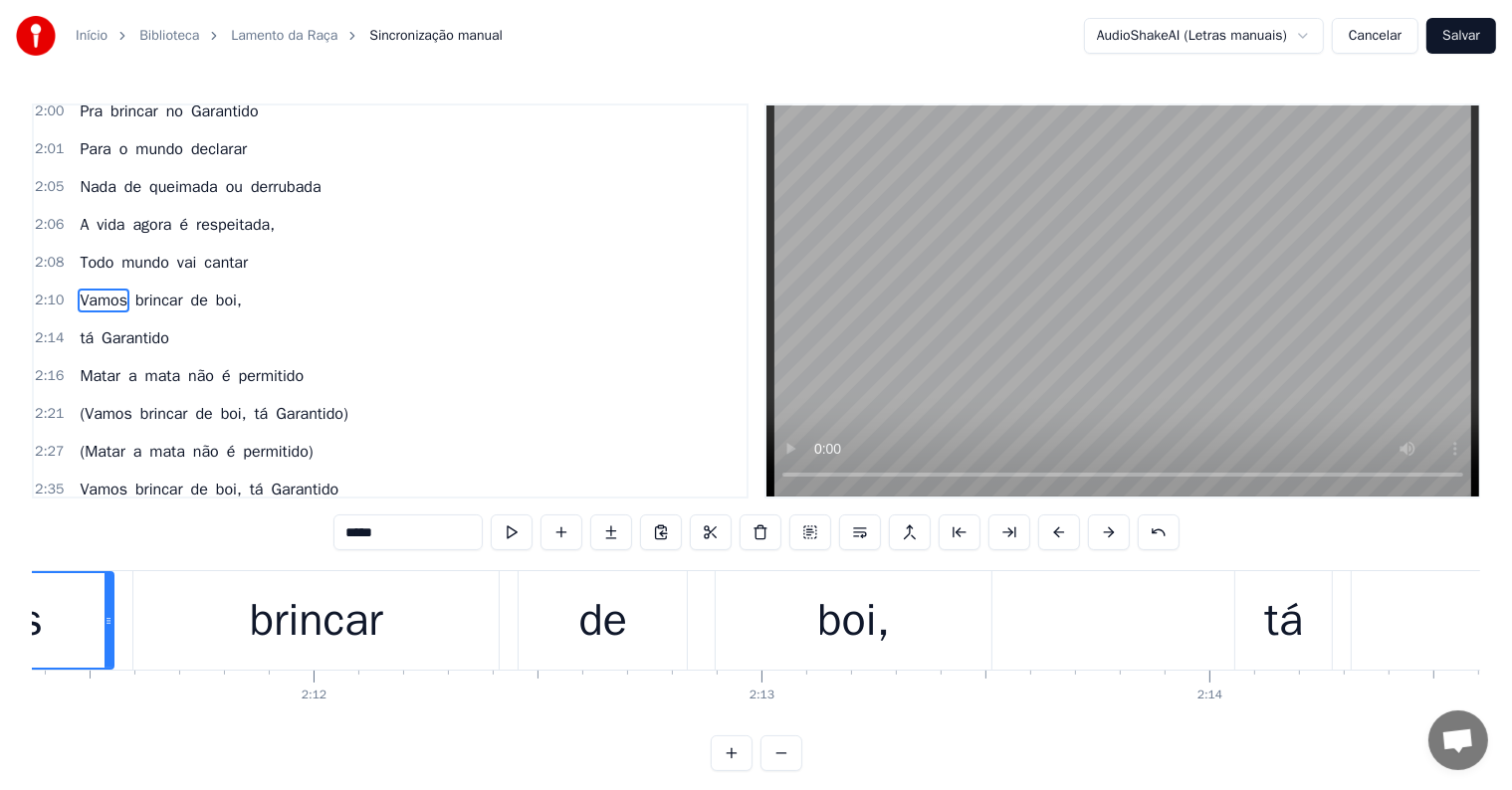 scroll, scrollTop: 884, scrollLeft: 0, axis: vertical 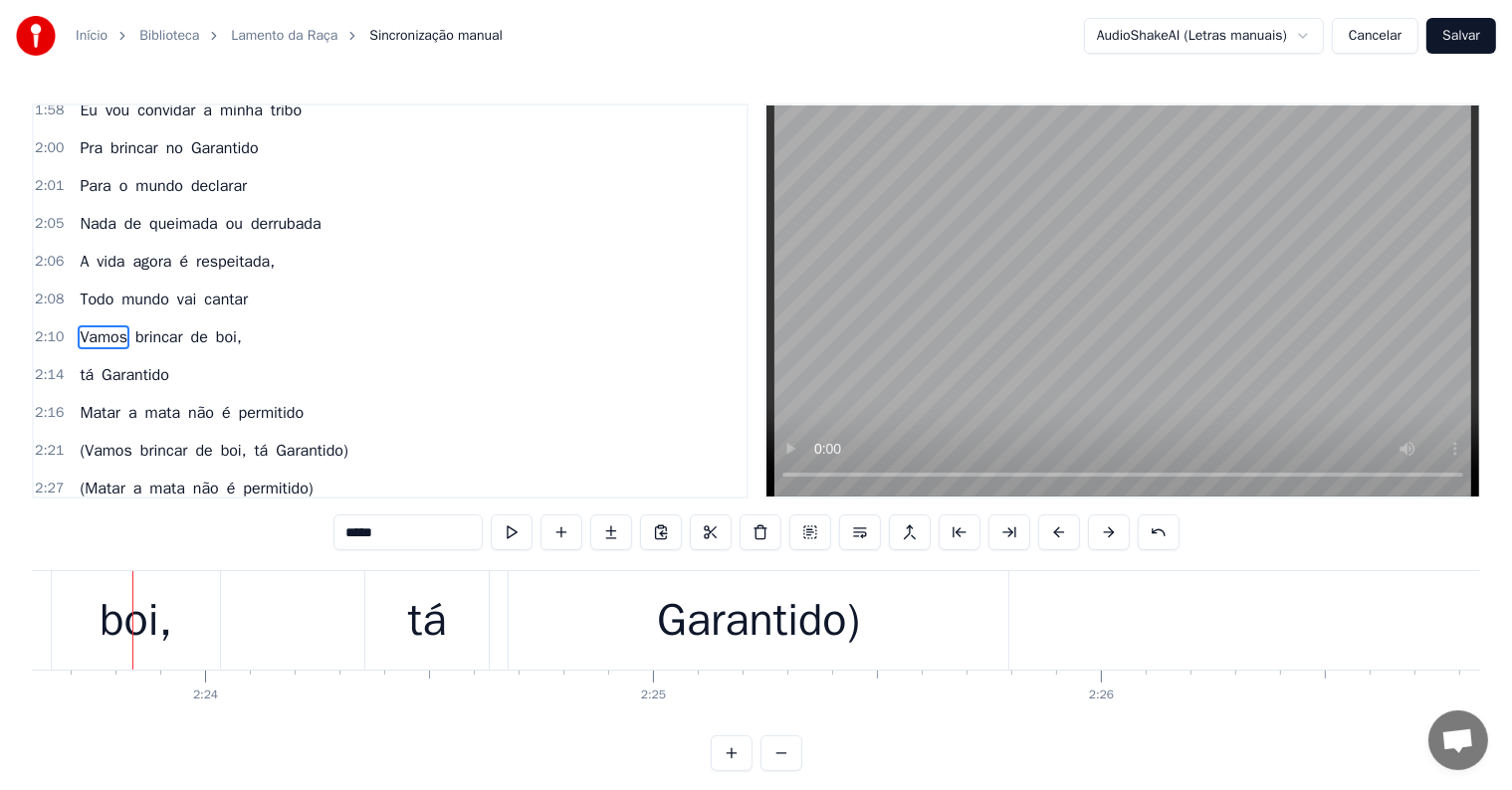 click on "tá" at bounding box center [427, 621] 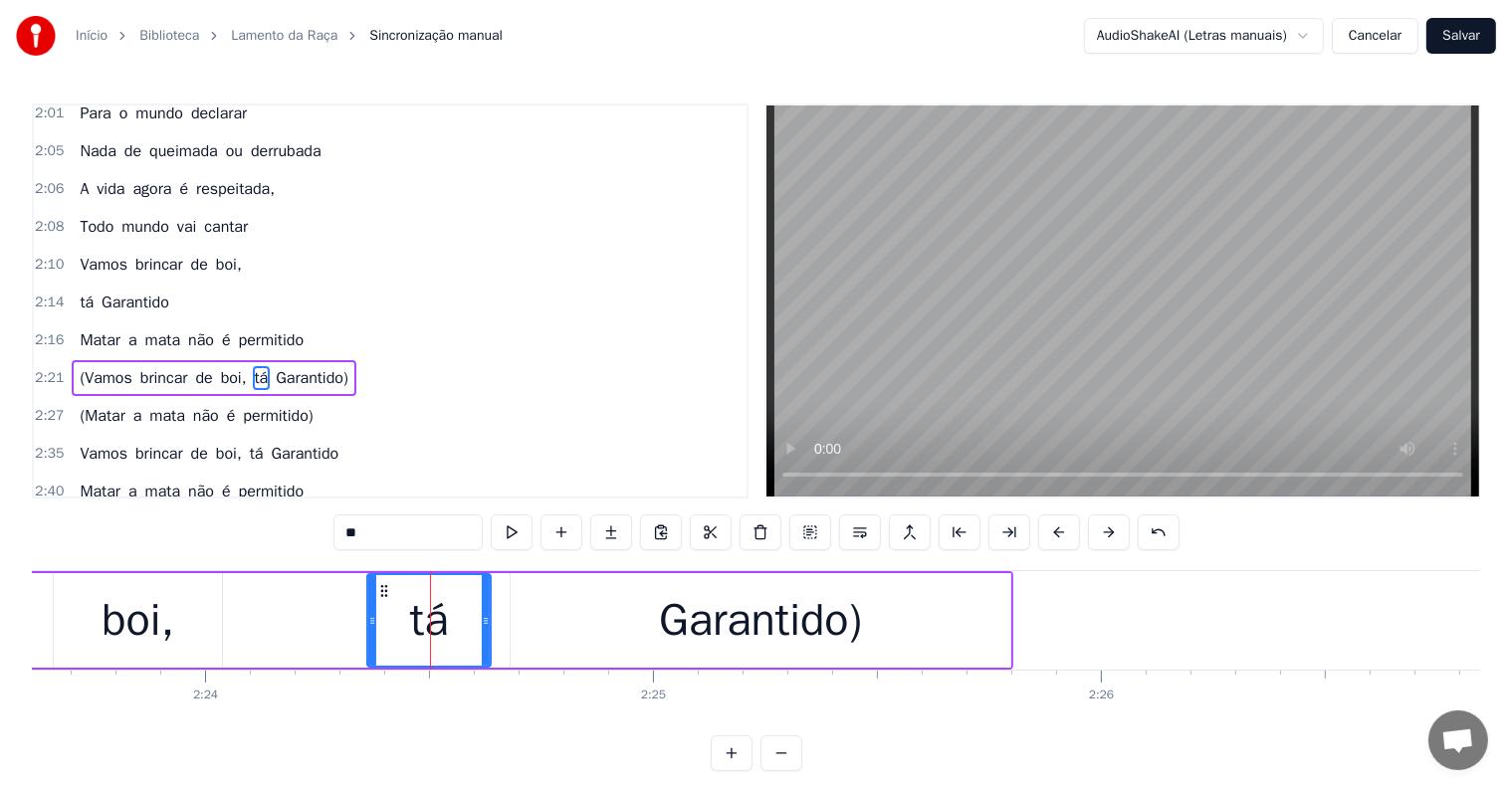 scroll, scrollTop: 994, scrollLeft: 0, axis: vertical 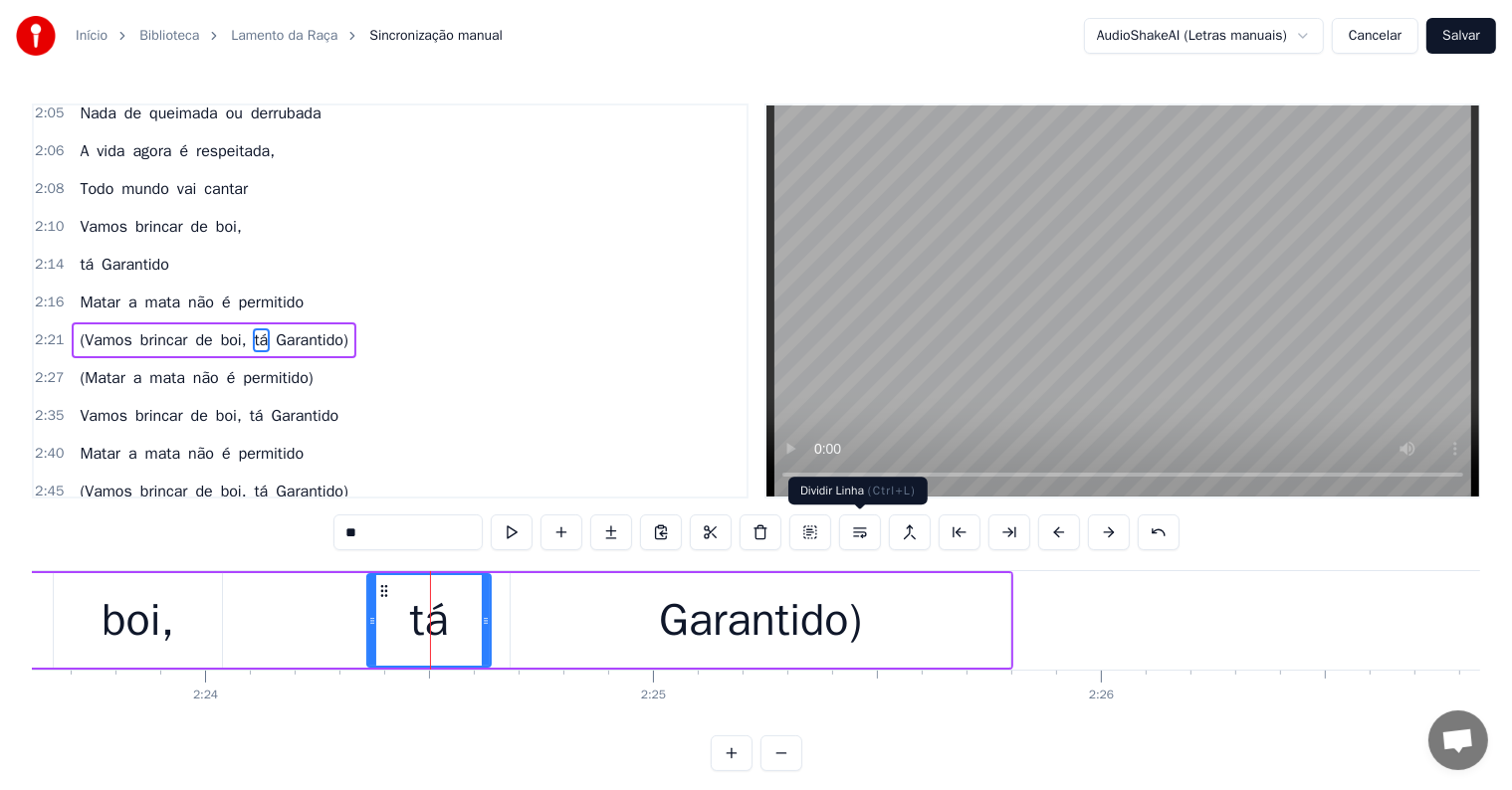 click at bounding box center [860, 532] 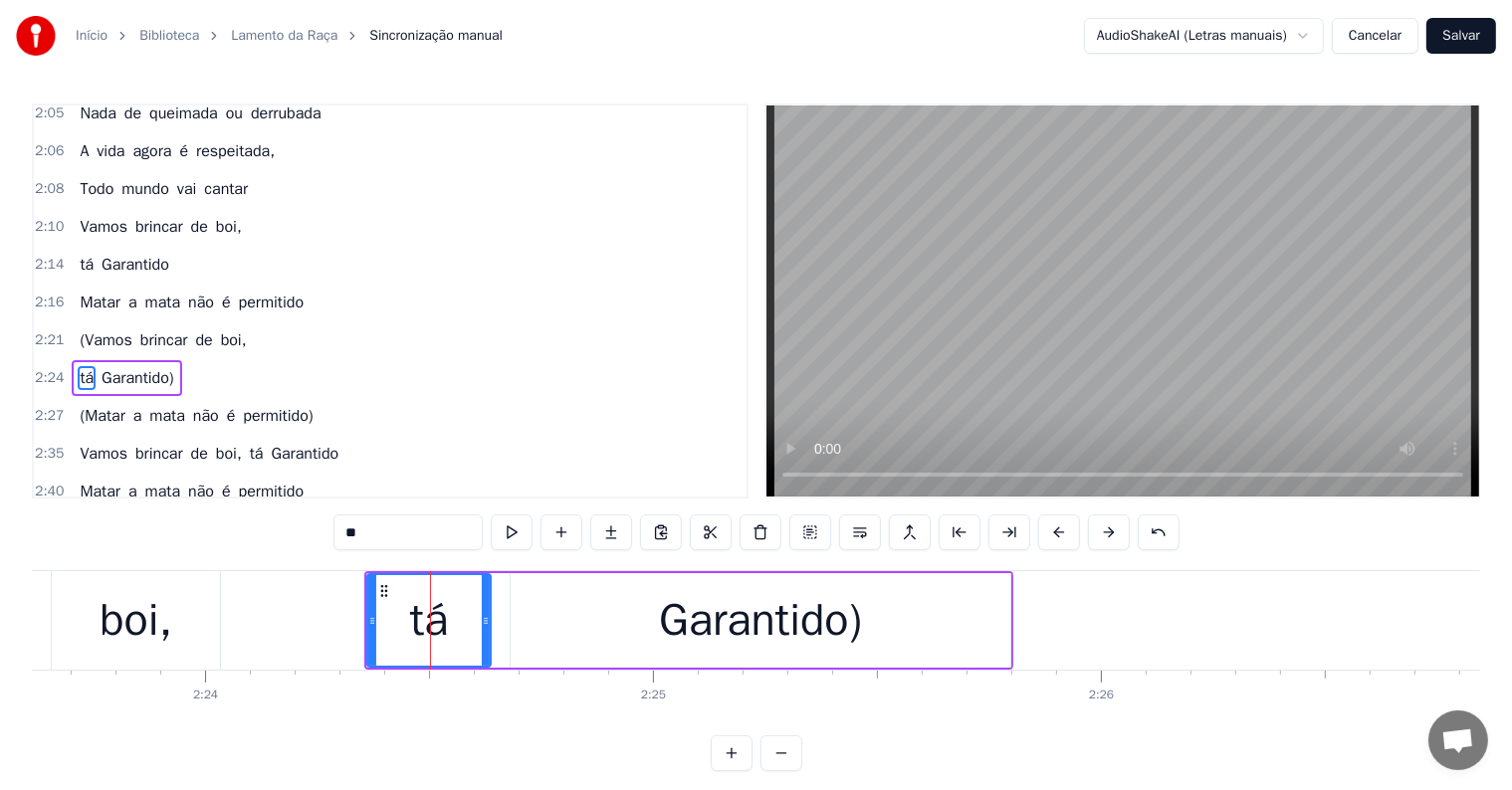 scroll, scrollTop: 1031, scrollLeft: 0, axis: vertical 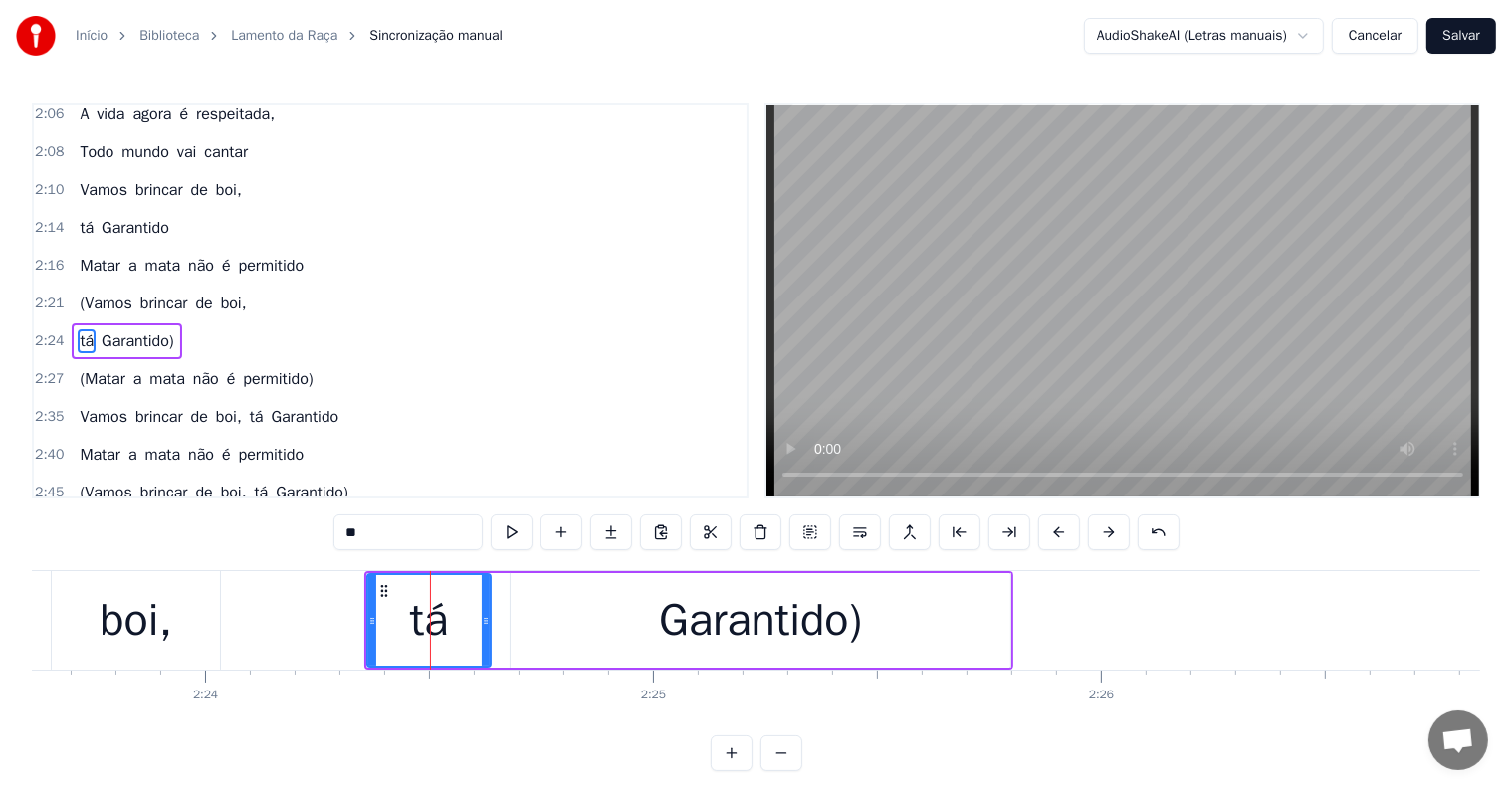 click on "(Vamos" at bounding box center (106, 303) 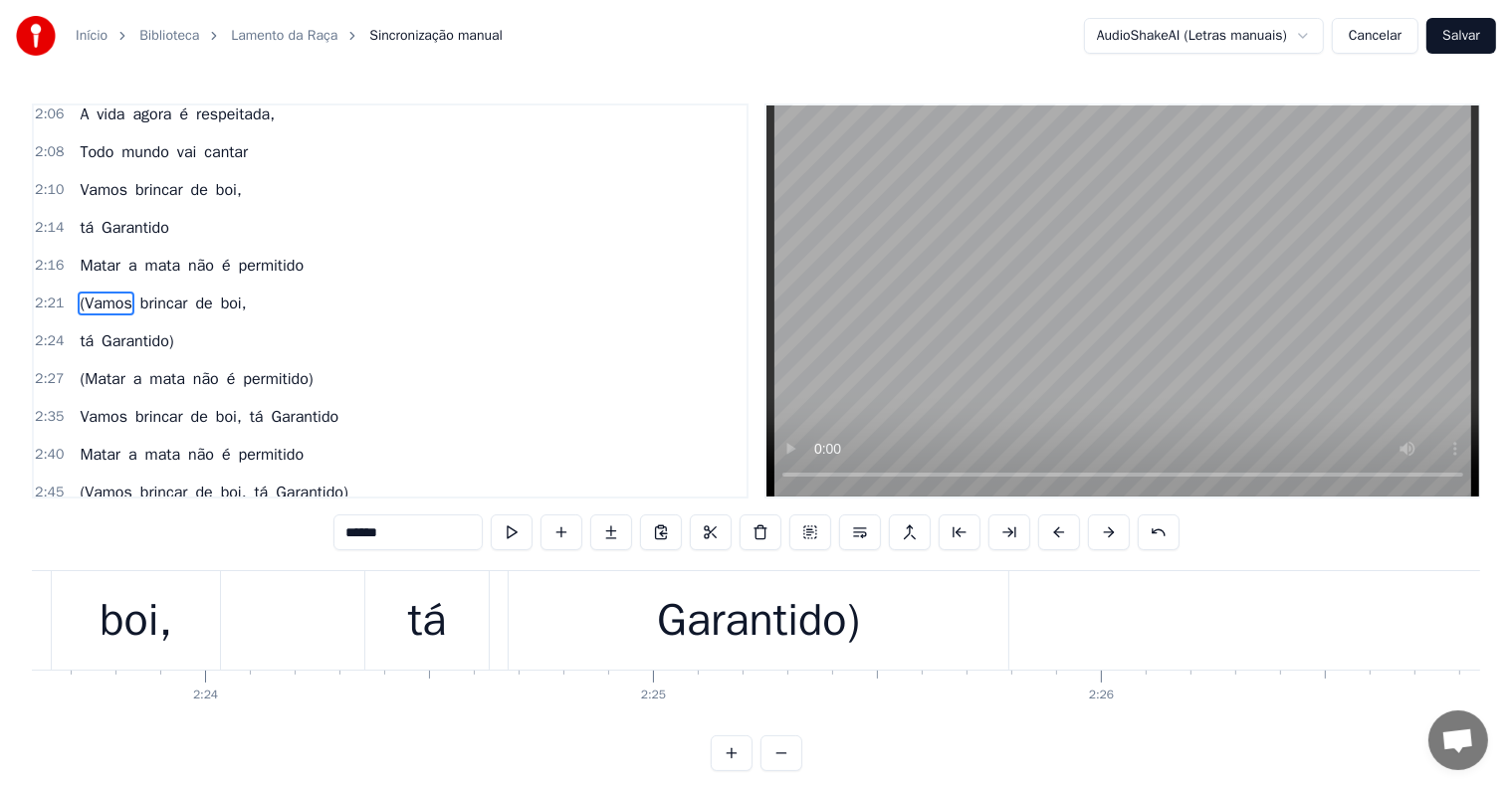 scroll, scrollTop: 994, scrollLeft: 0, axis: vertical 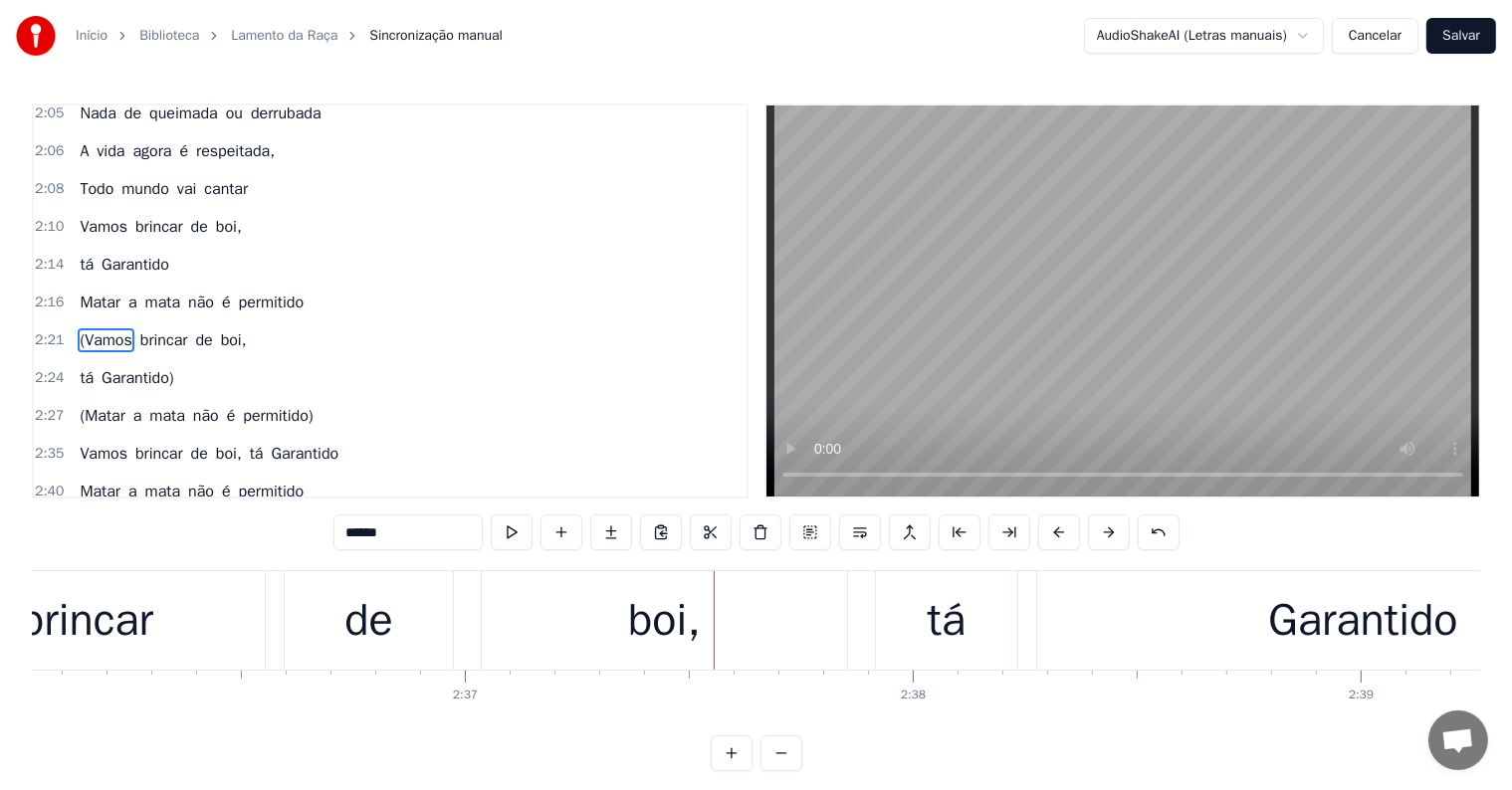 click on "boi," at bounding box center [664, 621] 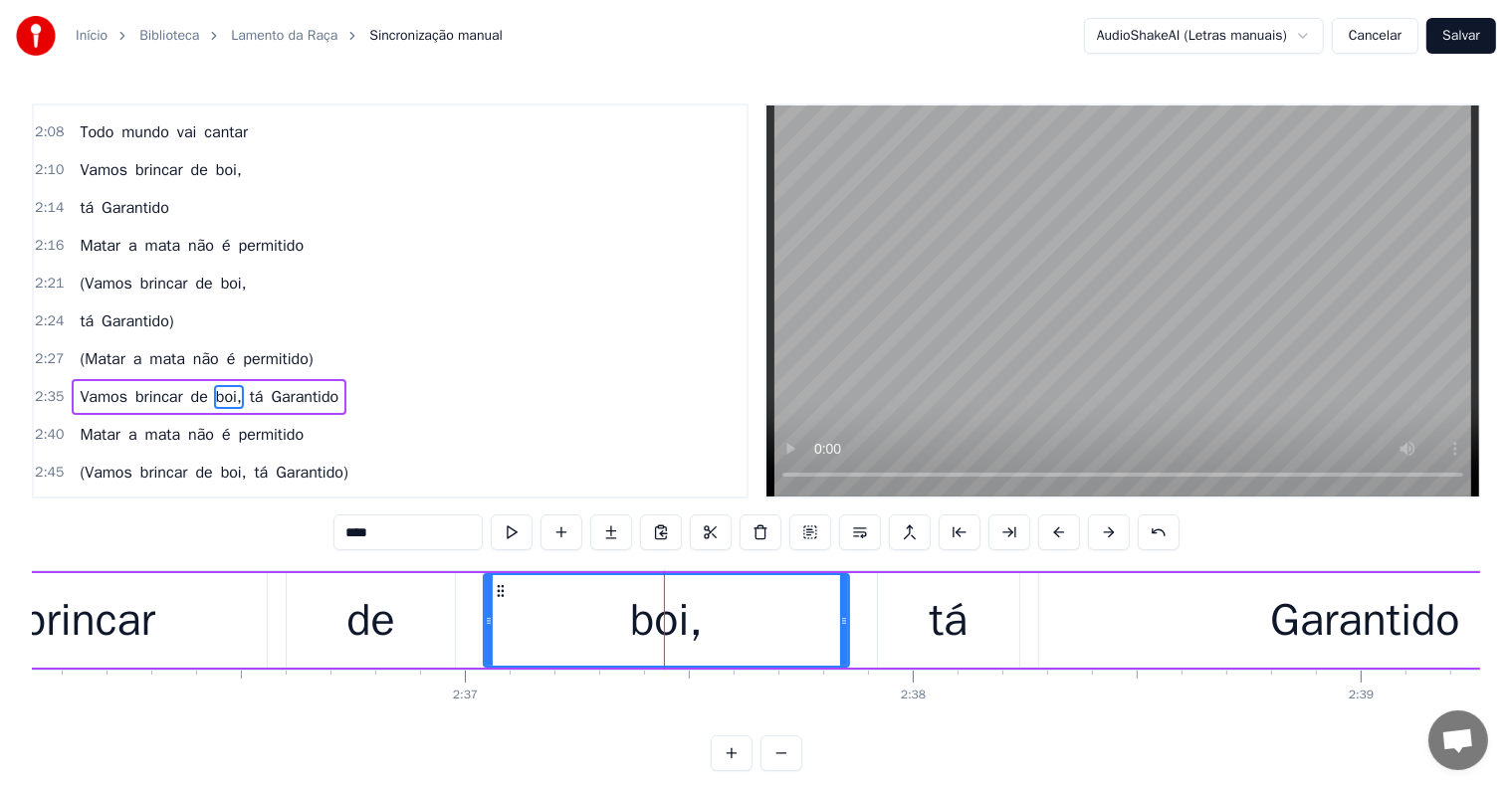 scroll, scrollTop: 1103, scrollLeft: 0, axis: vertical 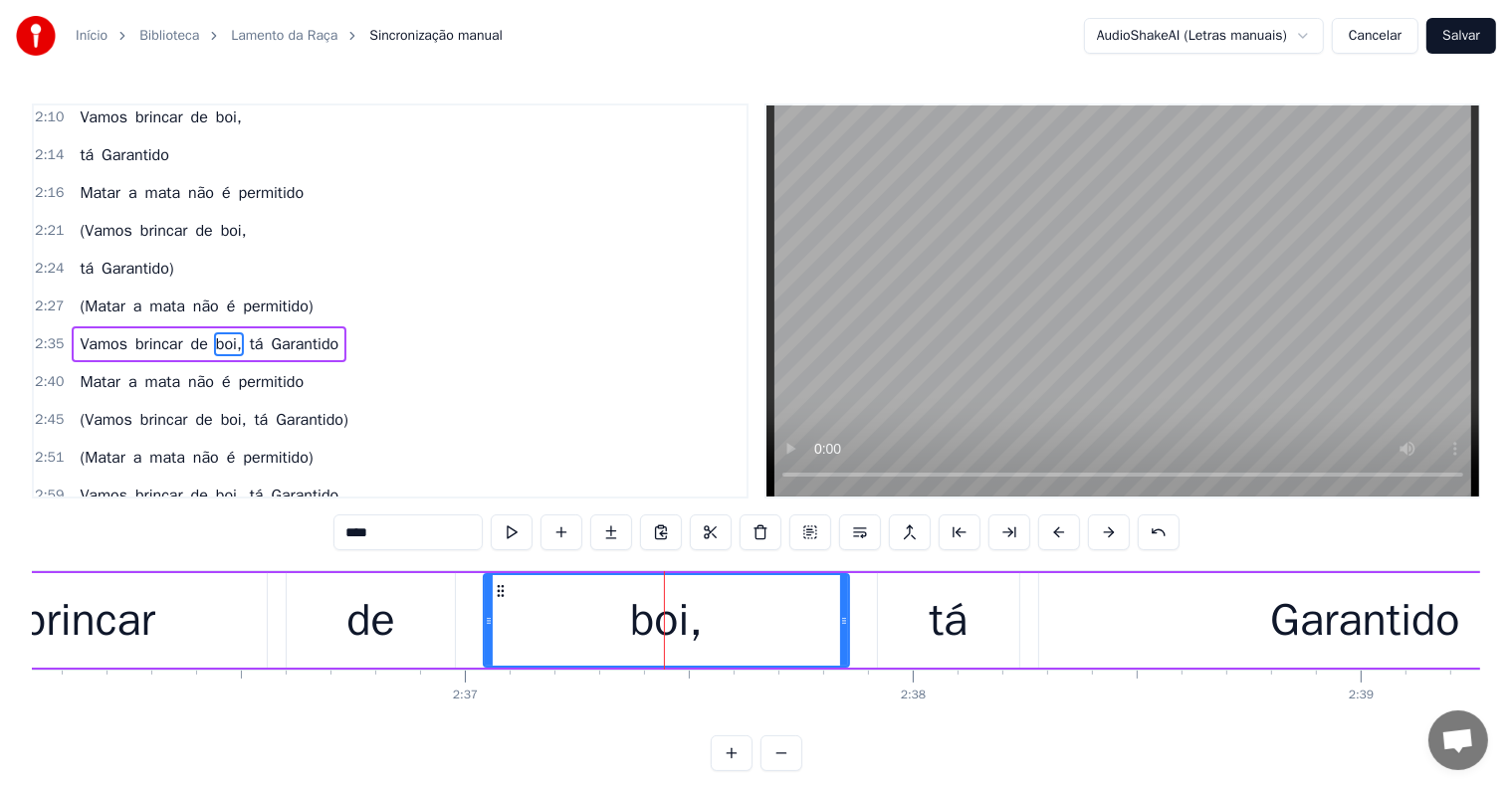 click on "de" at bounding box center [370, 621] 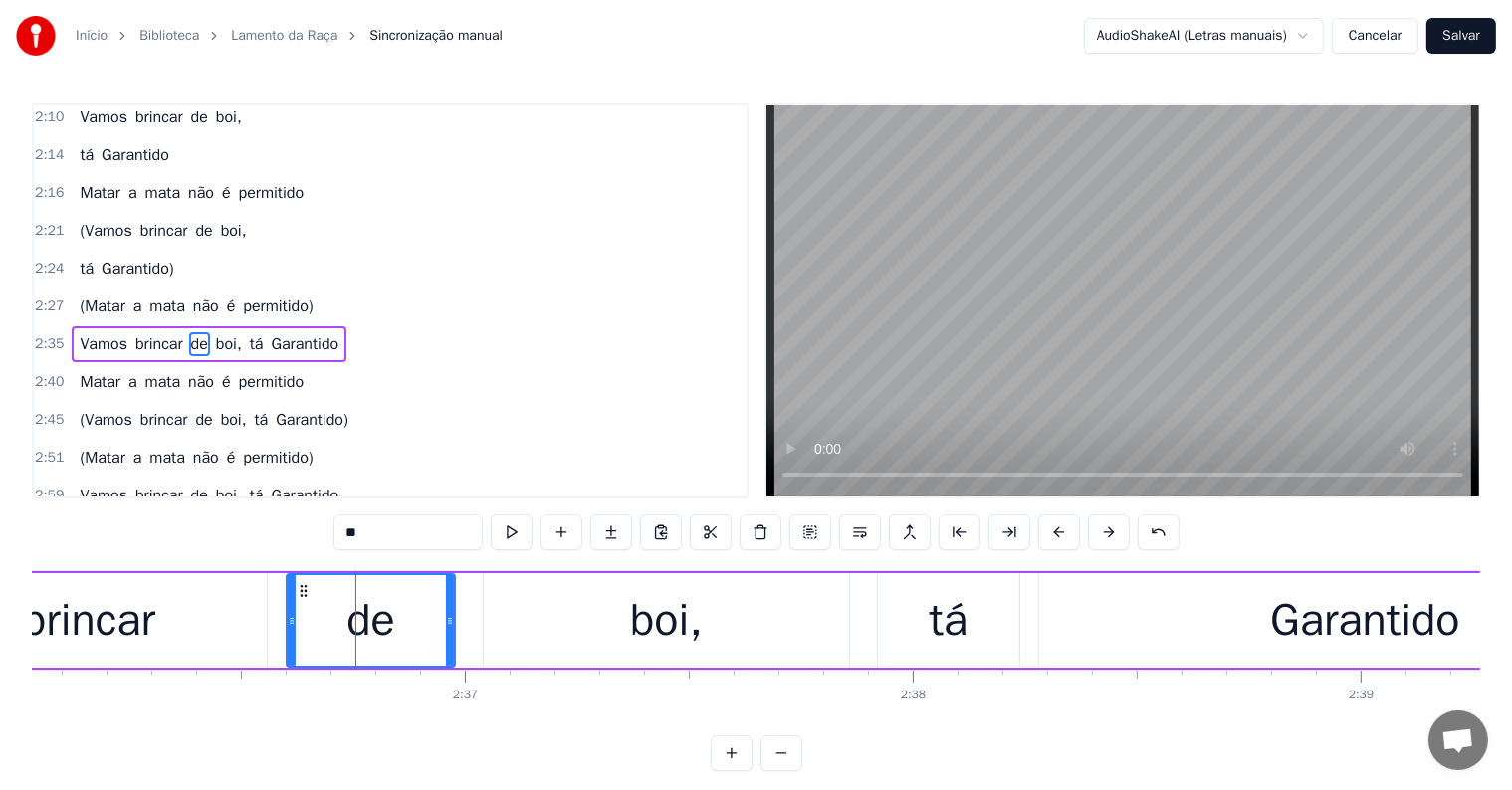 click on "tá" at bounding box center [257, 344] 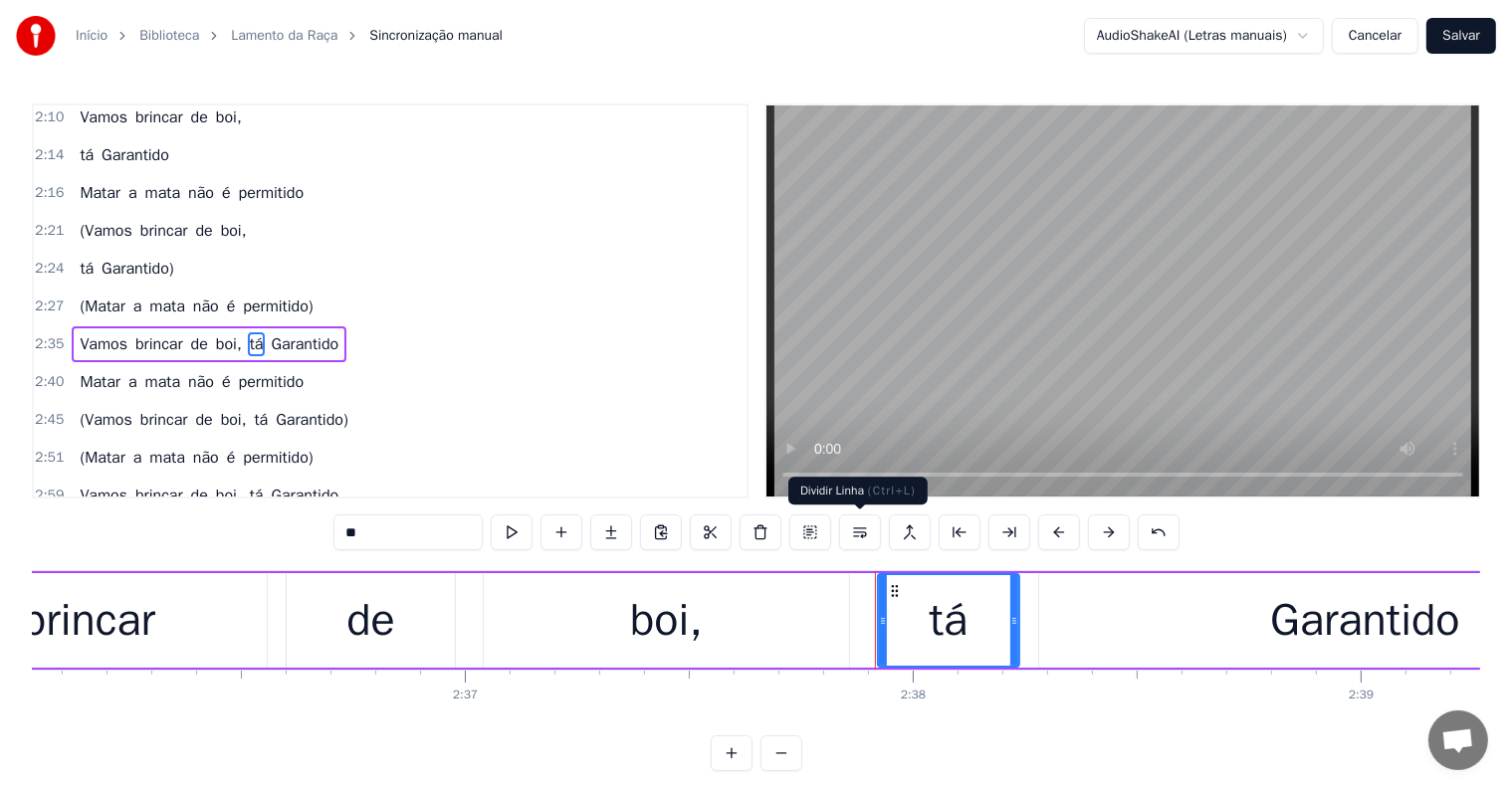 click at bounding box center (860, 532) 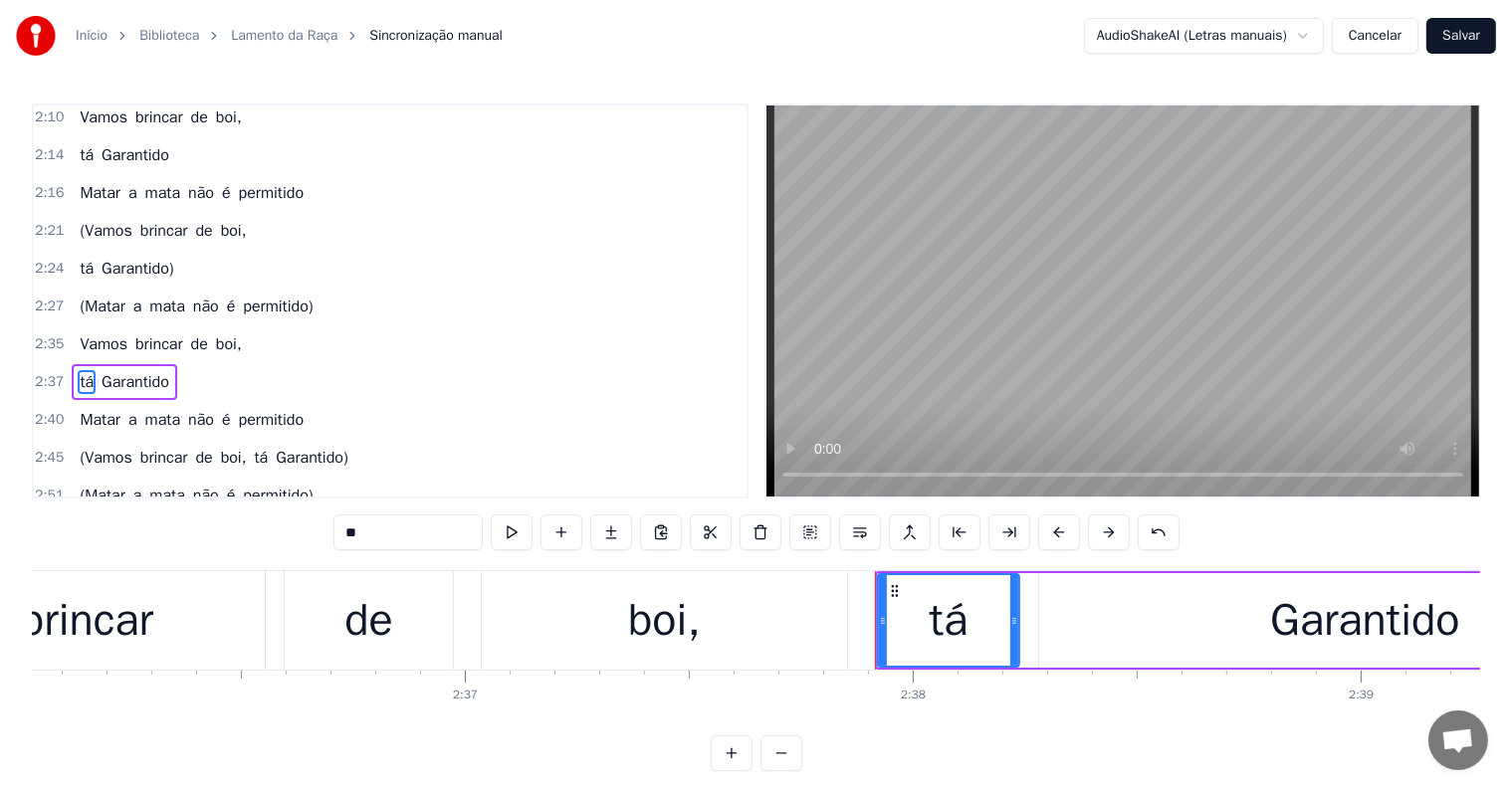 scroll, scrollTop: 1140, scrollLeft: 0, axis: vertical 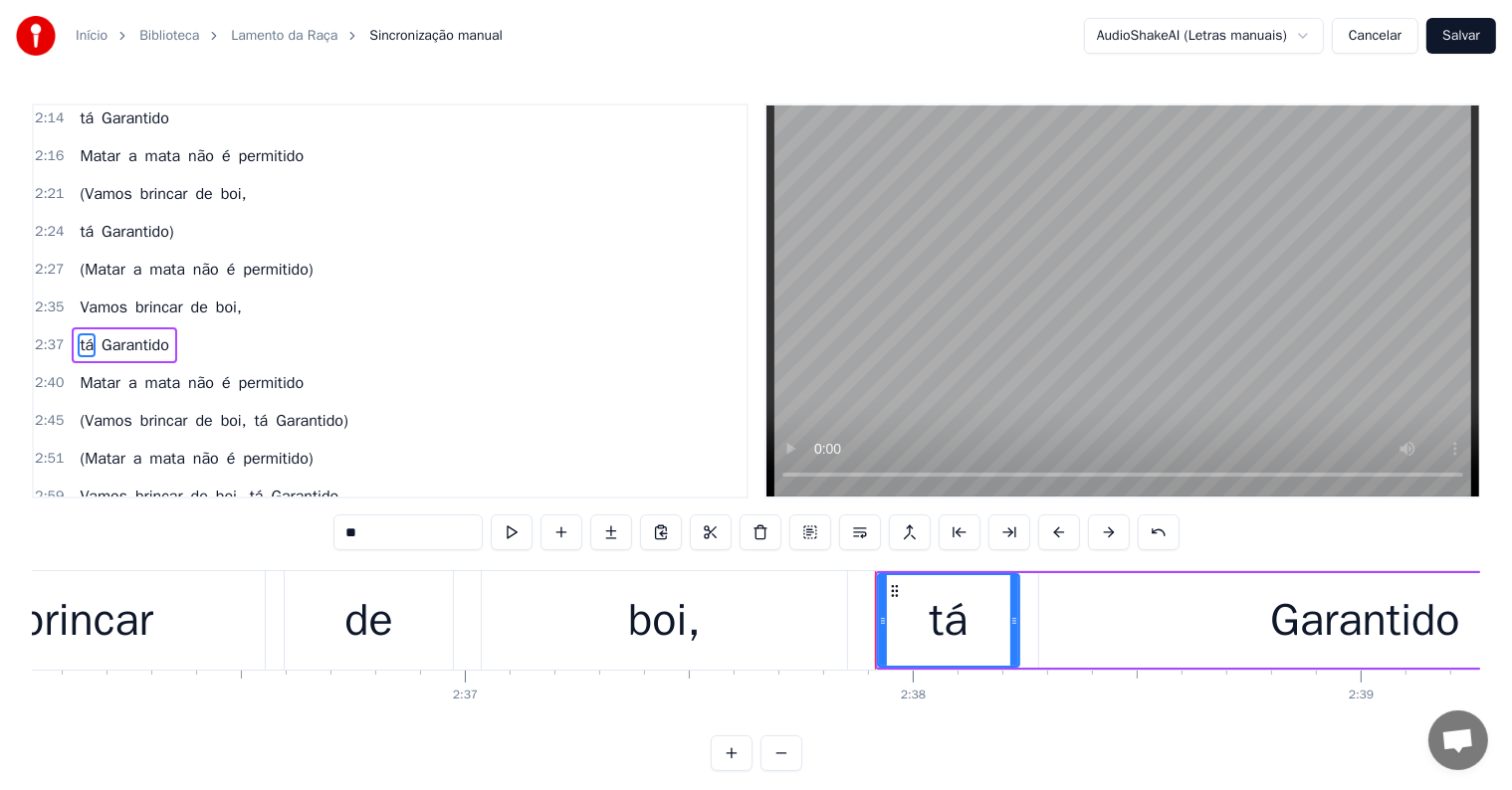 click on "Vamos" at bounding box center (104, 307) 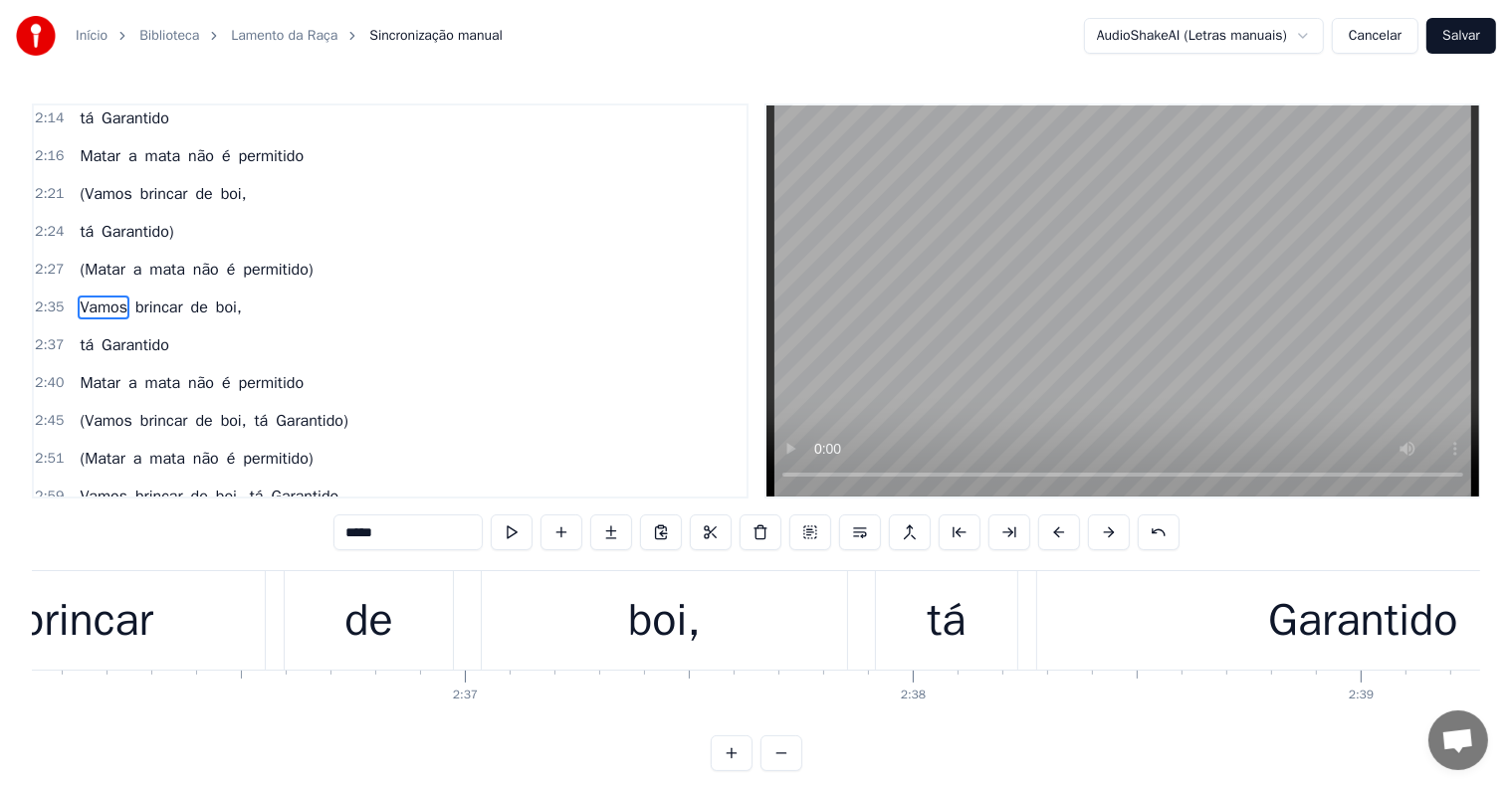 scroll, scrollTop: 1103, scrollLeft: 0, axis: vertical 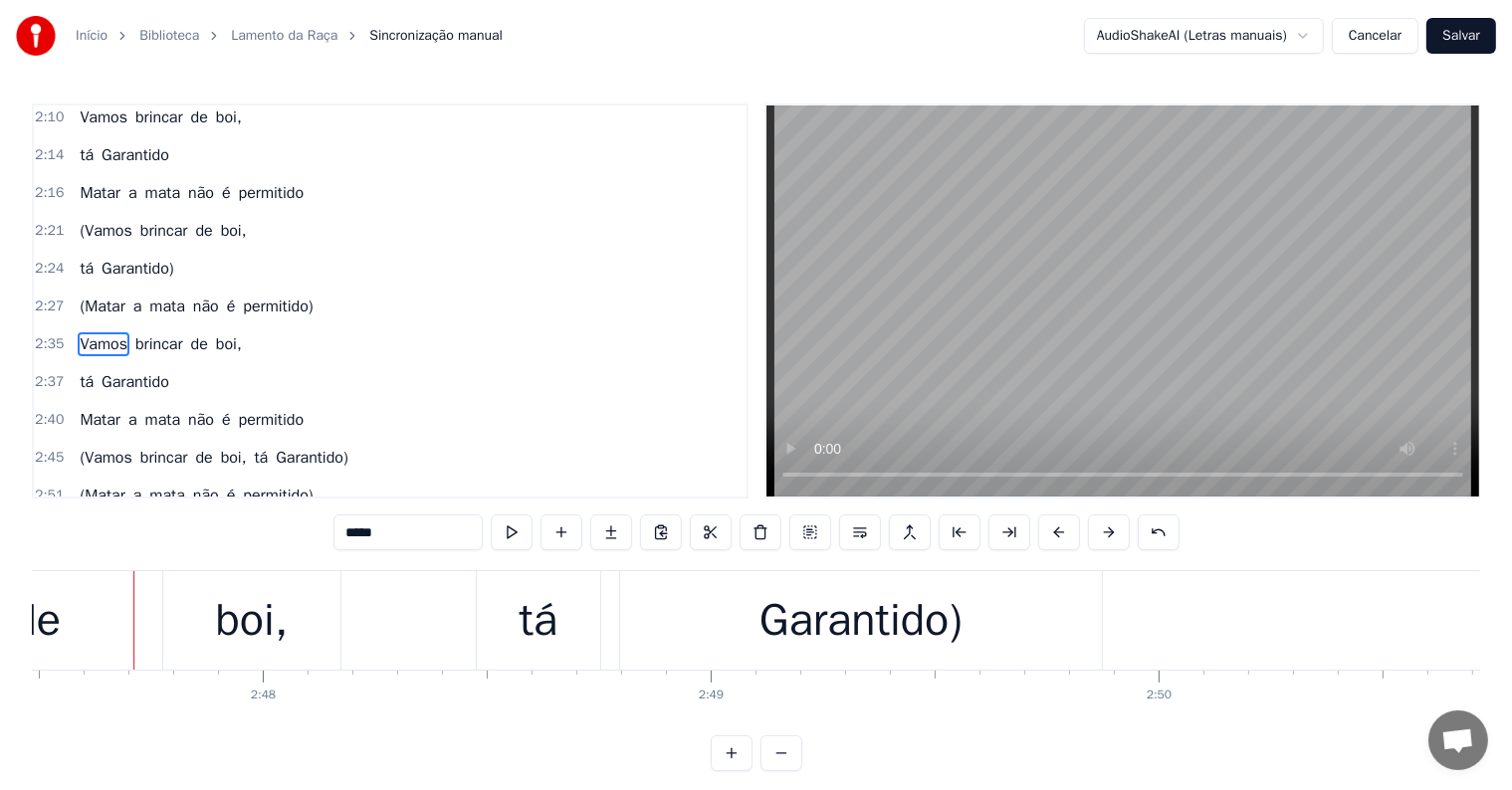 click on "boi," at bounding box center [251, 621] 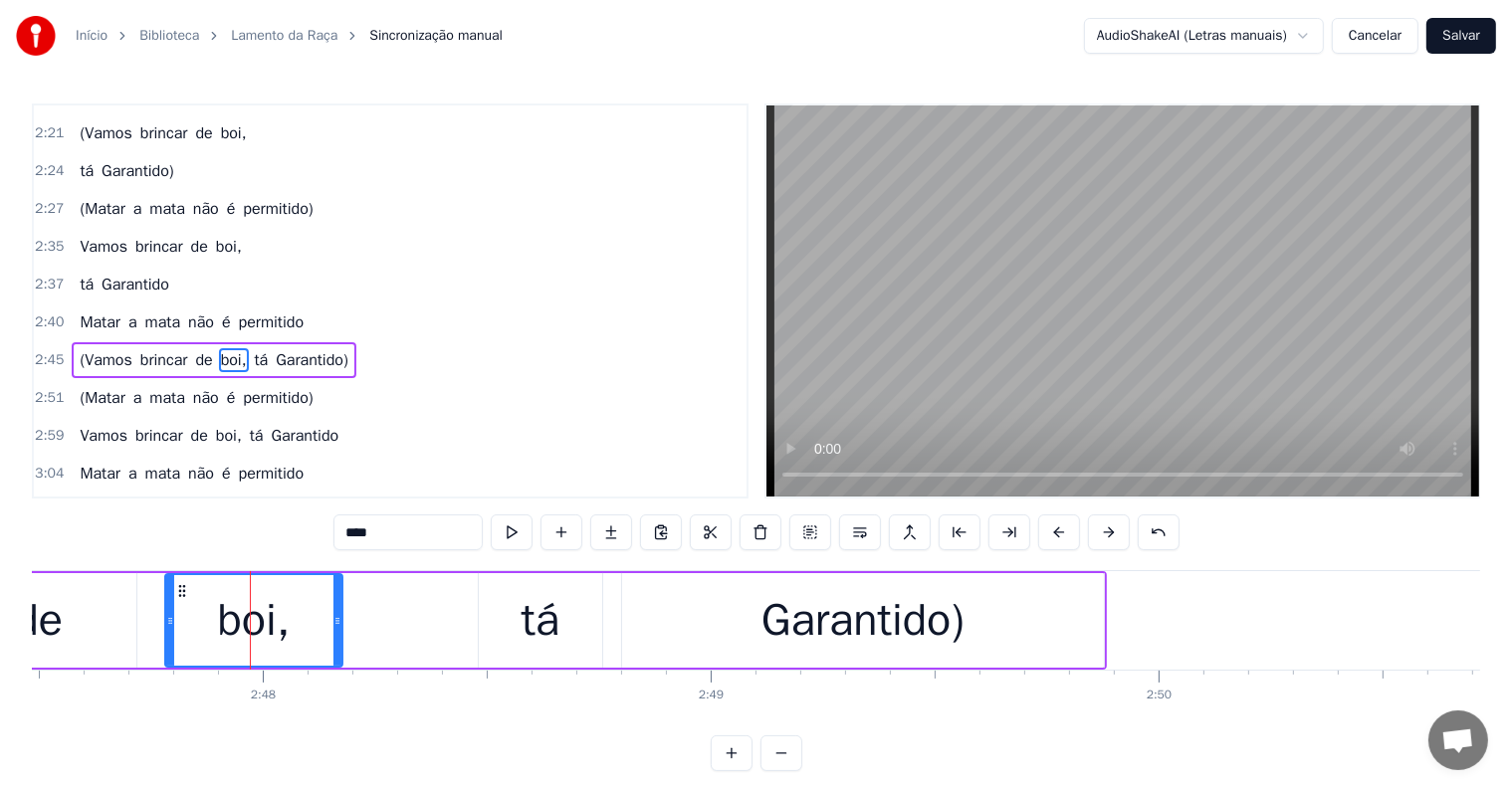 scroll, scrollTop: 1214, scrollLeft: 0, axis: vertical 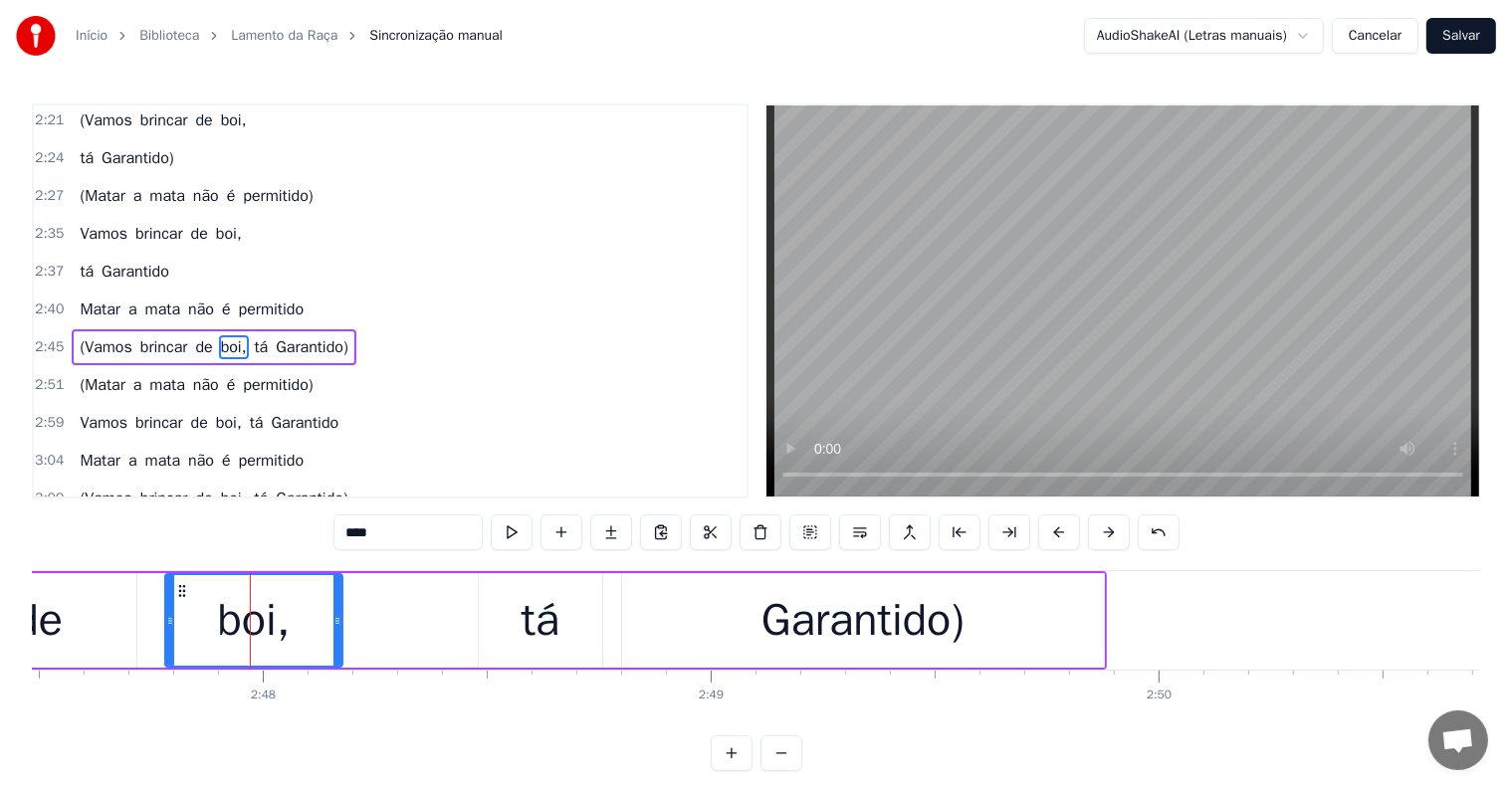 click on "tá" at bounding box center (262, 347) 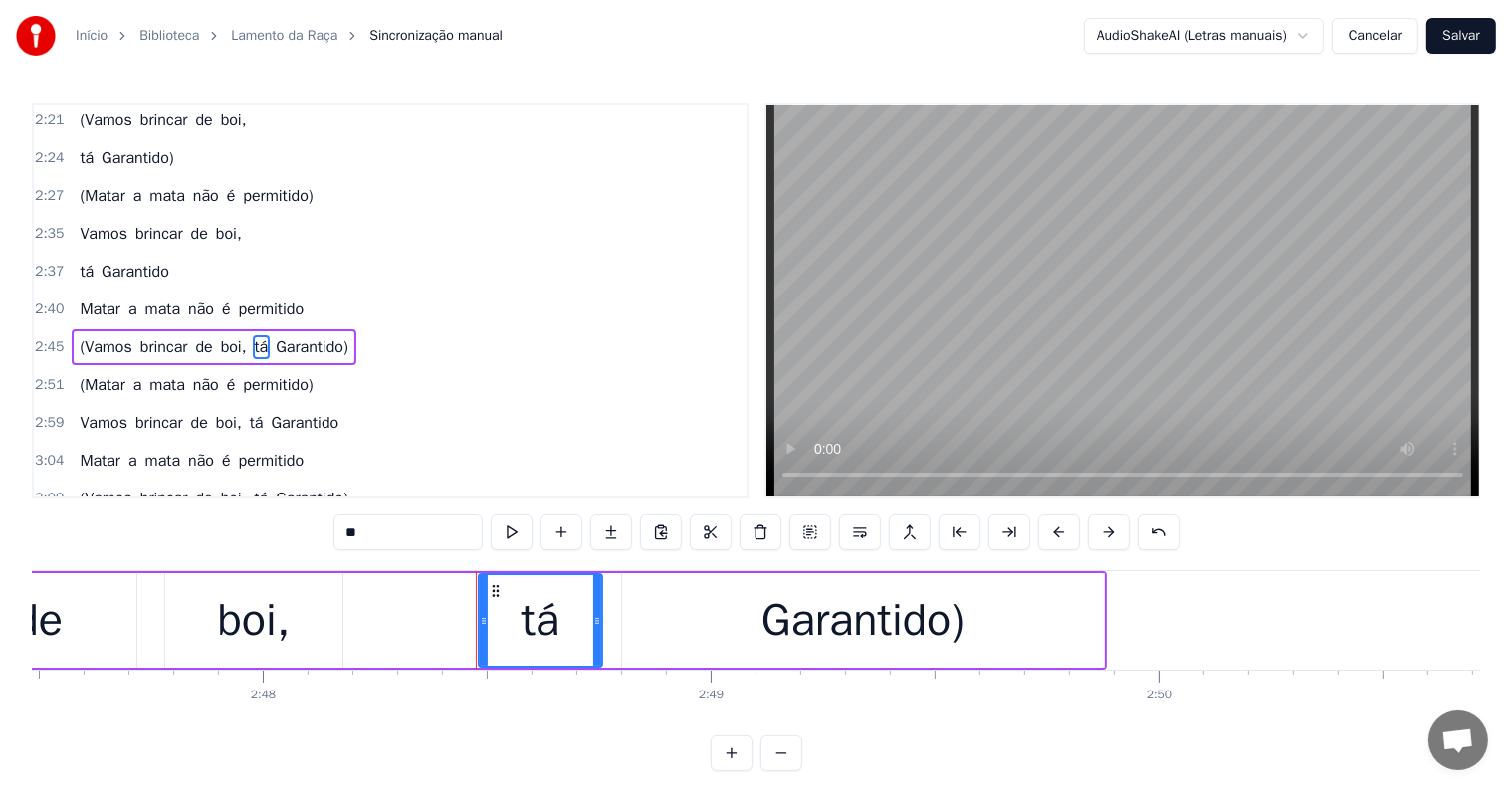 click at bounding box center [860, 532] 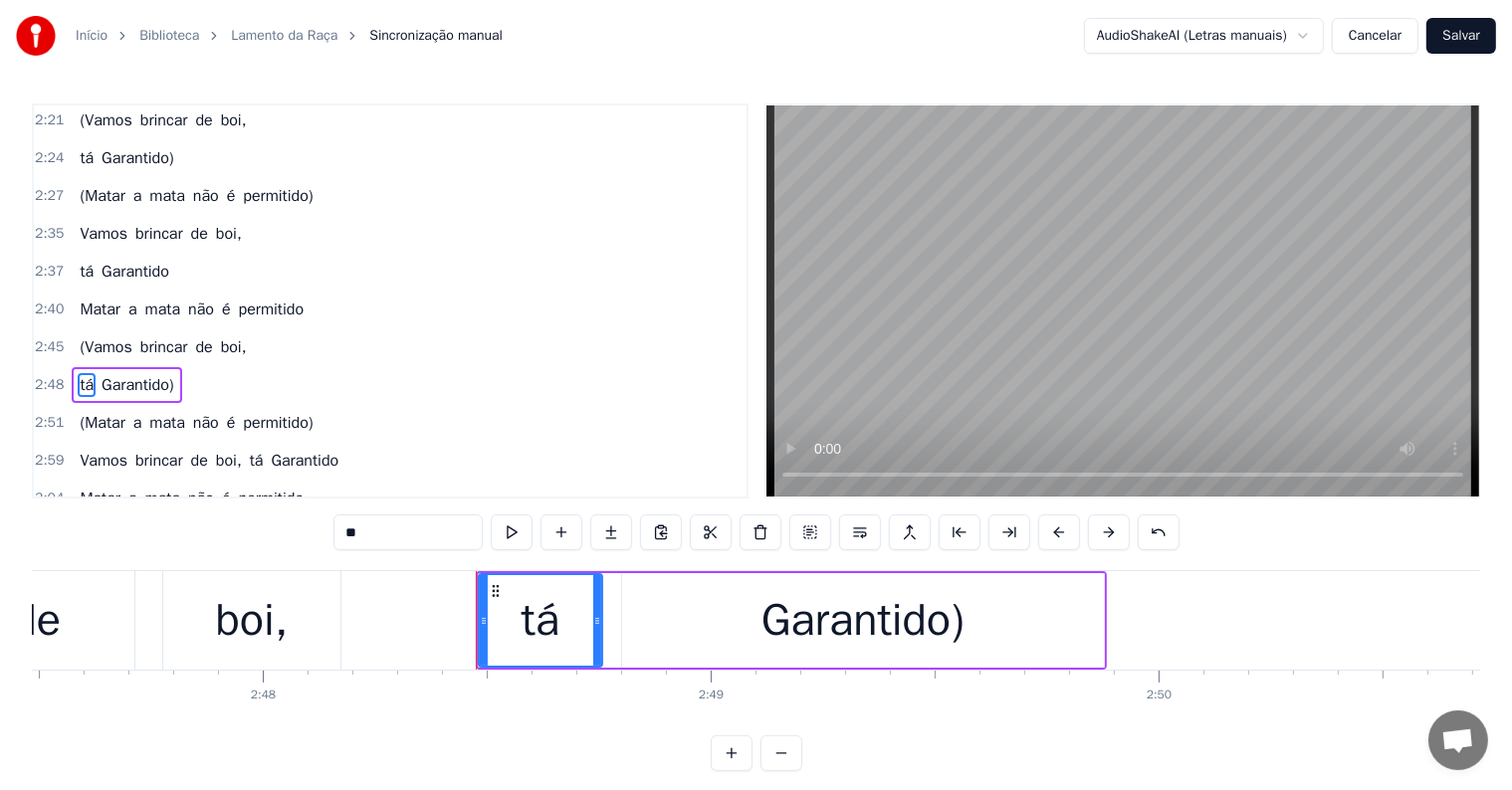 scroll, scrollTop: 1250, scrollLeft: 0, axis: vertical 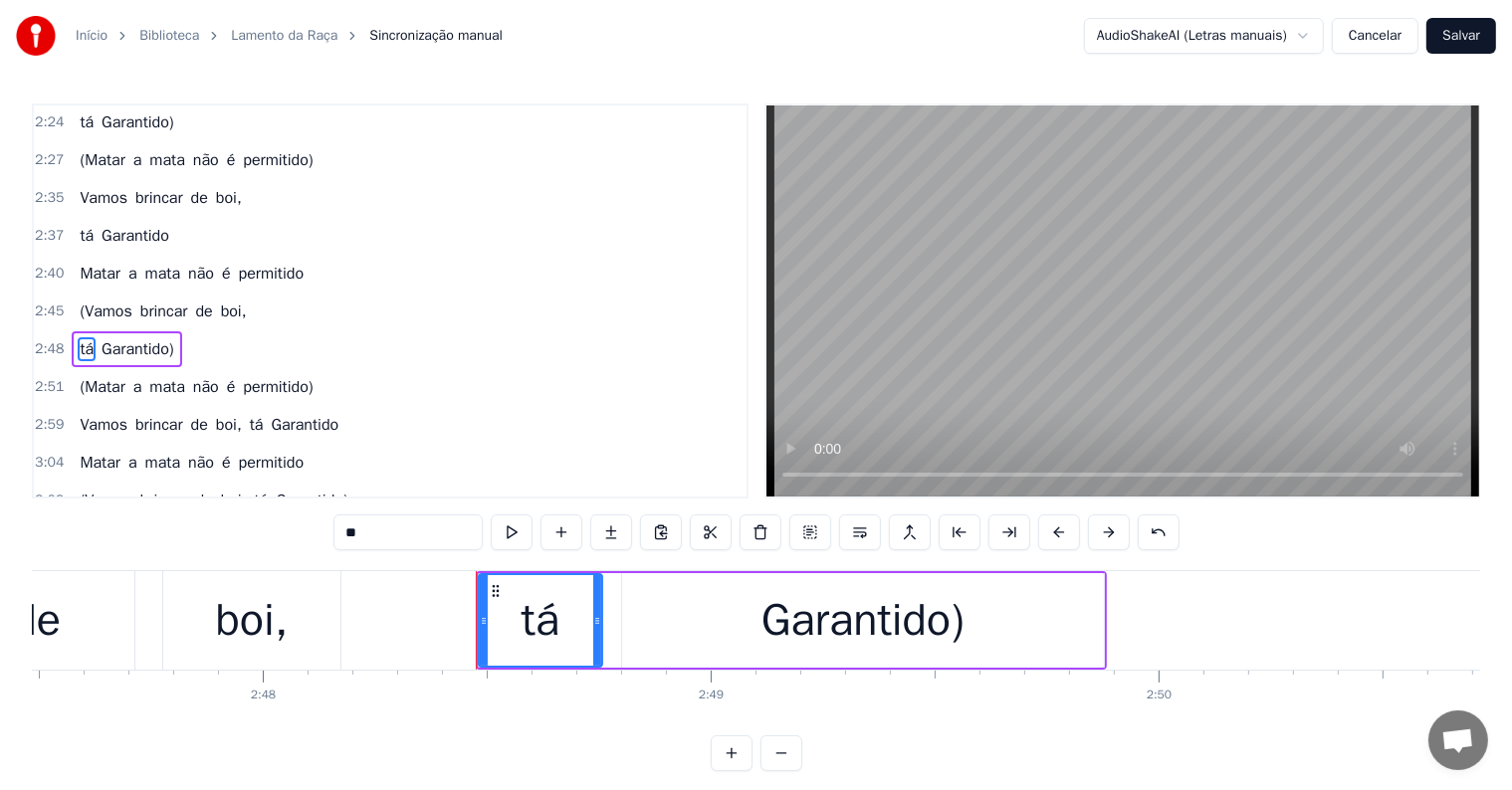 click on "de" at bounding box center [203, 311] 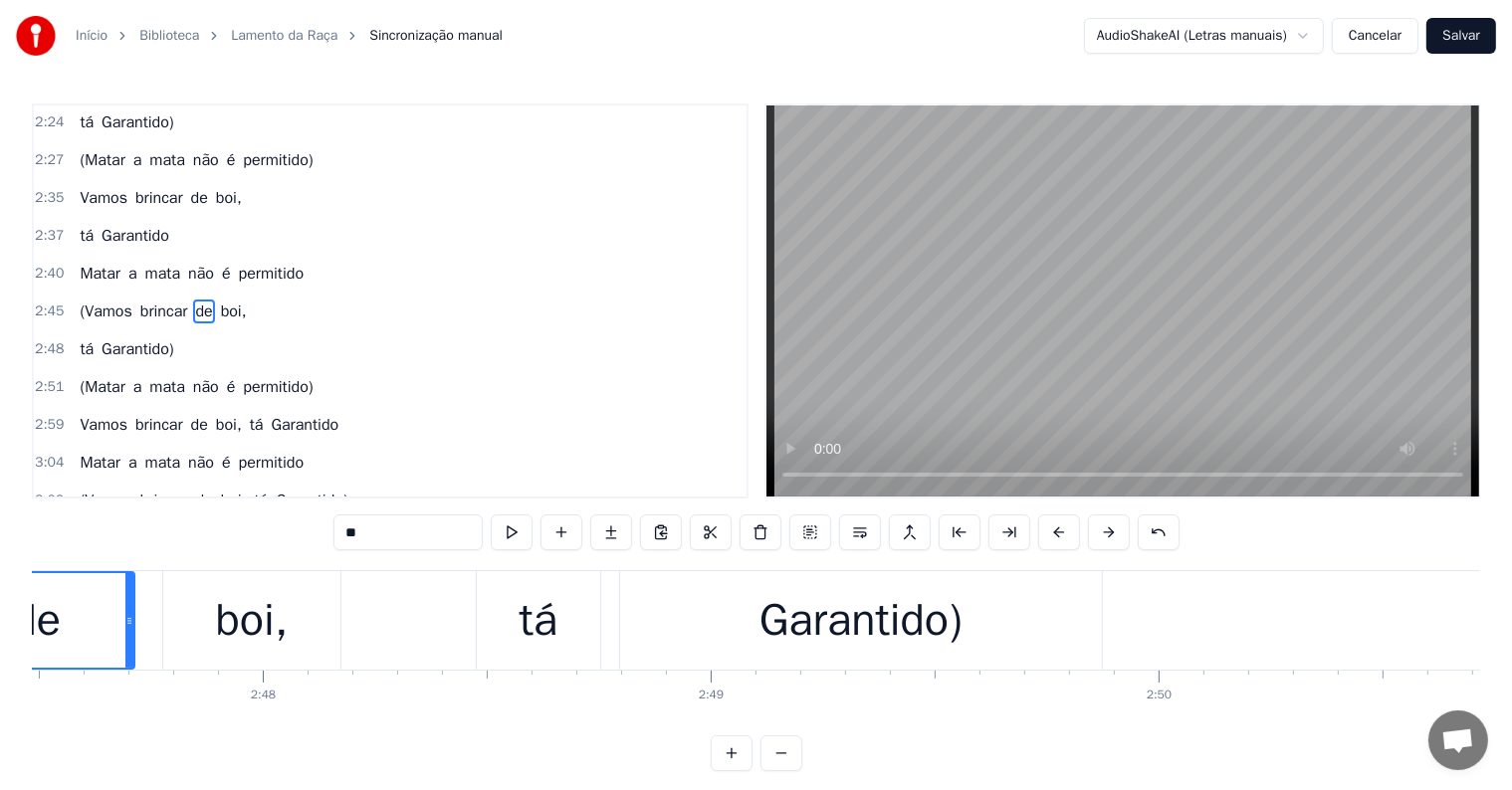 scroll, scrollTop: 1248, scrollLeft: 0, axis: vertical 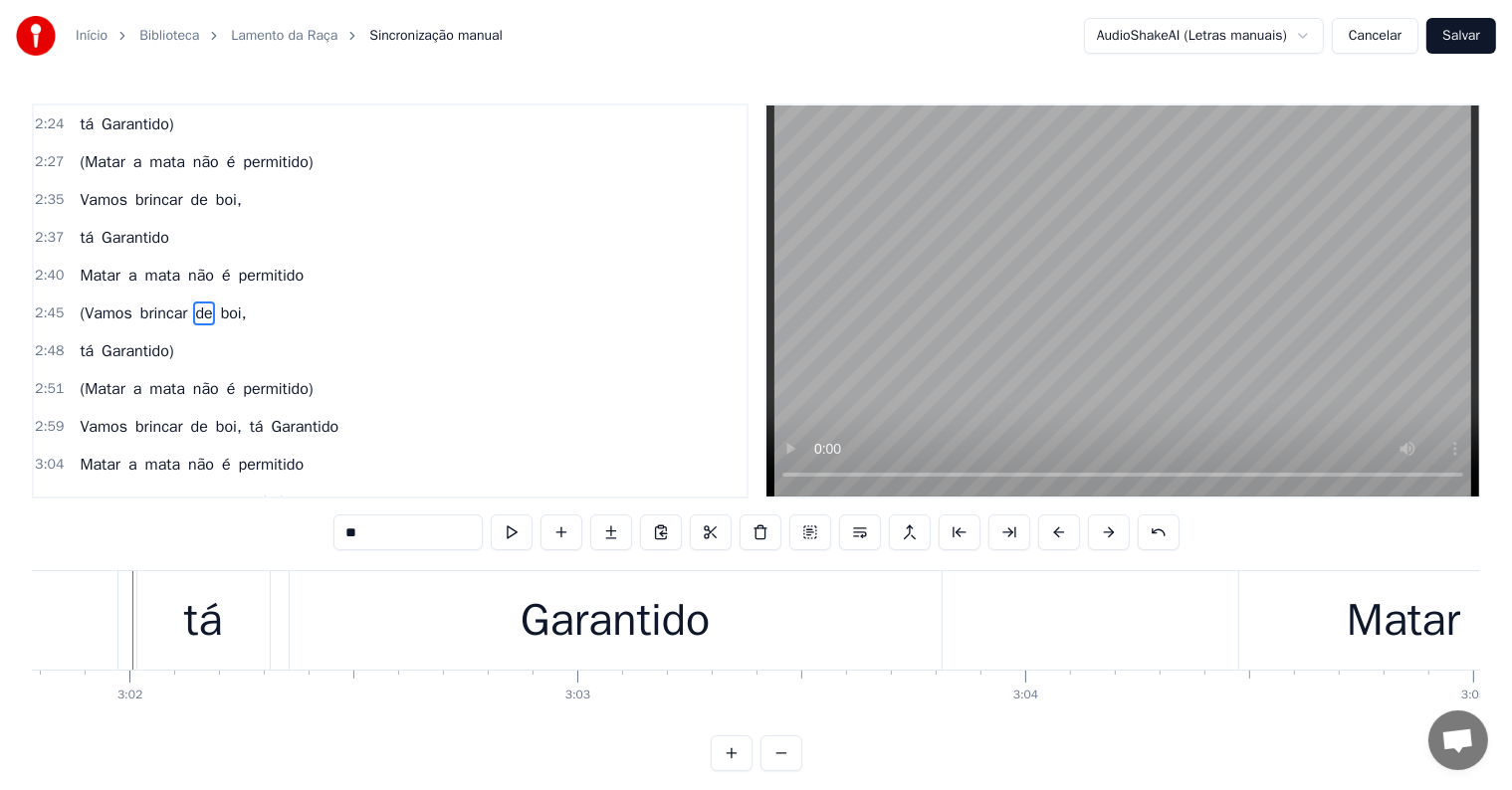 click on "tá" at bounding box center [203, 621] 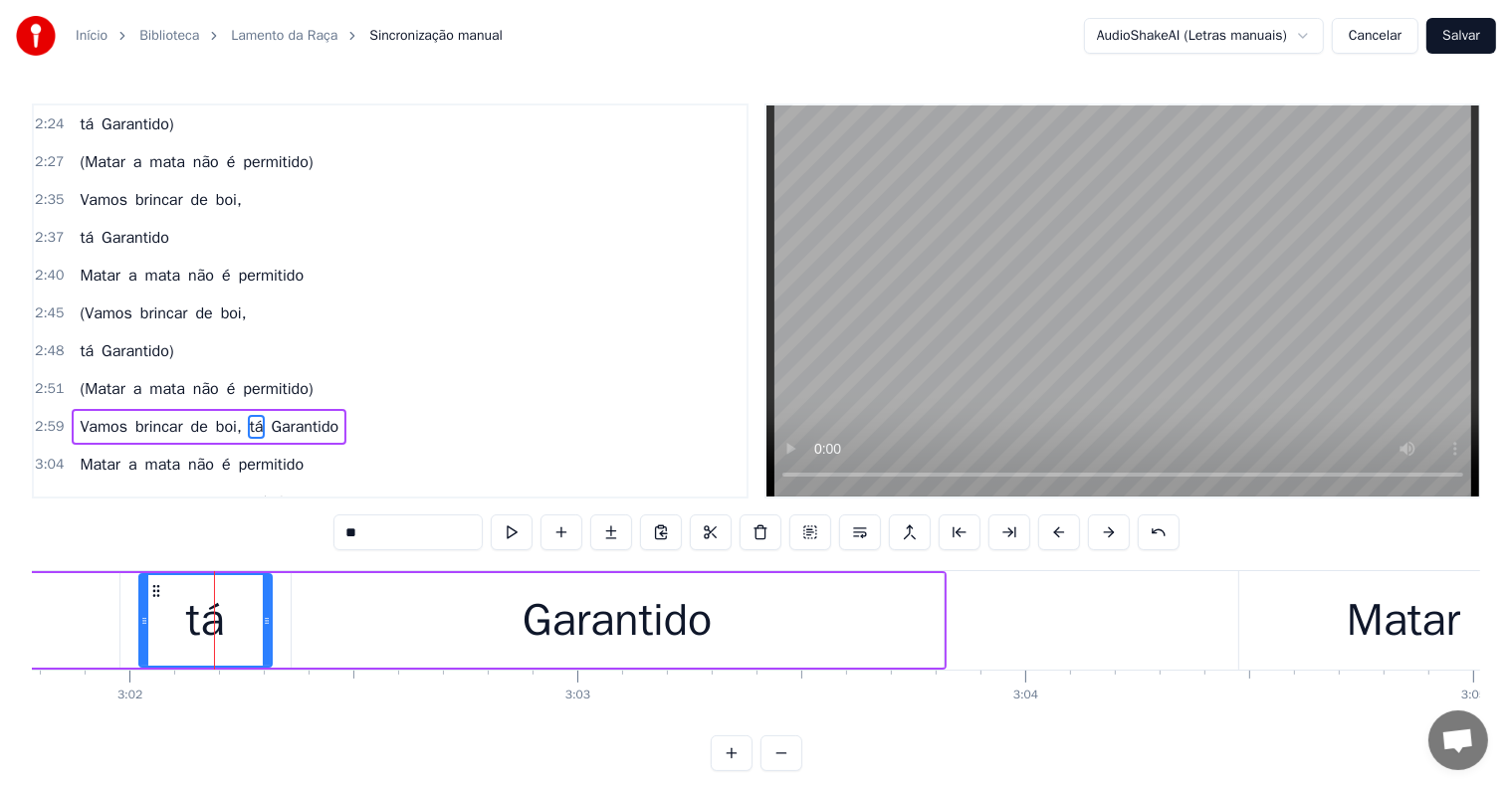 scroll, scrollTop: 1256, scrollLeft: 0, axis: vertical 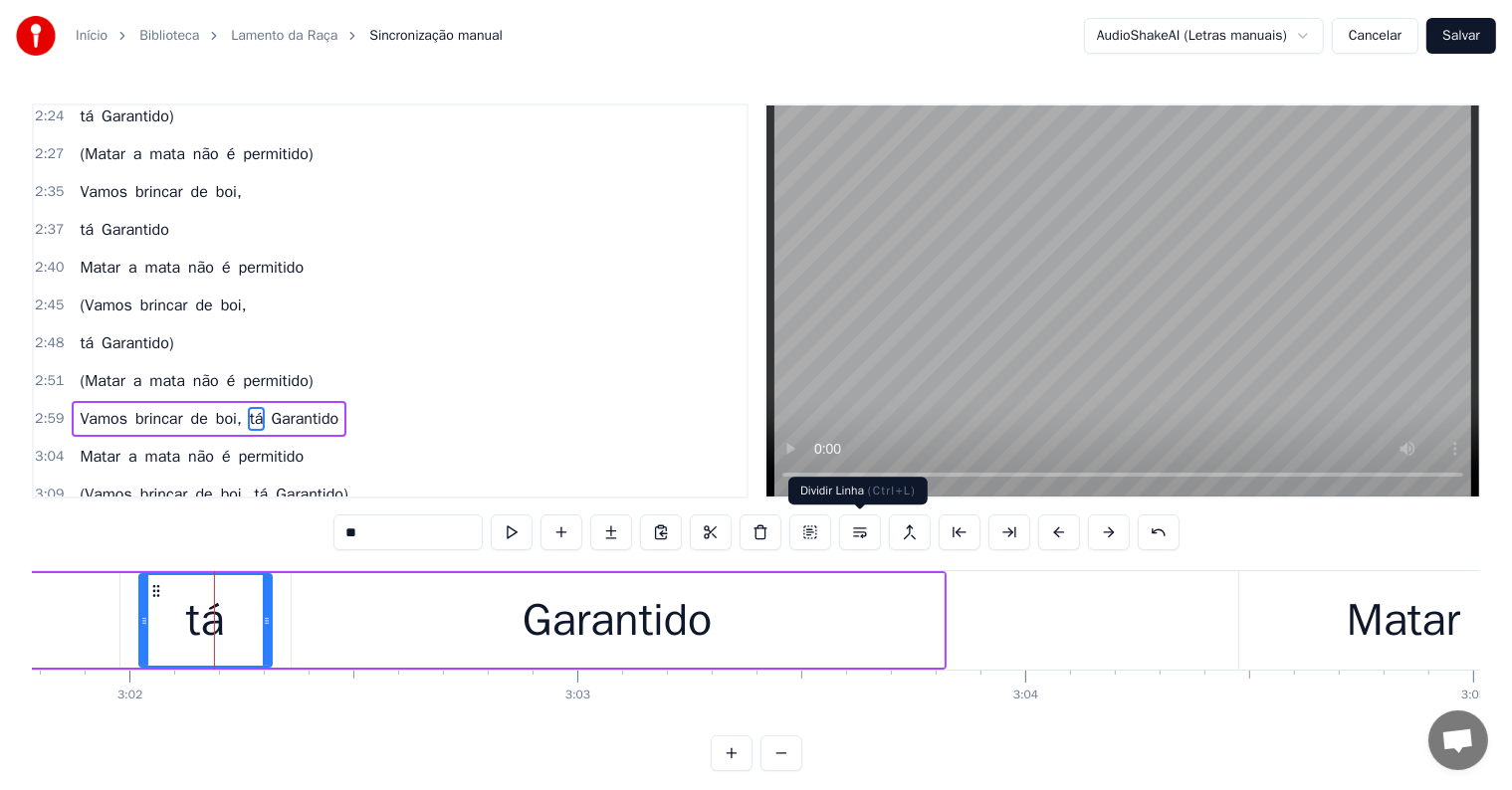 click at bounding box center [860, 532] 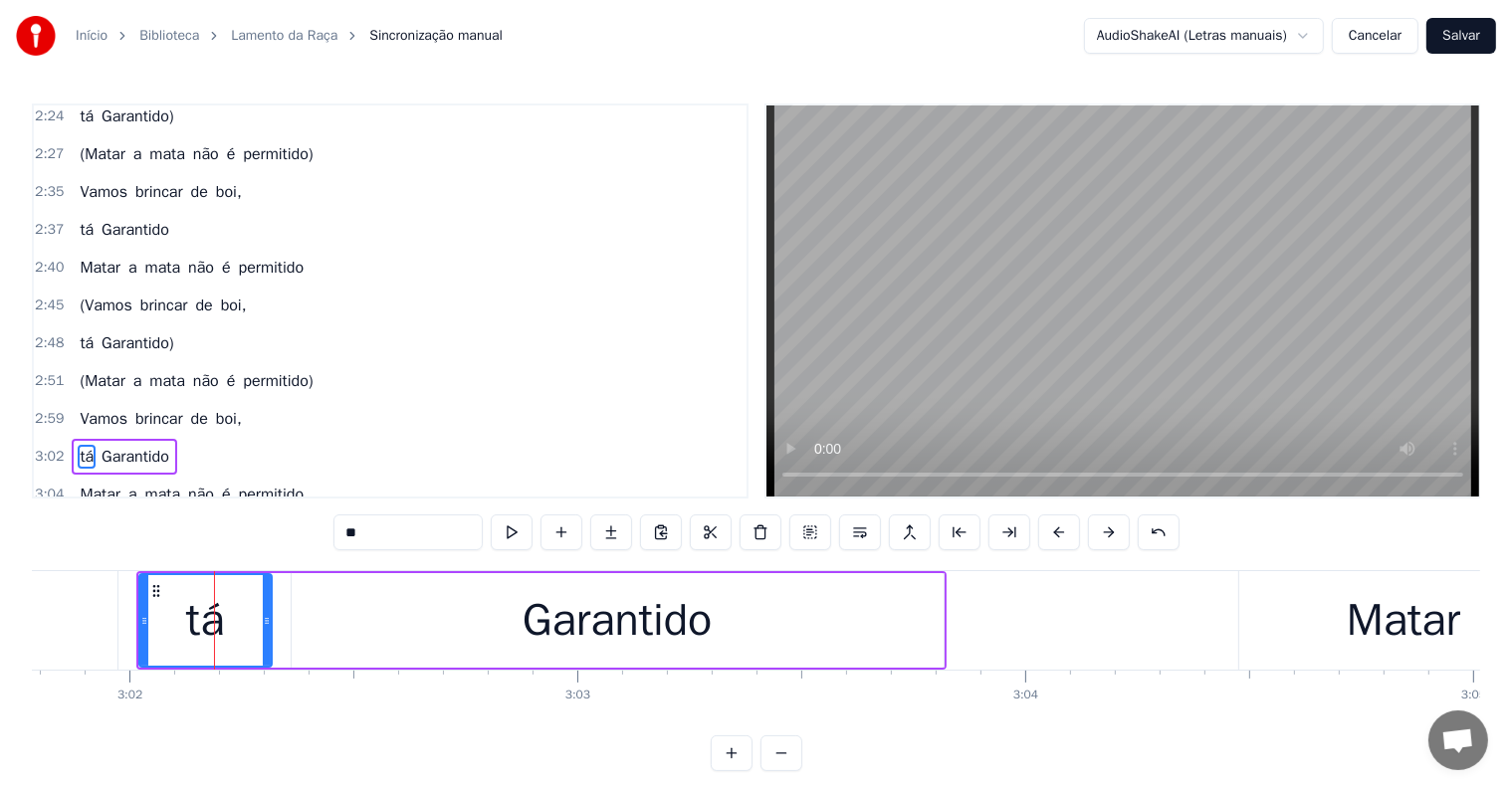 scroll, scrollTop: 1292, scrollLeft: 0, axis: vertical 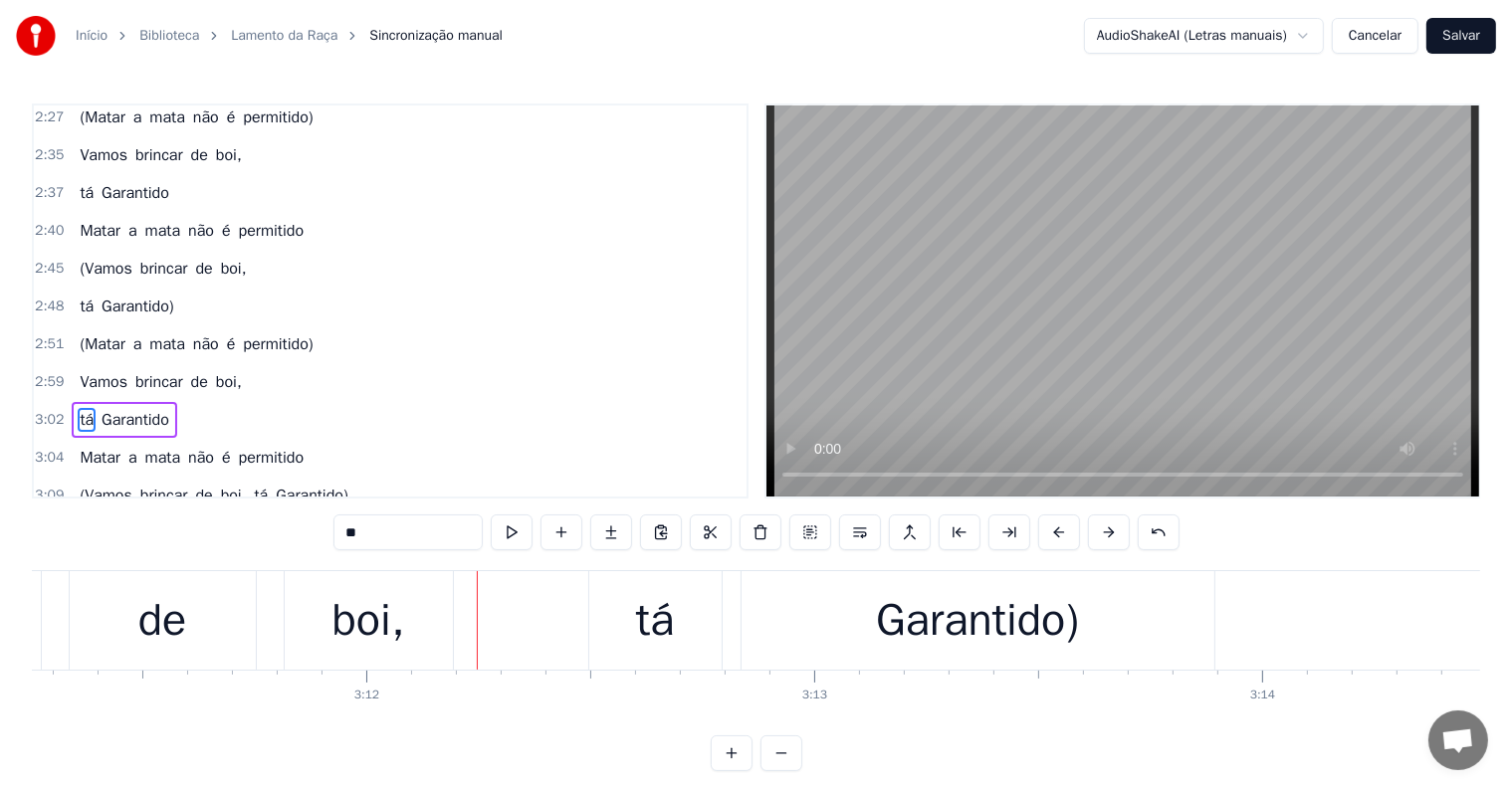 click on "tá" at bounding box center [655, 621] 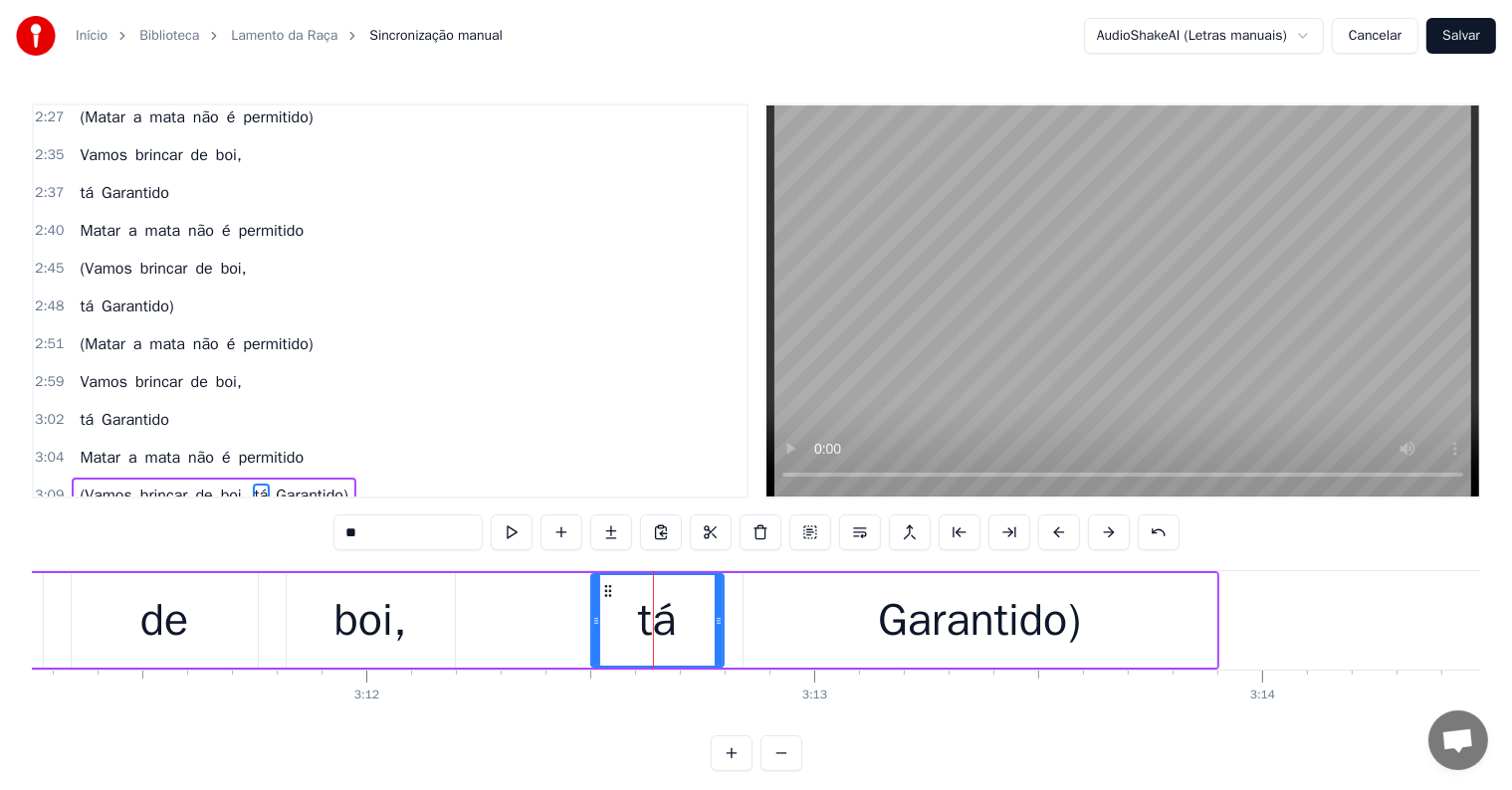 scroll, scrollTop: 30, scrollLeft: 0, axis: vertical 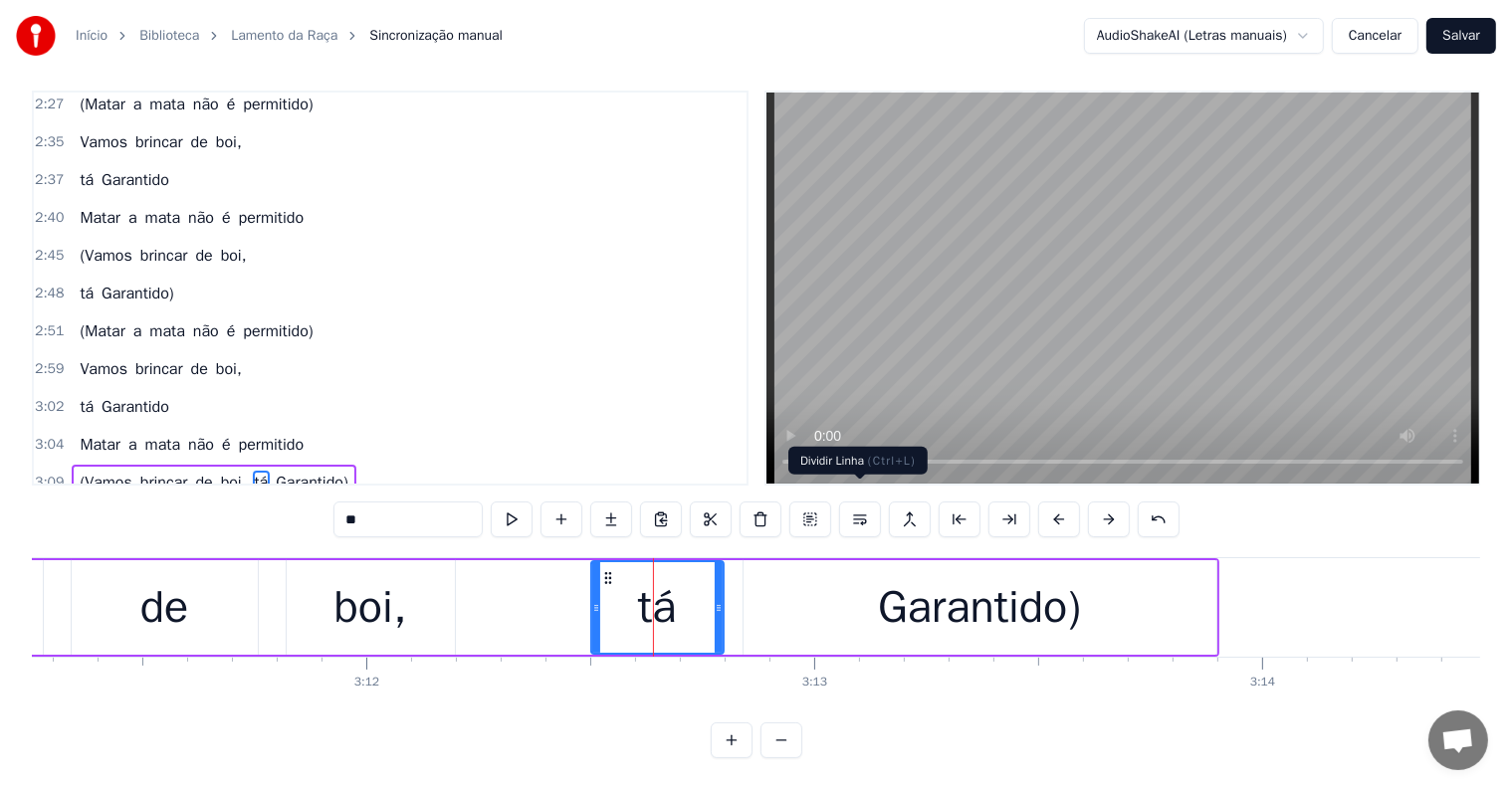 click at bounding box center [860, 519] 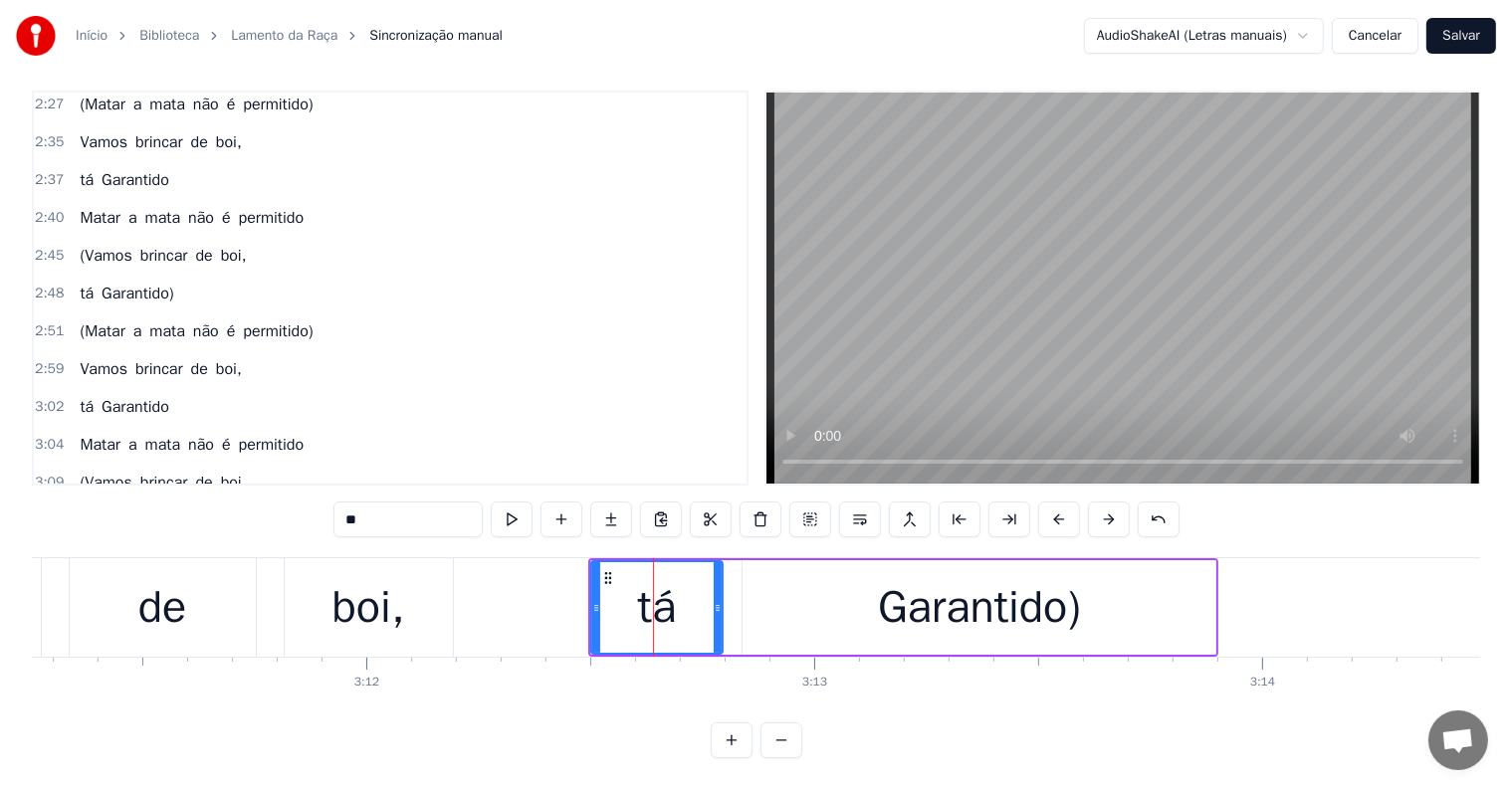 scroll, scrollTop: 1329, scrollLeft: 0, axis: vertical 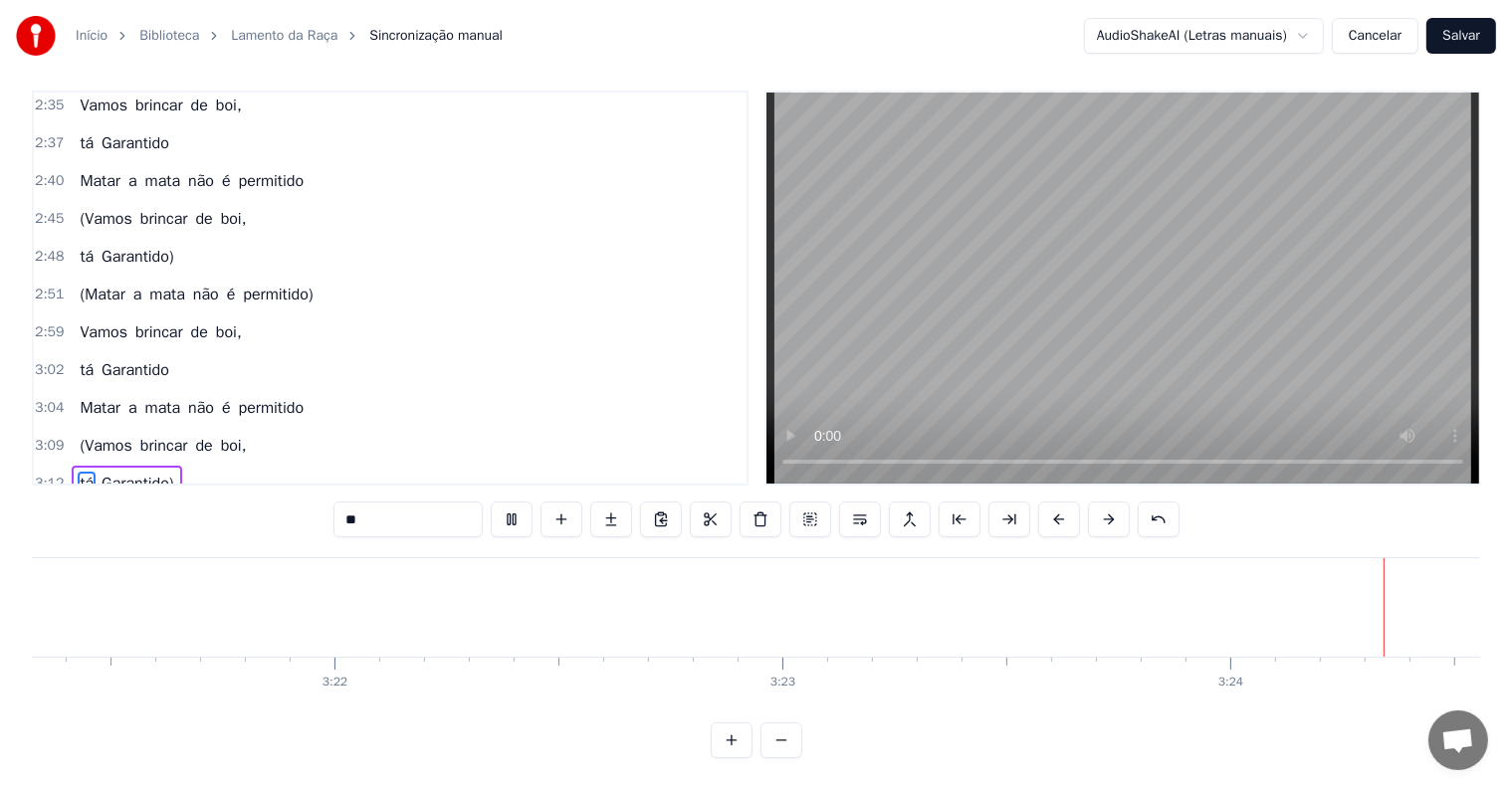 click on "Salvar" at bounding box center (1461, 36) 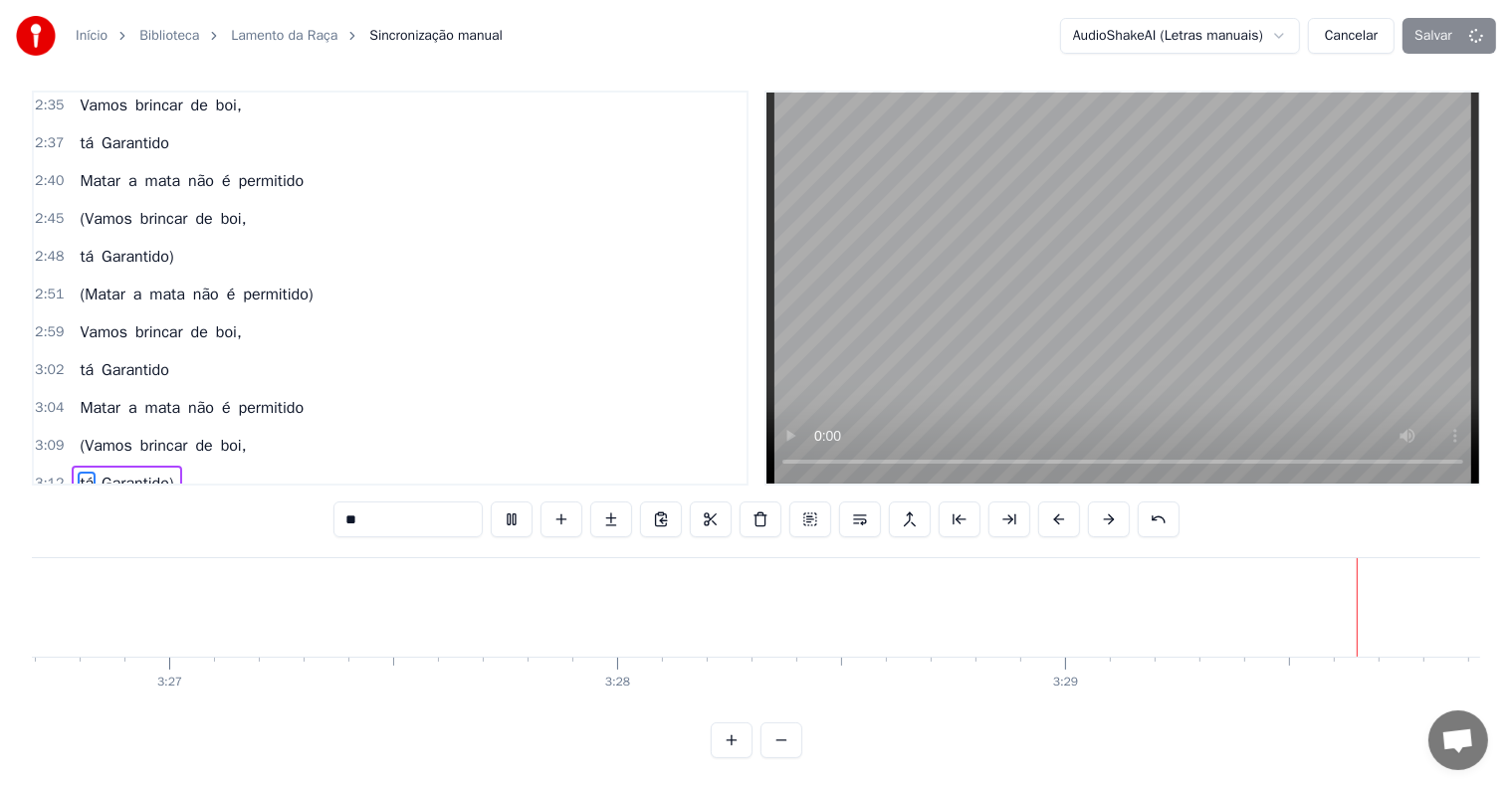 scroll, scrollTop: 0, scrollLeft: 92660, axis: horizontal 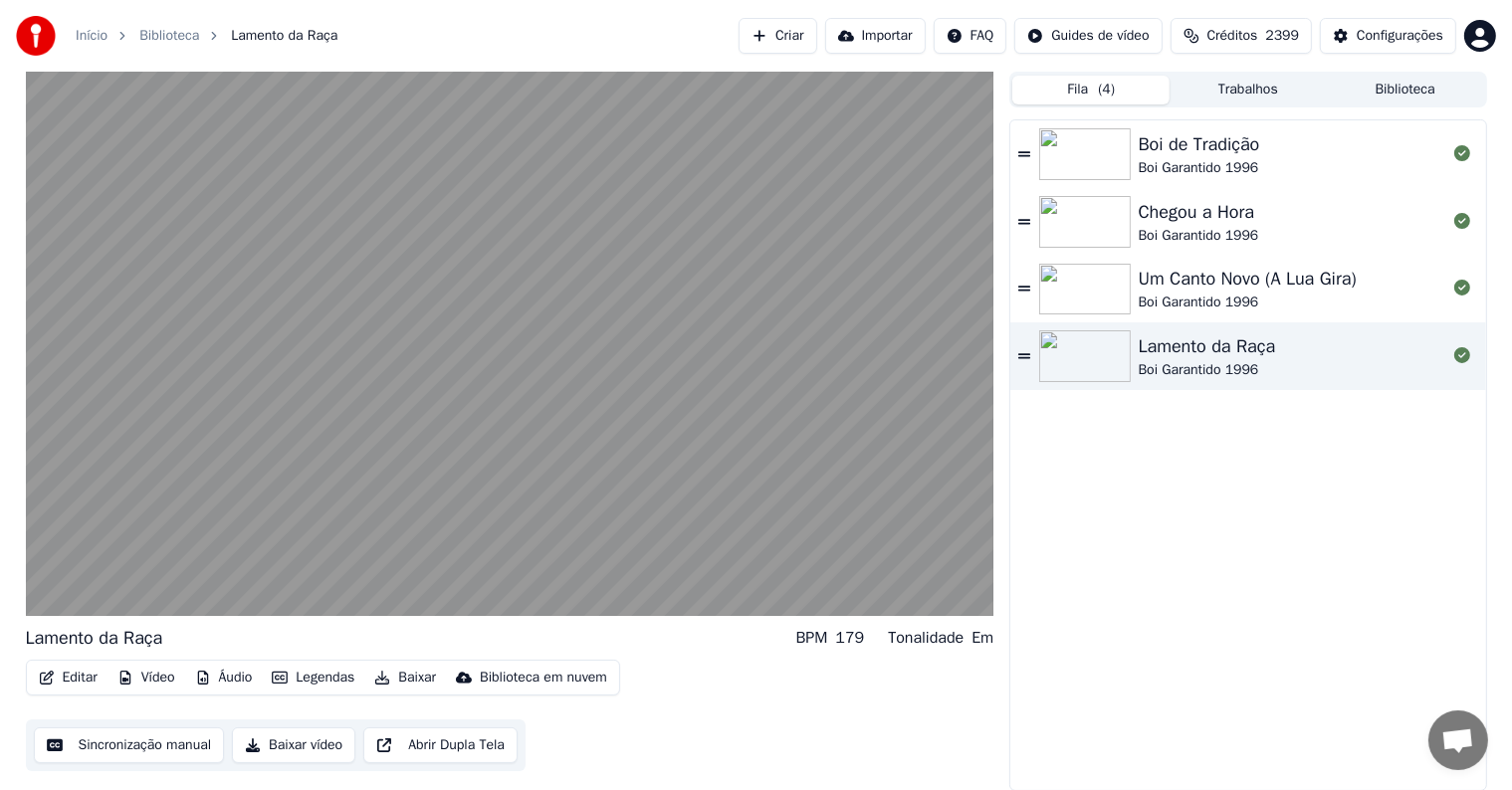 click on "Baixar" at bounding box center [405, 678] 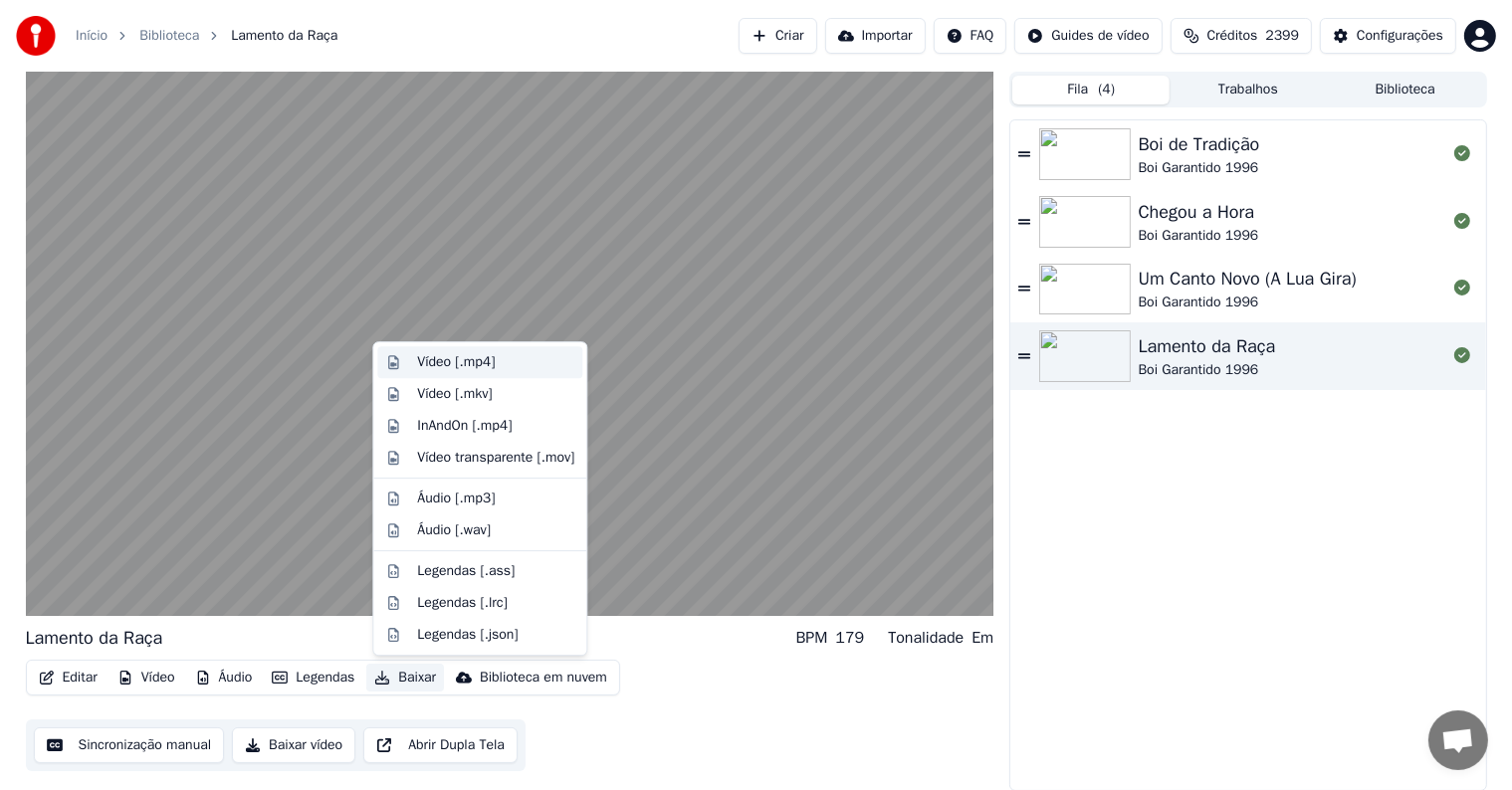 click on "Vídeo [.mp4]" at bounding box center [456, 362] 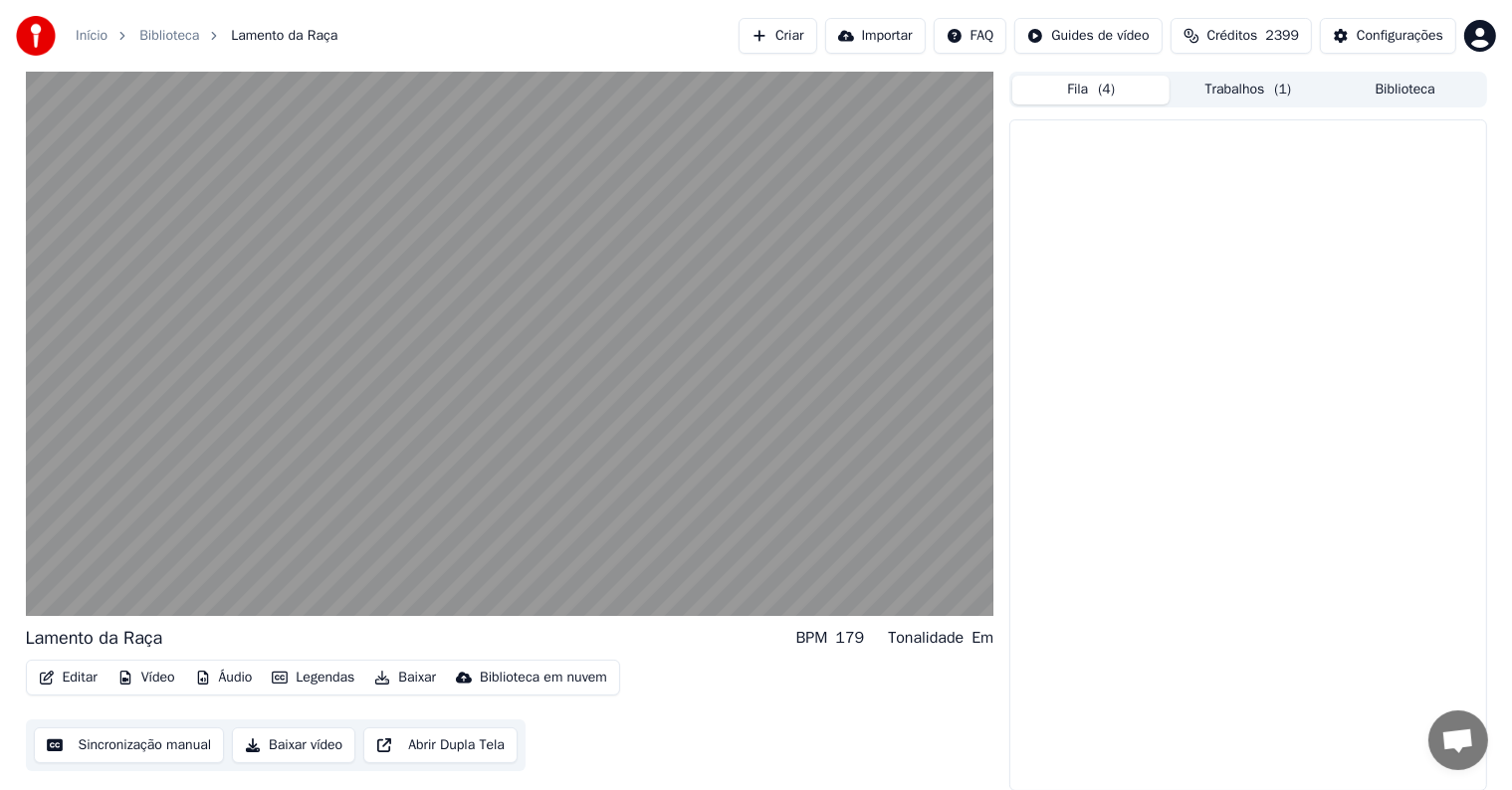 click on "Fila ( 4 )" at bounding box center [1091, 90] 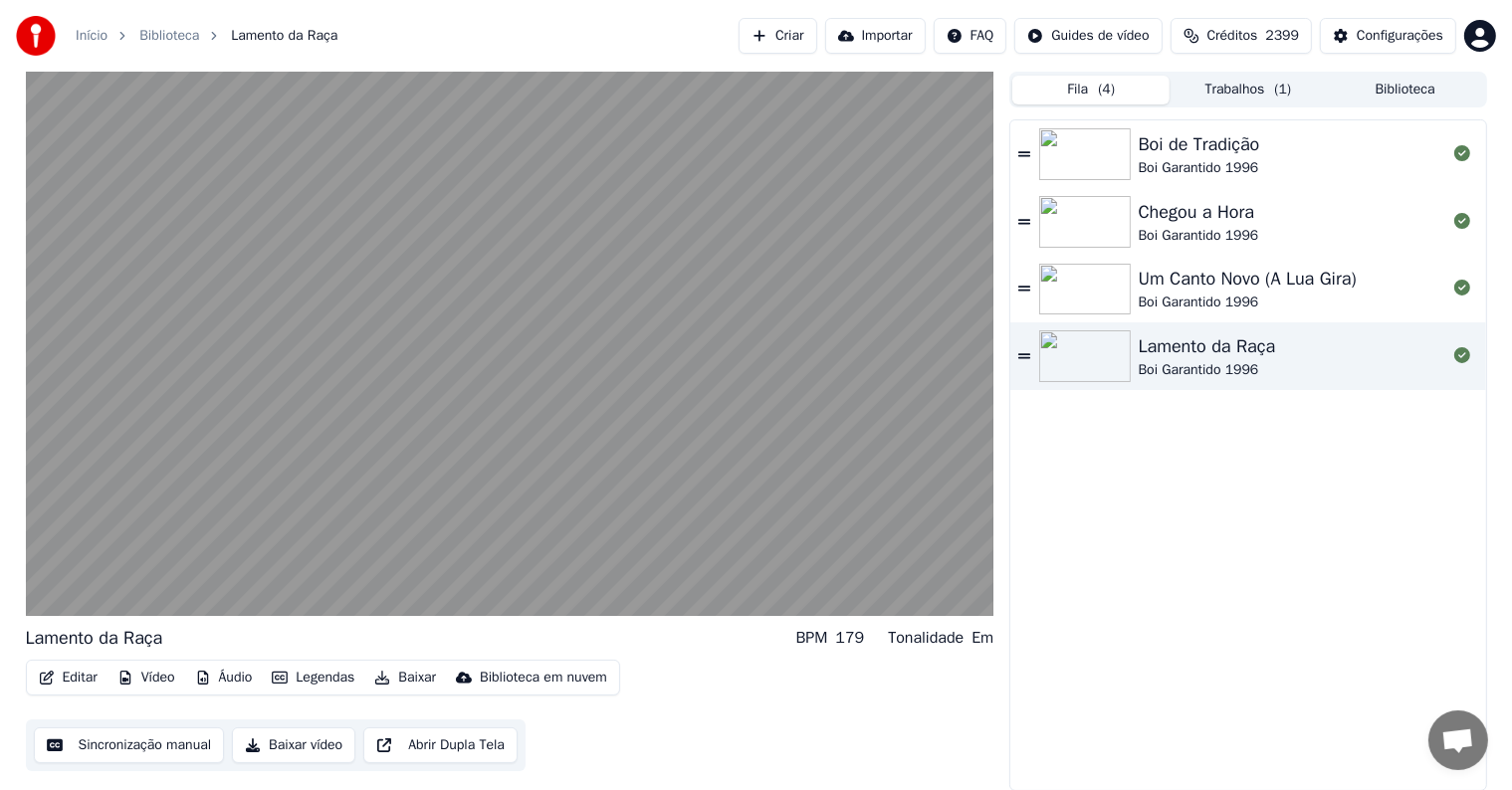 click on "Um Canto Novo (A Lua Gira)" at bounding box center [1247, 279] 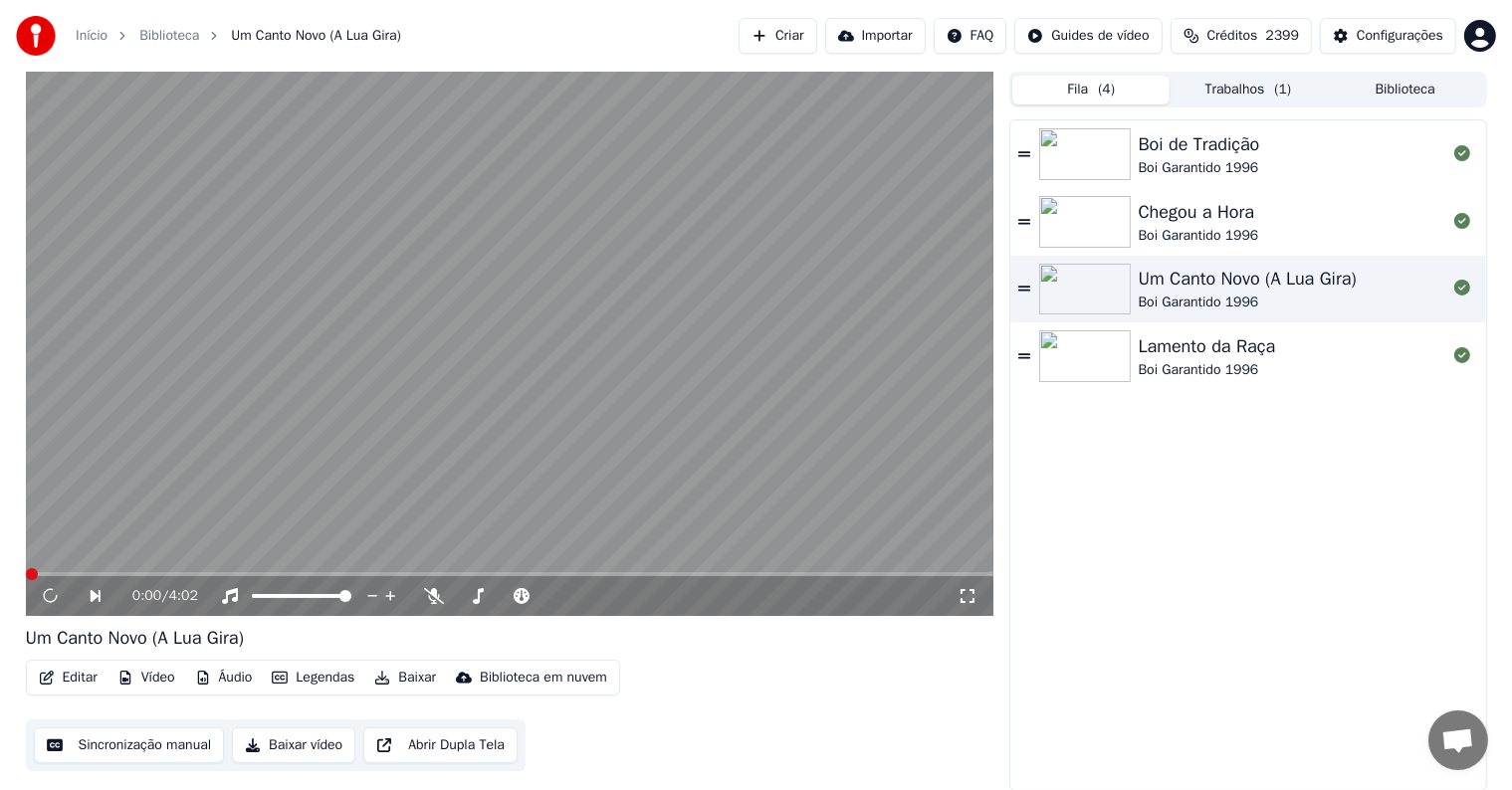 click on "Baixar" at bounding box center (405, 678) 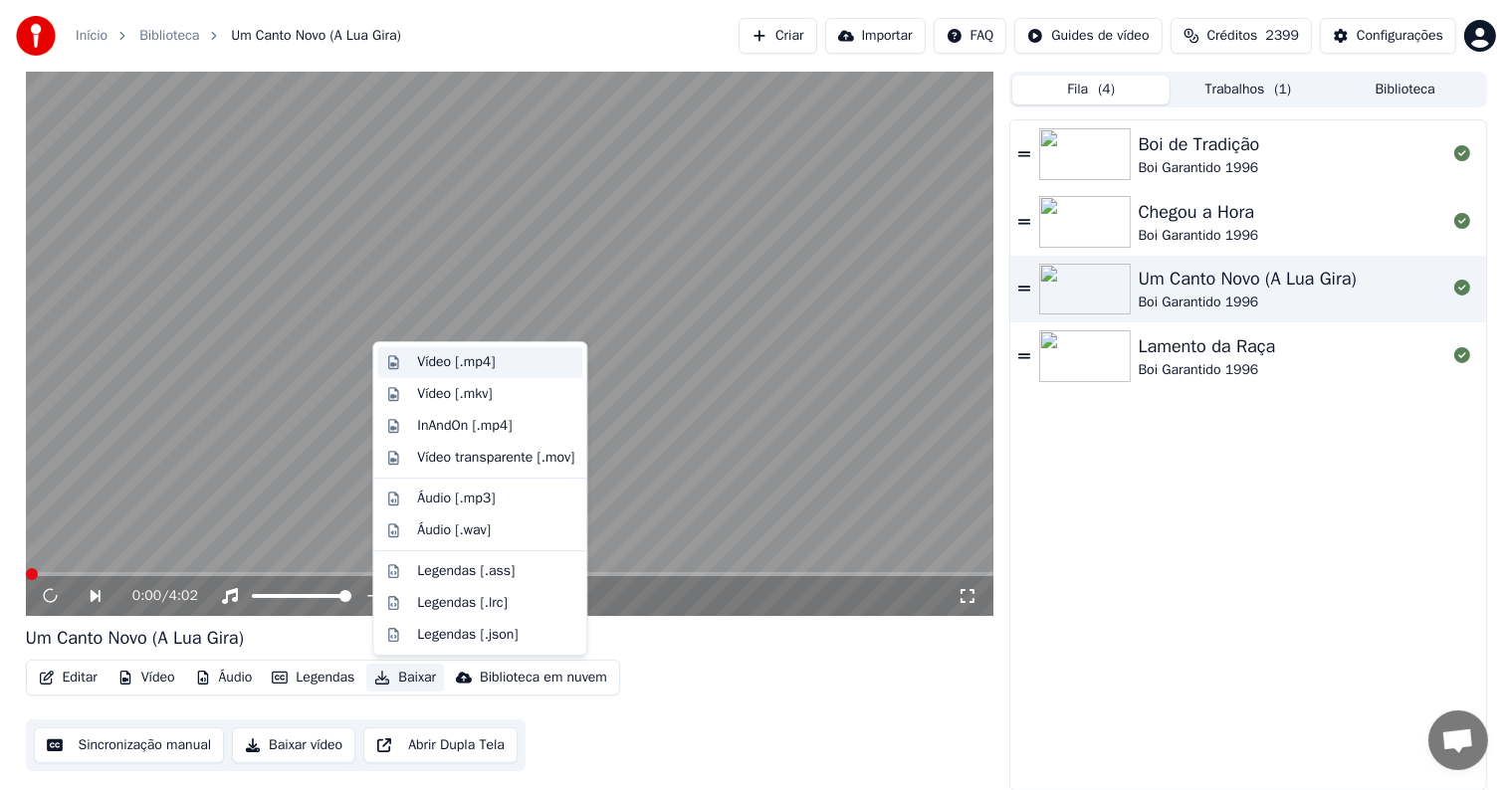 click on "Vídeo [.mp4]" at bounding box center (456, 362) 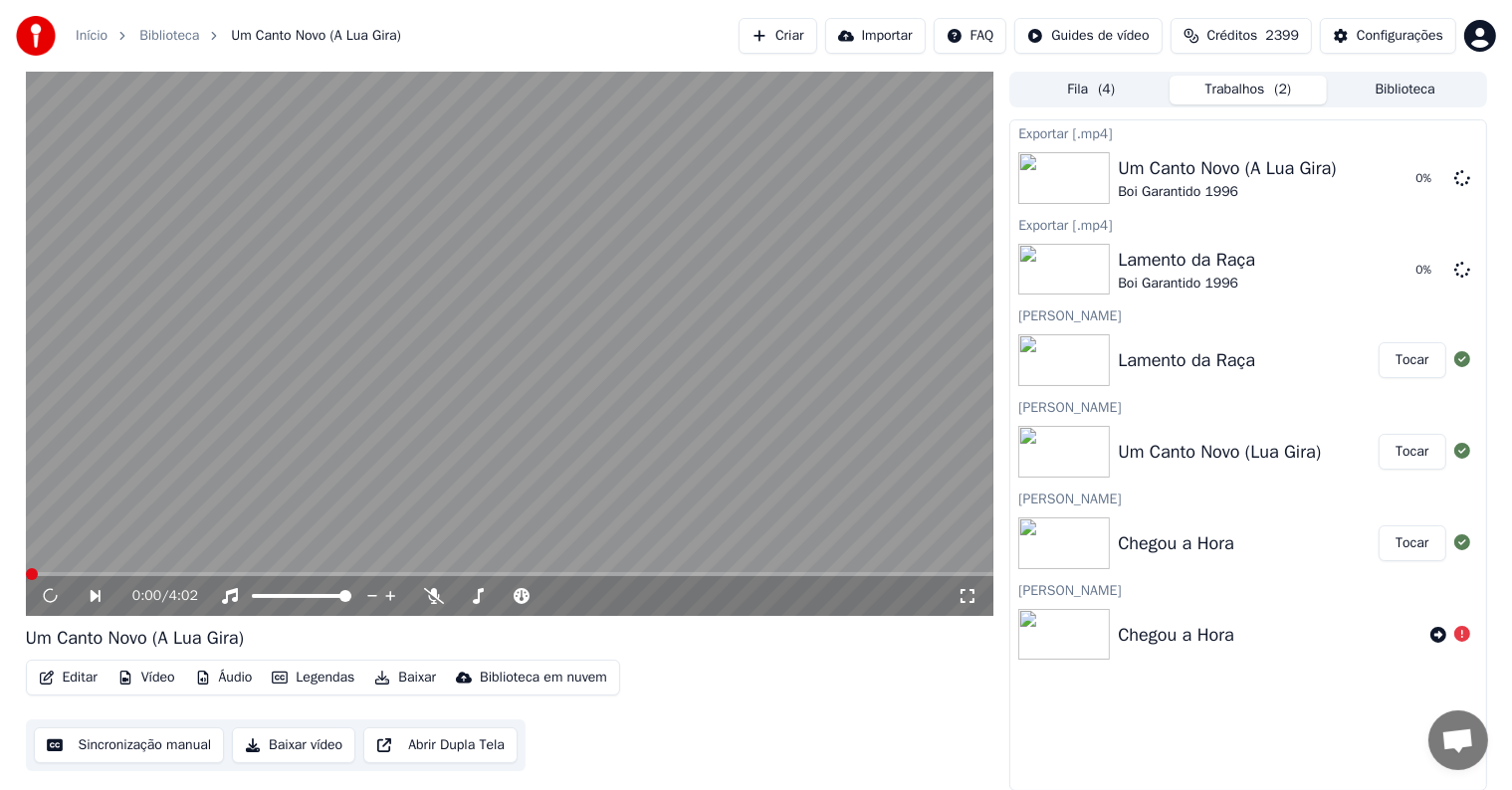 click on "Fila ( 4 )" at bounding box center [1091, 90] 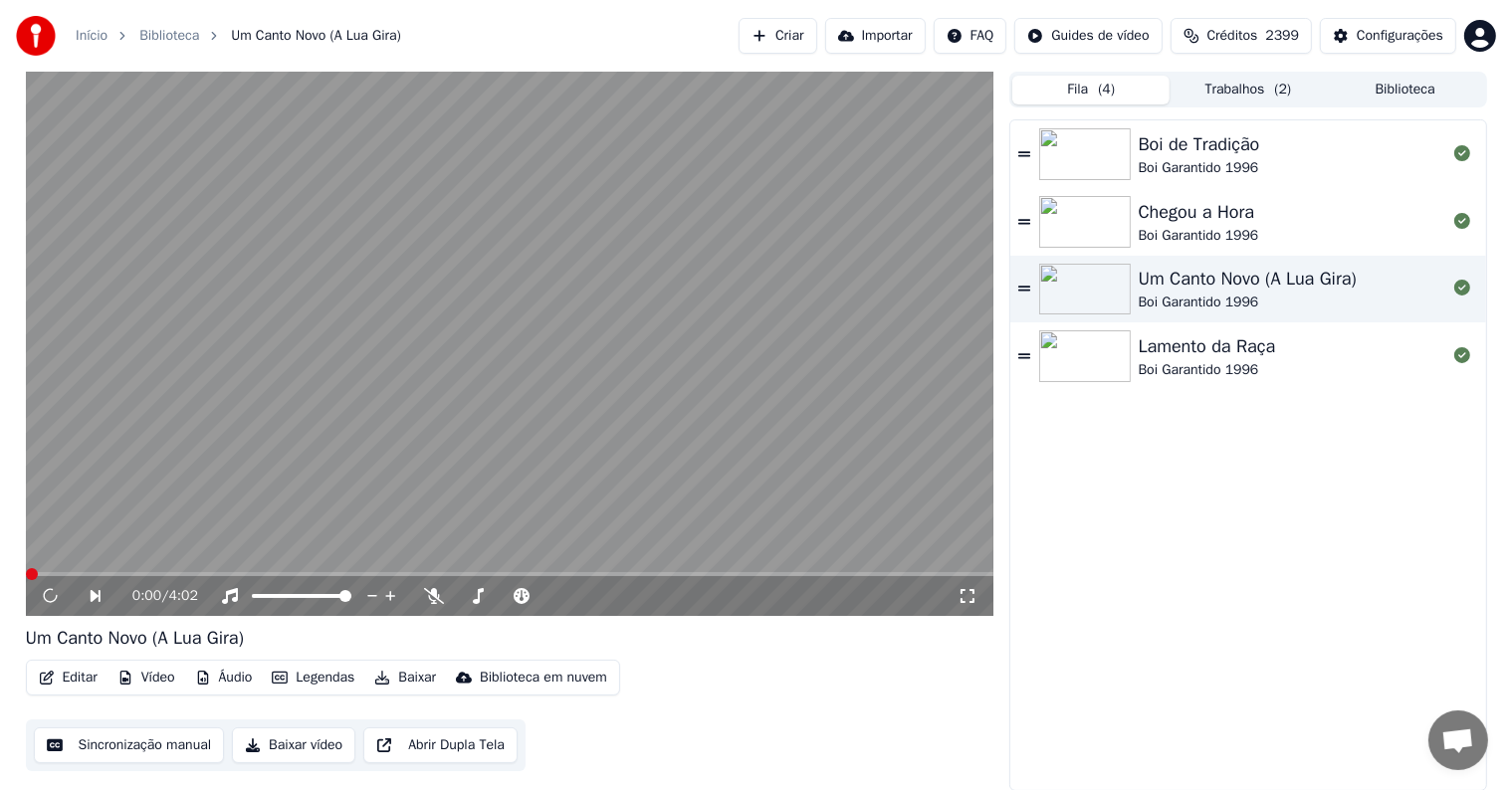 click on "Chegou a Hora" at bounding box center (1198, 212) 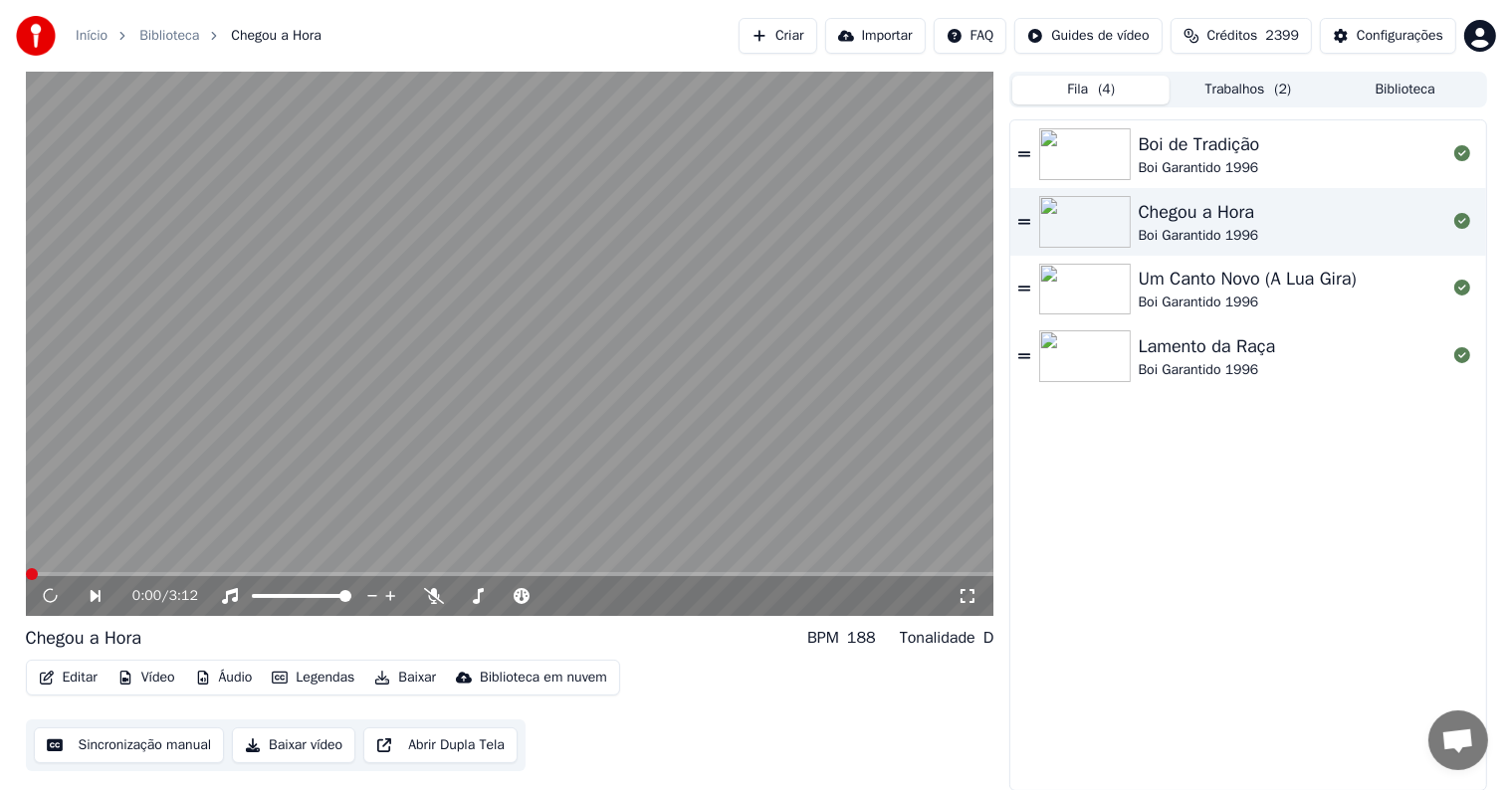 click on "Baixar" at bounding box center (405, 678) 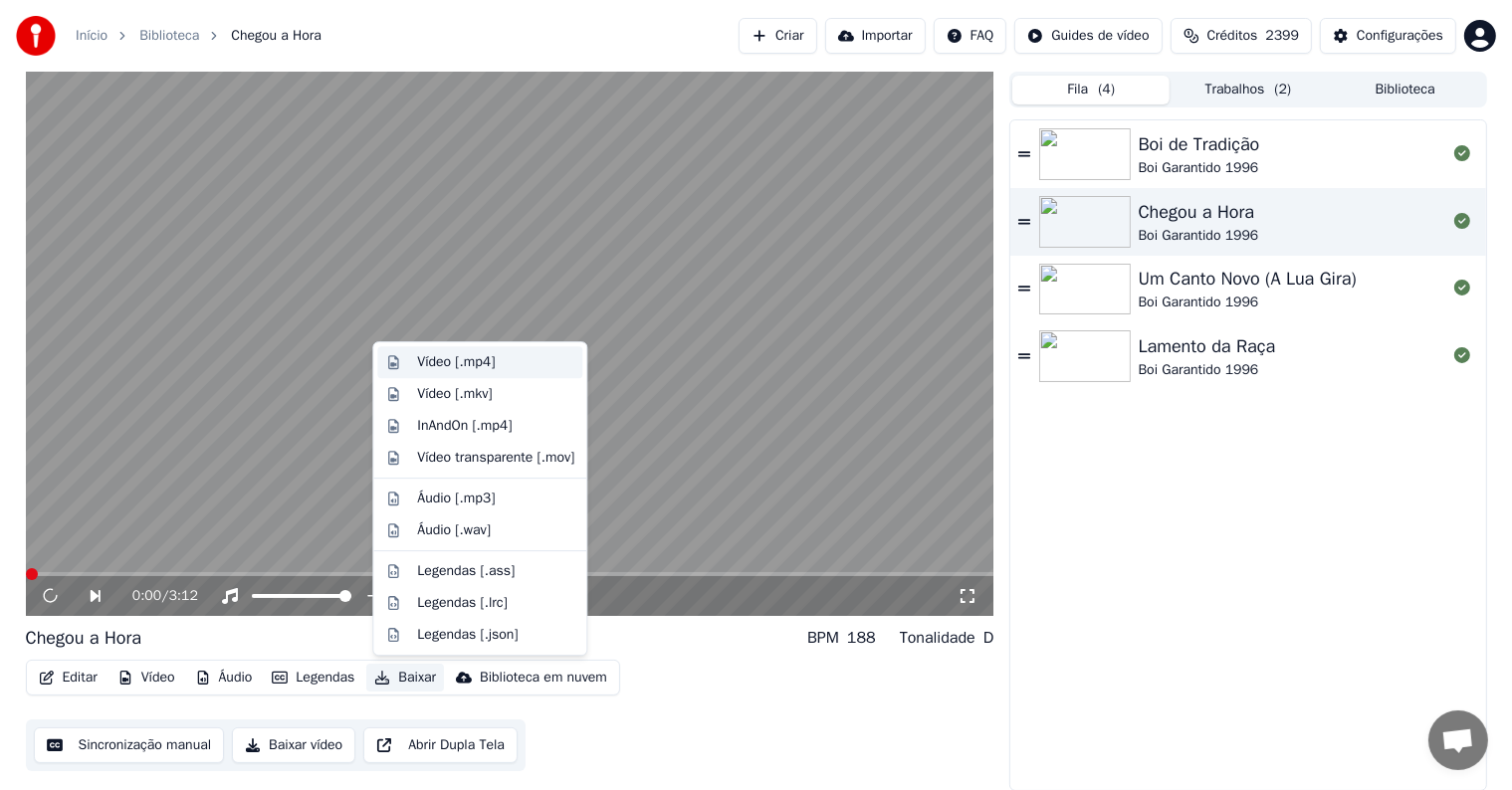 click on "Vídeo [.mp4]" at bounding box center [456, 362] 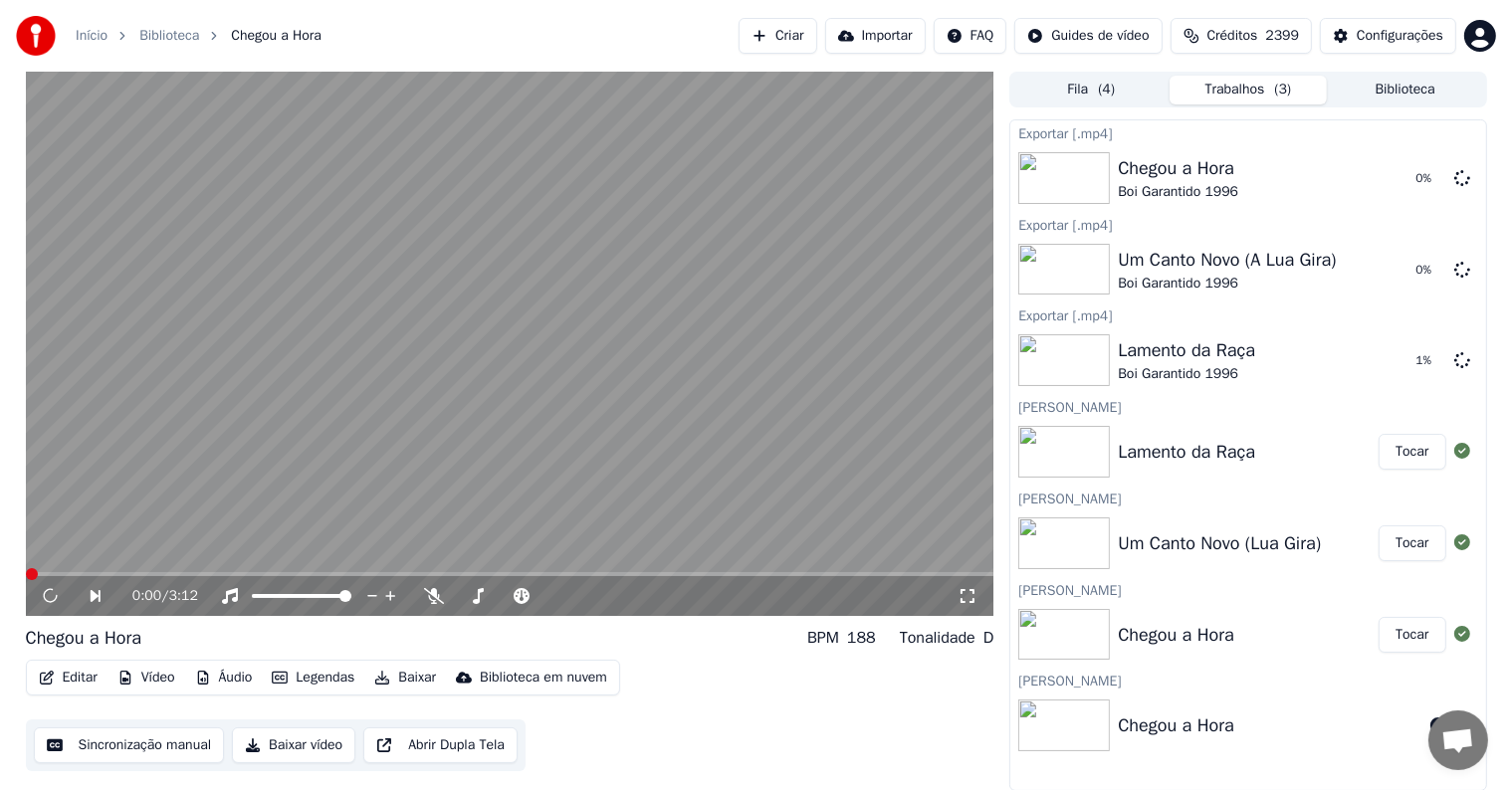 click on "Fila ( 4 )" at bounding box center (1091, 90) 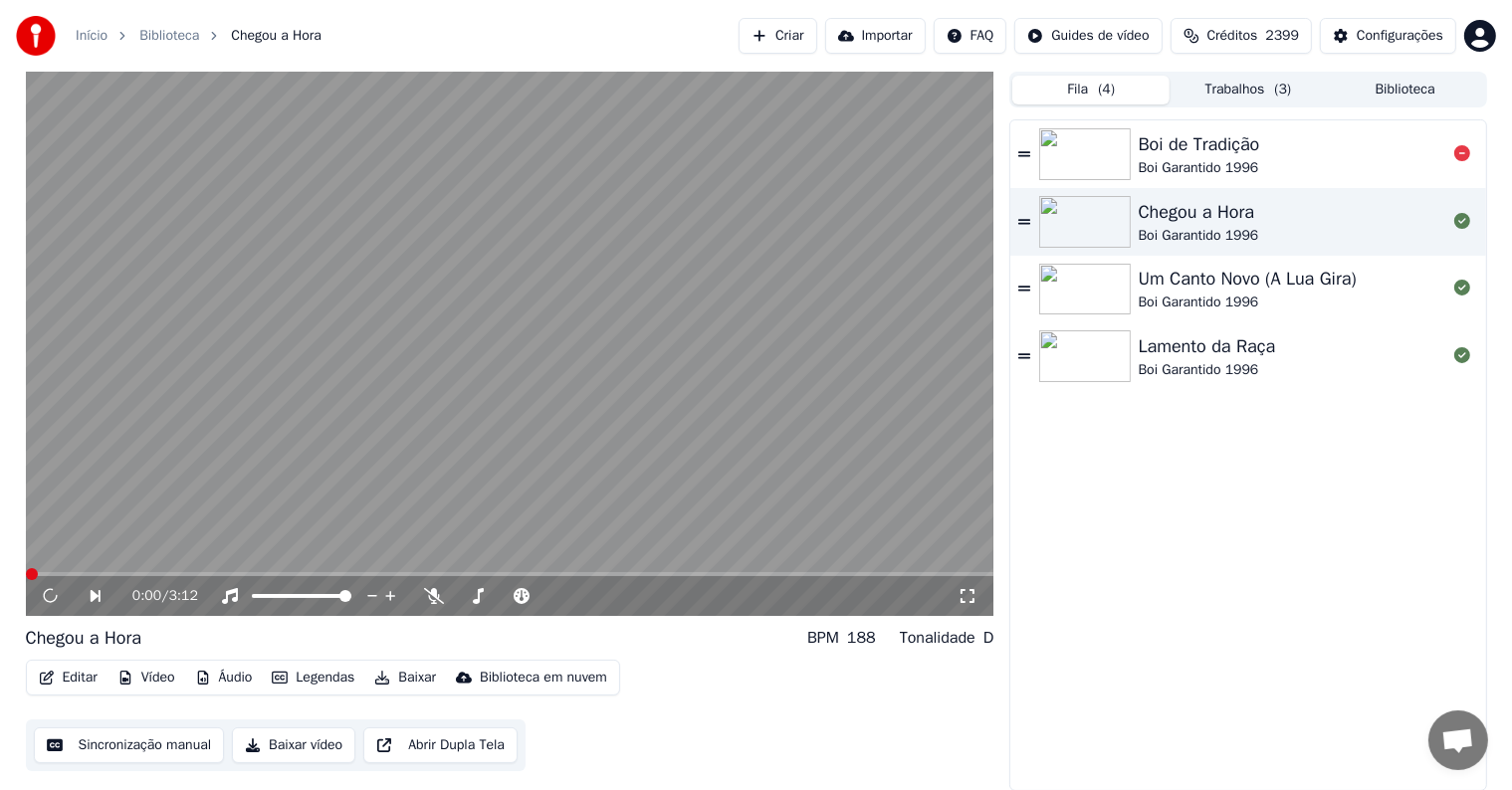 click on "Boi de Tradição" at bounding box center [1199, 144] 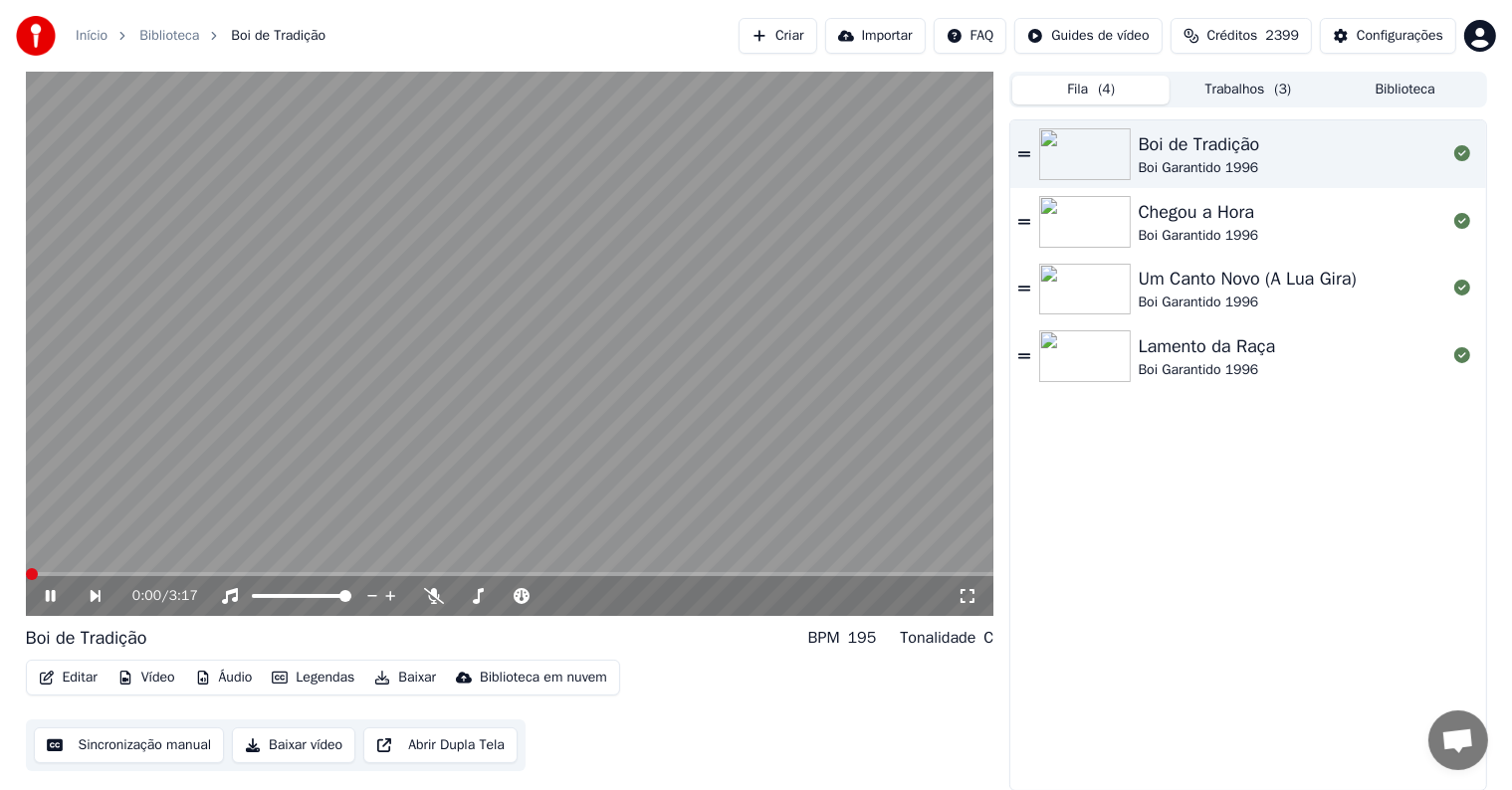 click on "Baixar" at bounding box center (405, 678) 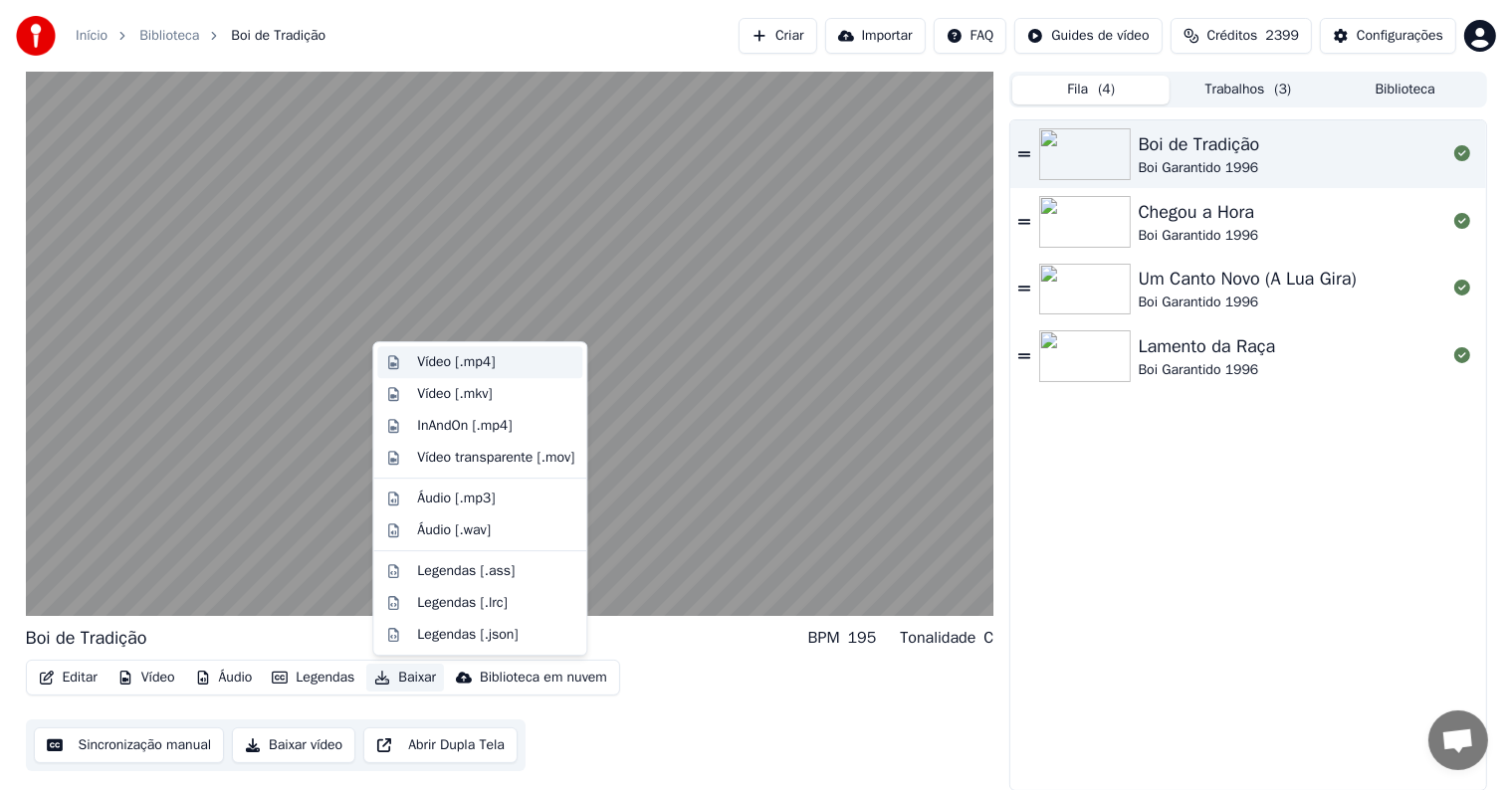 click on "Vídeo [.mp4]" at bounding box center [456, 362] 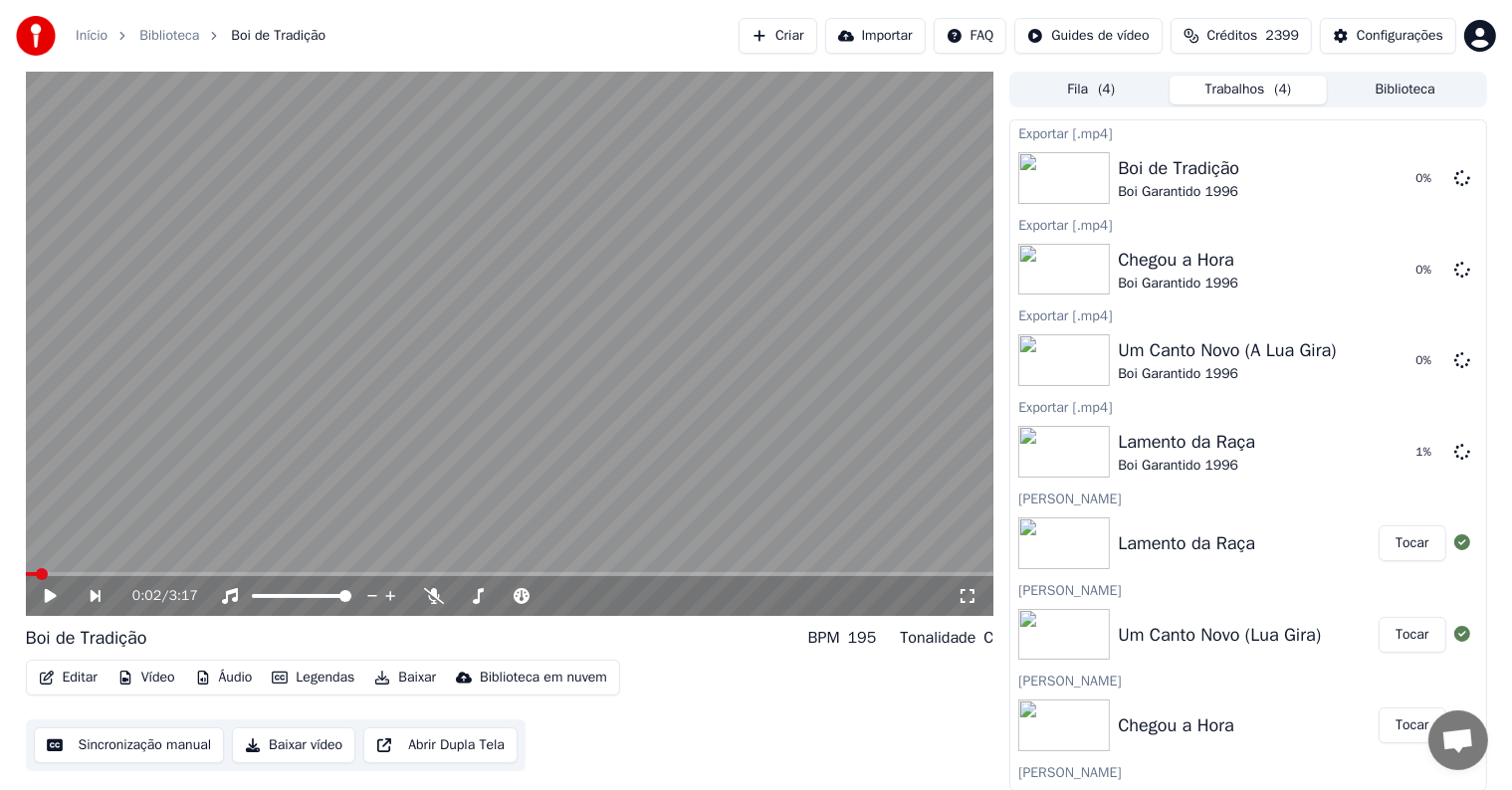 click on "Fila ( 4 )" at bounding box center [1091, 90] 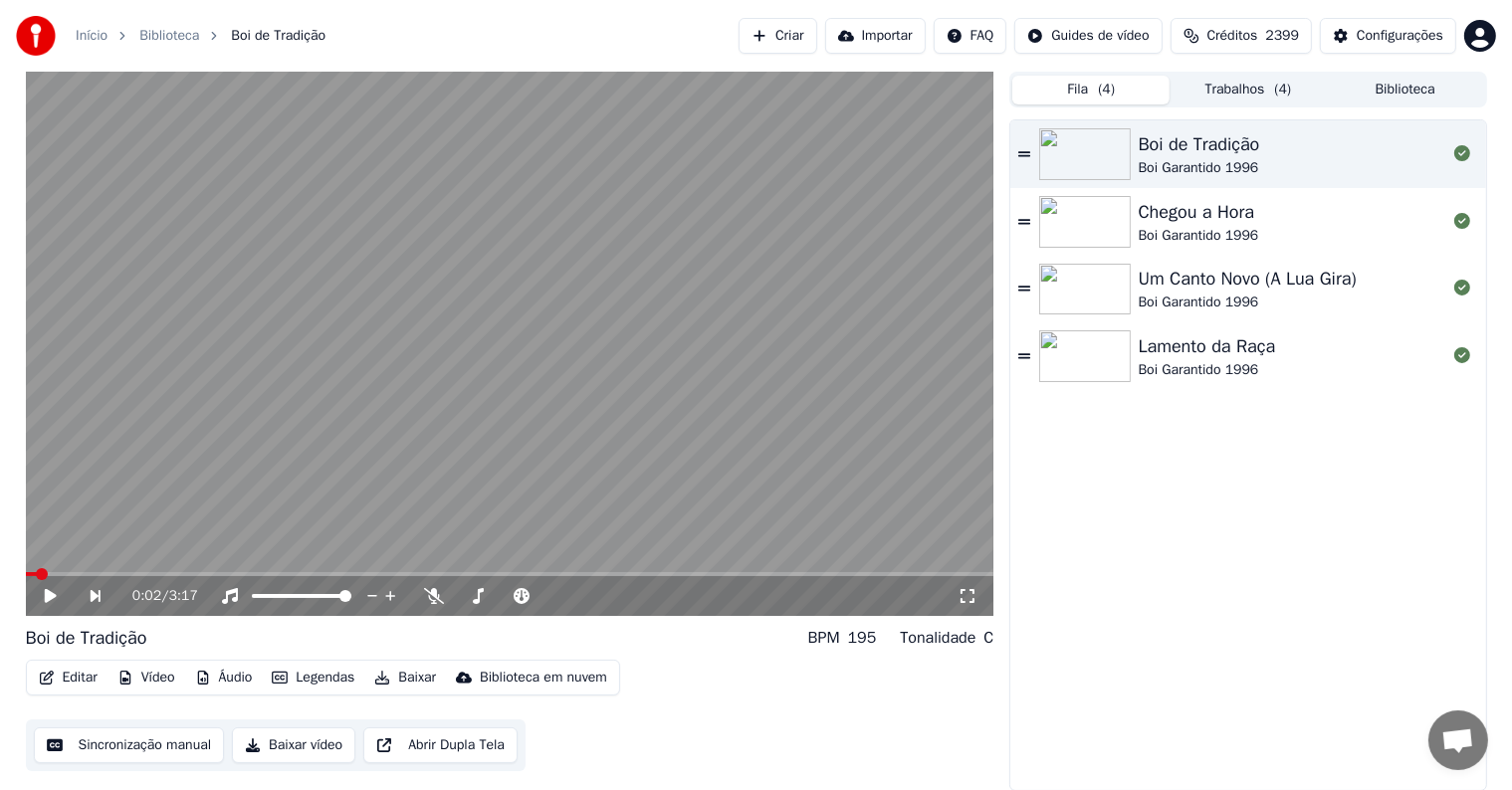 click on "Trabalhos ( 4 )" at bounding box center (1248, 90) 